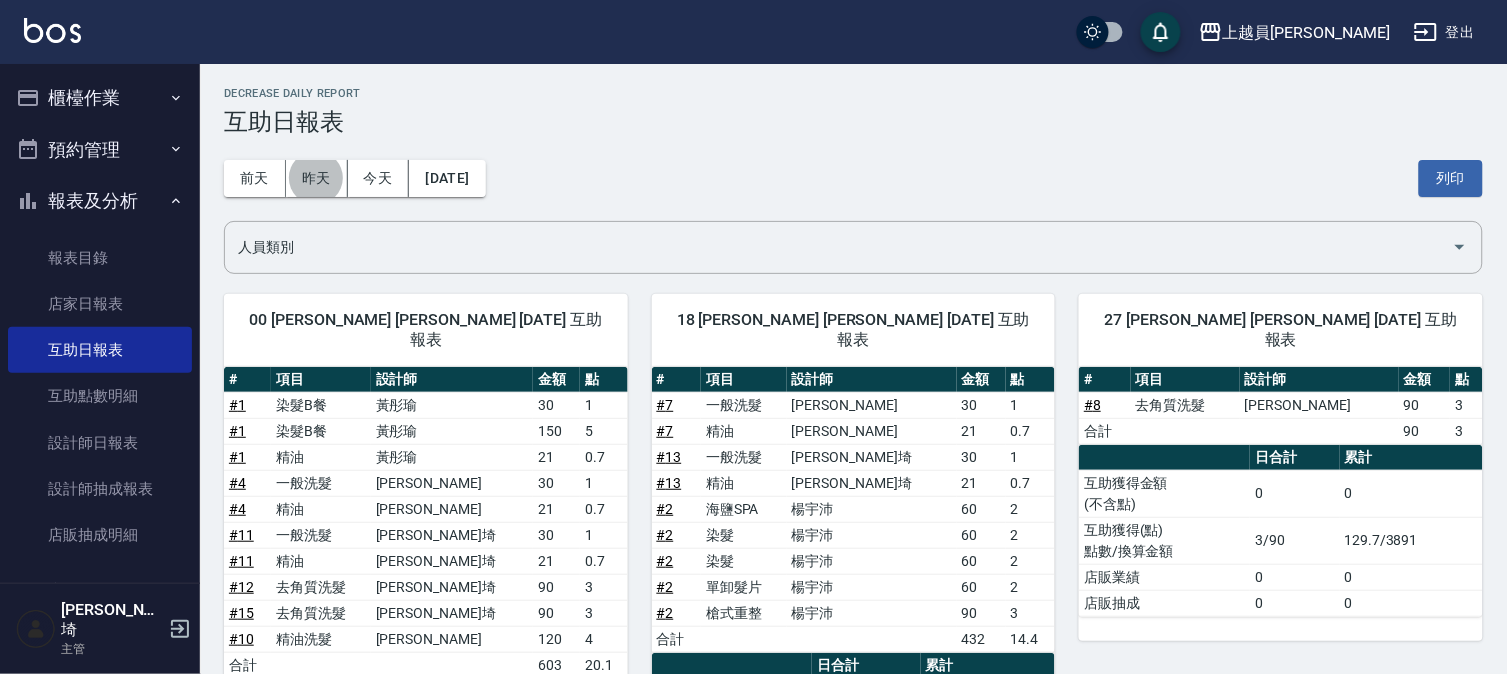 scroll, scrollTop: 0, scrollLeft: 0, axis: both 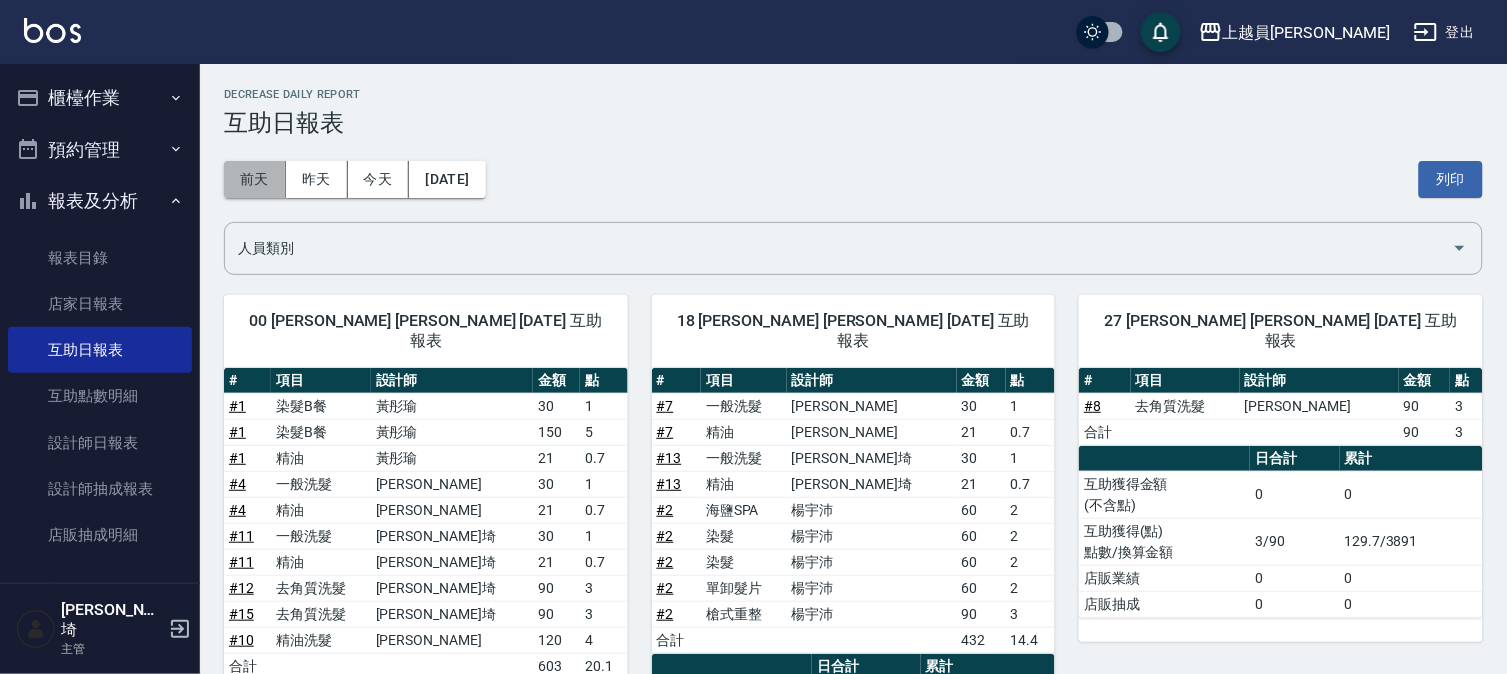 click on "前天" at bounding box center (255, 179) 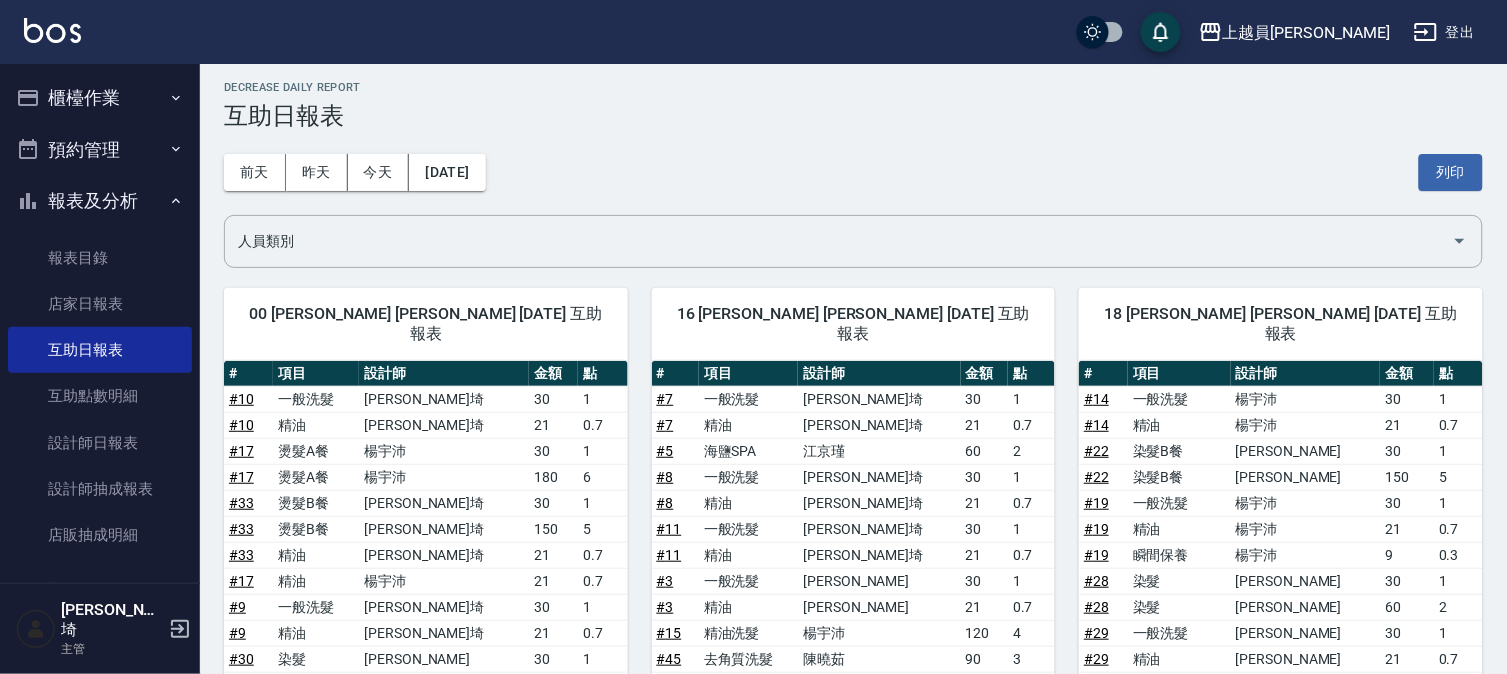 scroll, scrollTop: 0, scrollLeft: 0, axis: both 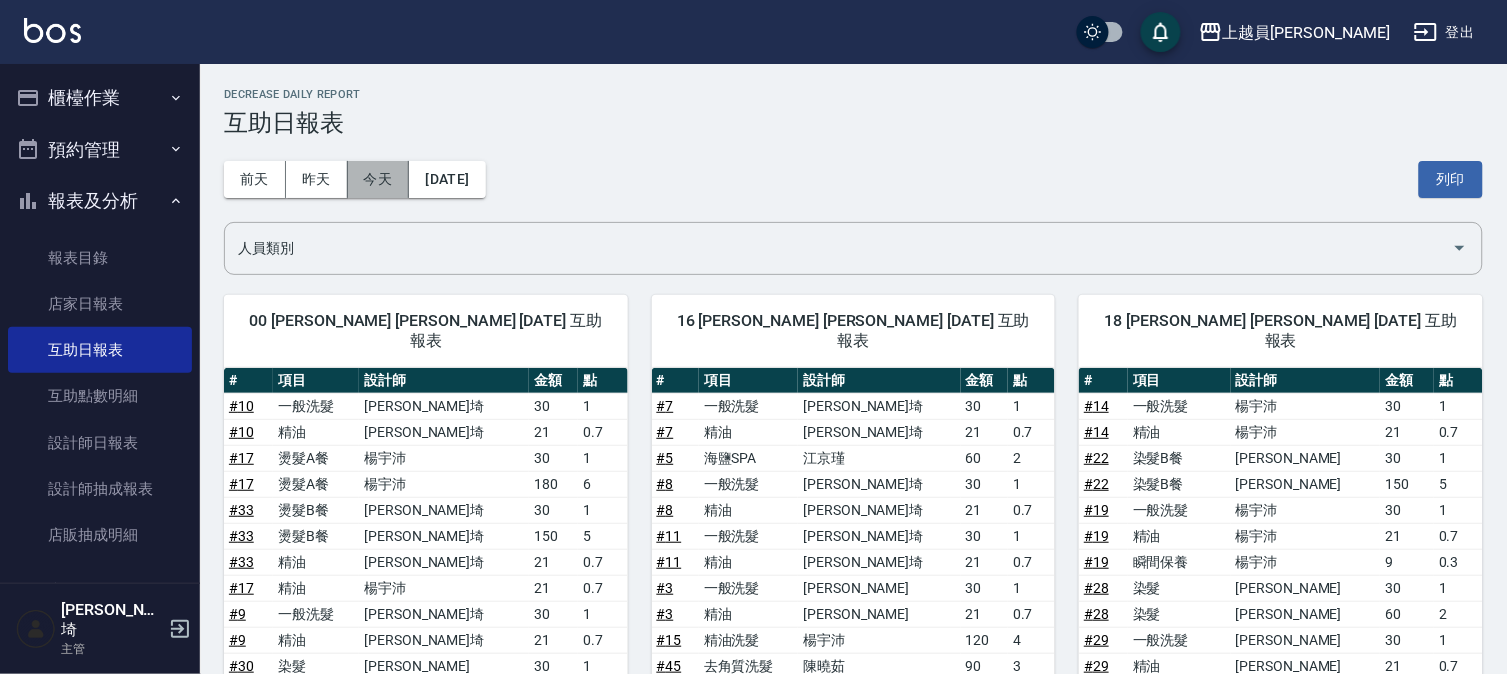 click on "今天" at bounding box center [379, 179] 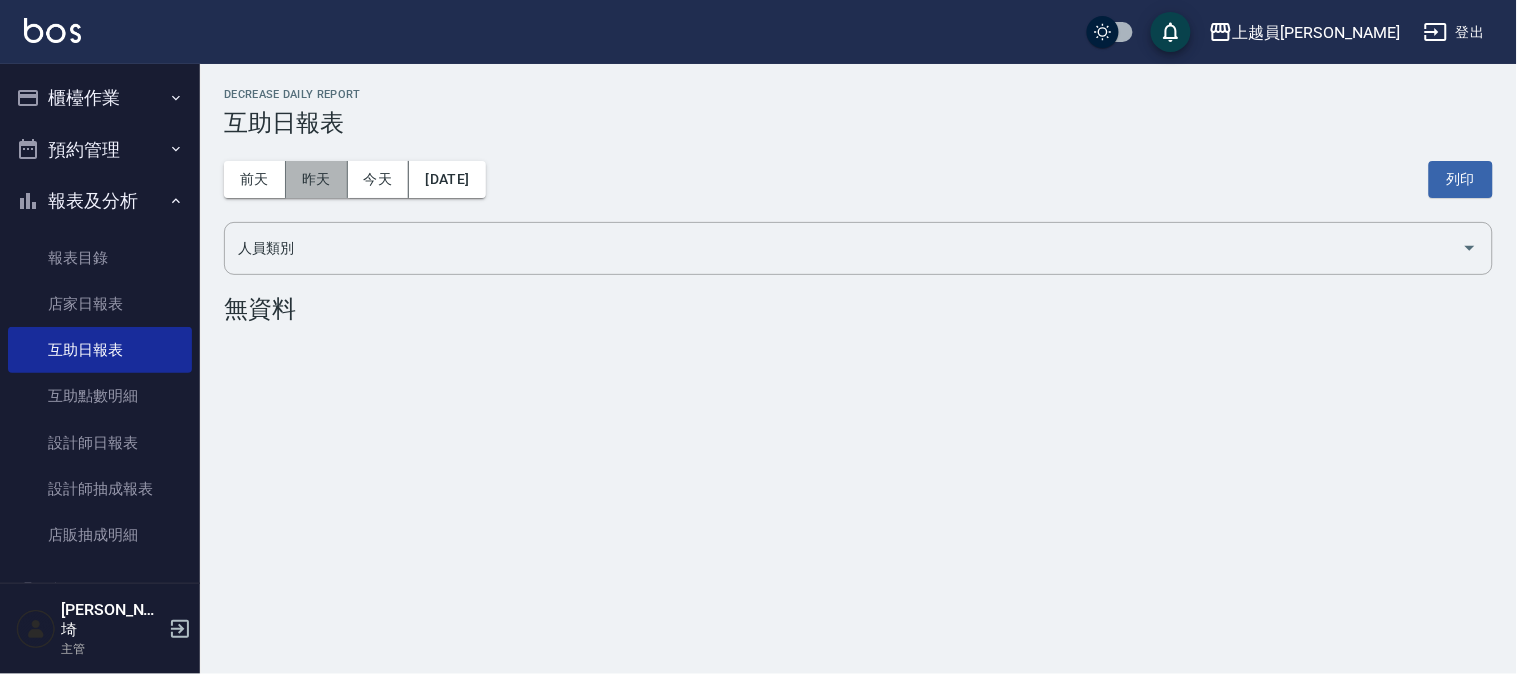 click on "昨天" at bounding box center [317, 179] 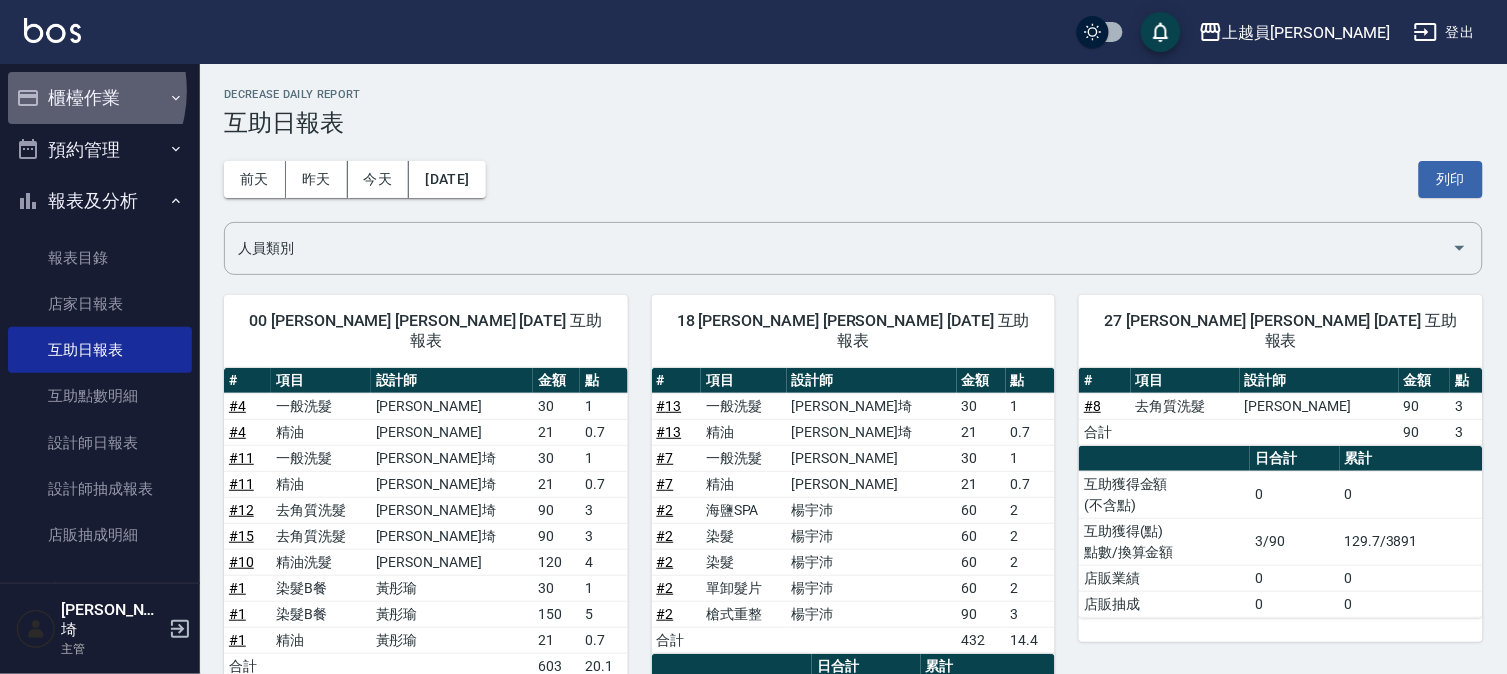 drag, startPoint x: 54, startPoint y: 91, endPoint x: 84, endPoint y: 82, distance: 31.320919 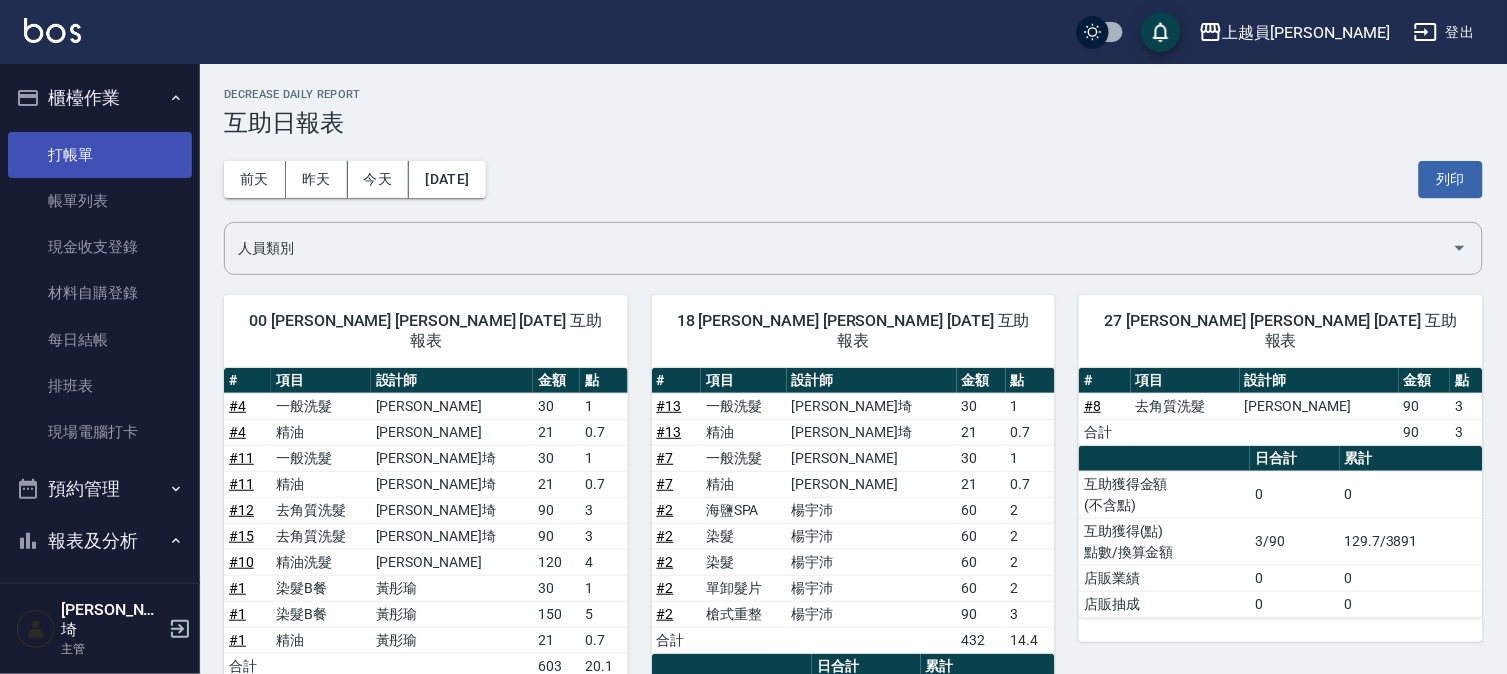 click on "打帳單" at bounding box center [100, 155] 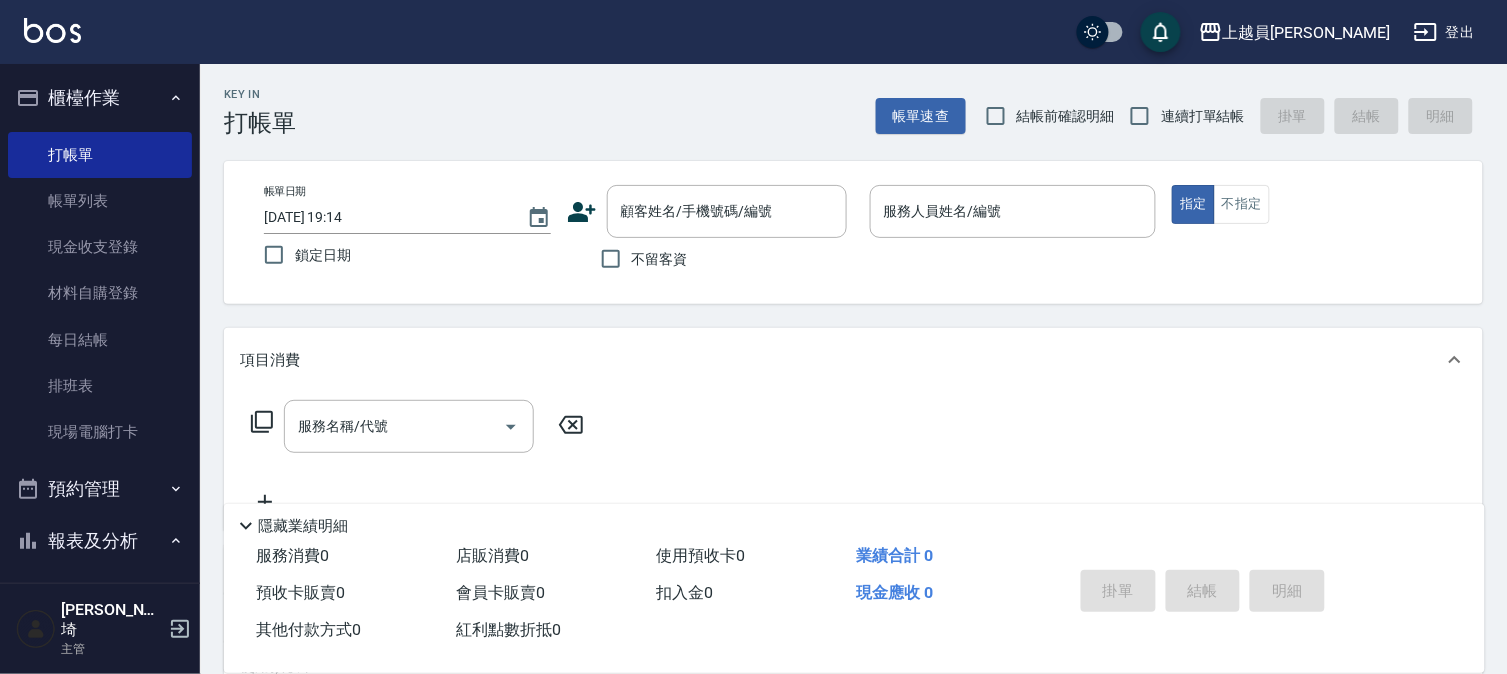 click on "上越員[PERSON_NAME]出" at bounding box center (753, 32) 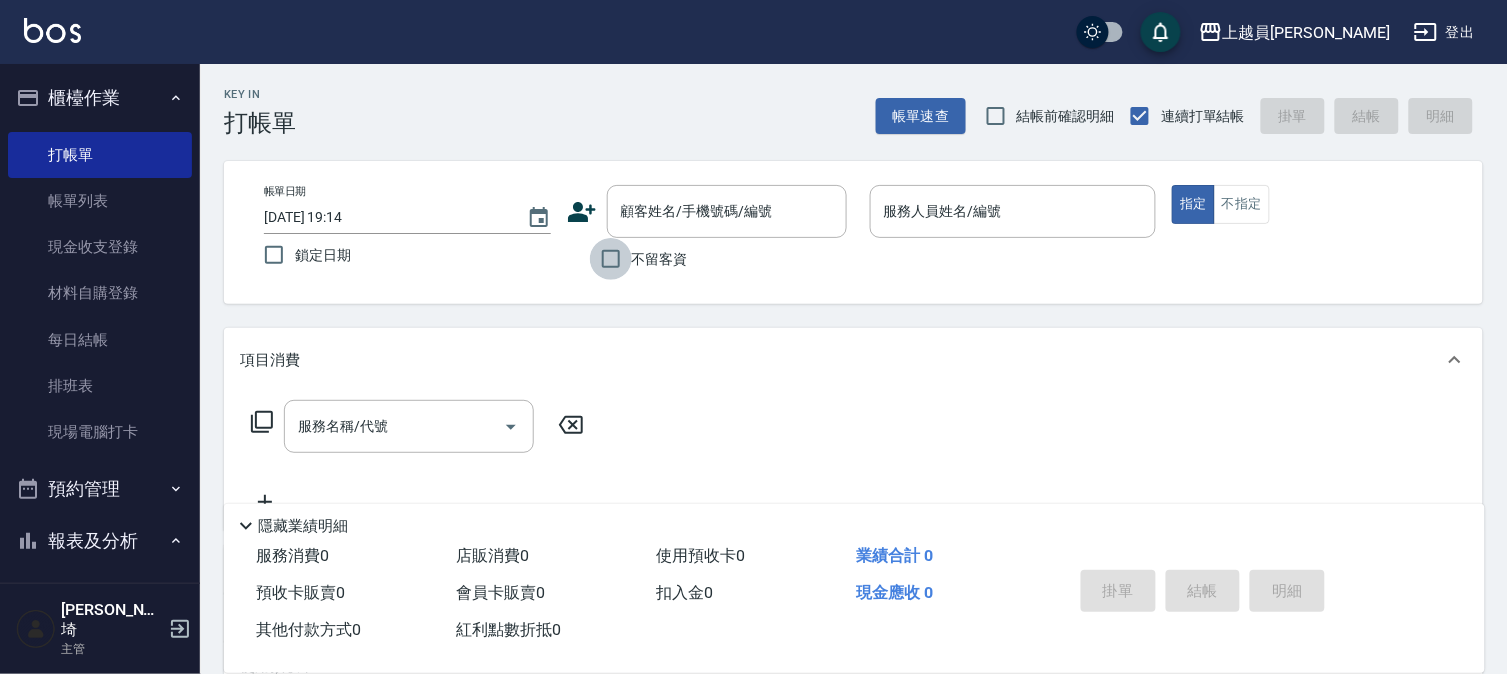 click on "不留客資" at bounding box center (611, 259) 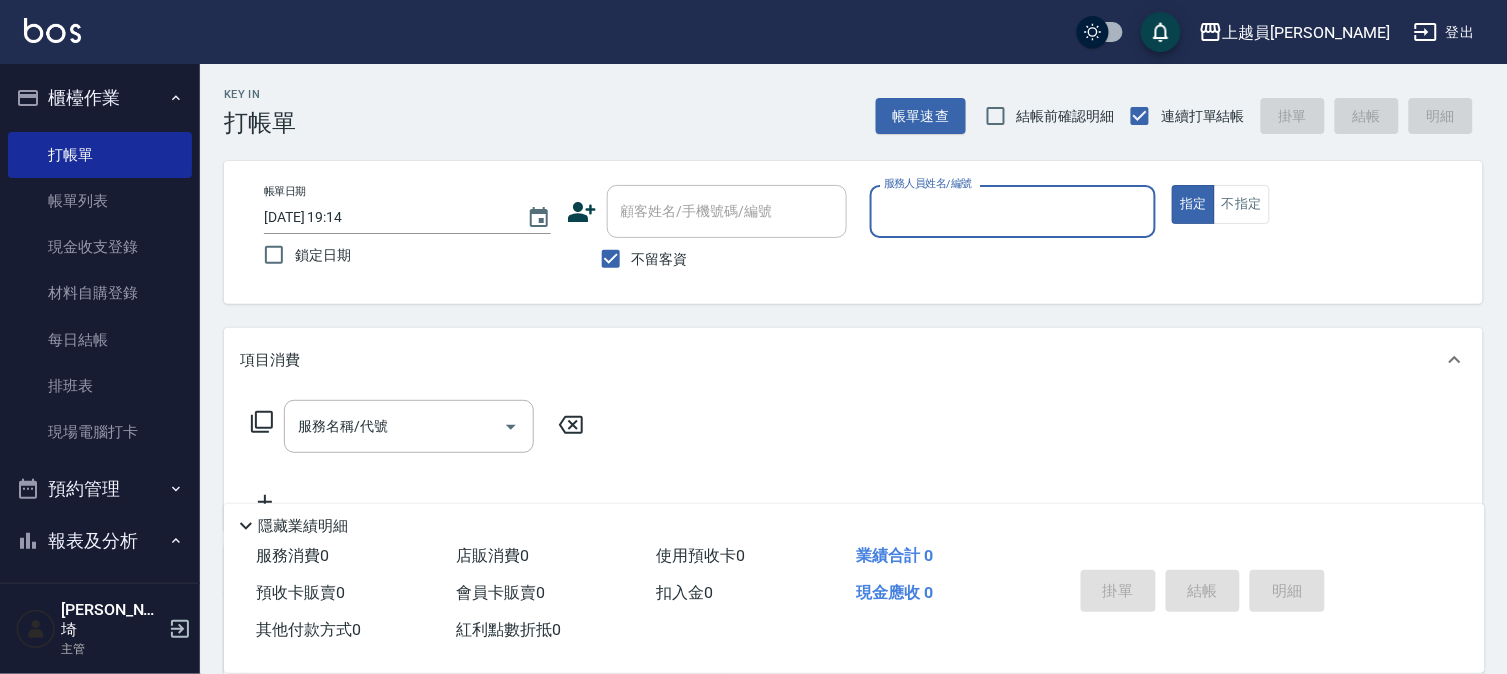 click on "服務人員姓名/編號" at bounding box center [1013, 211] 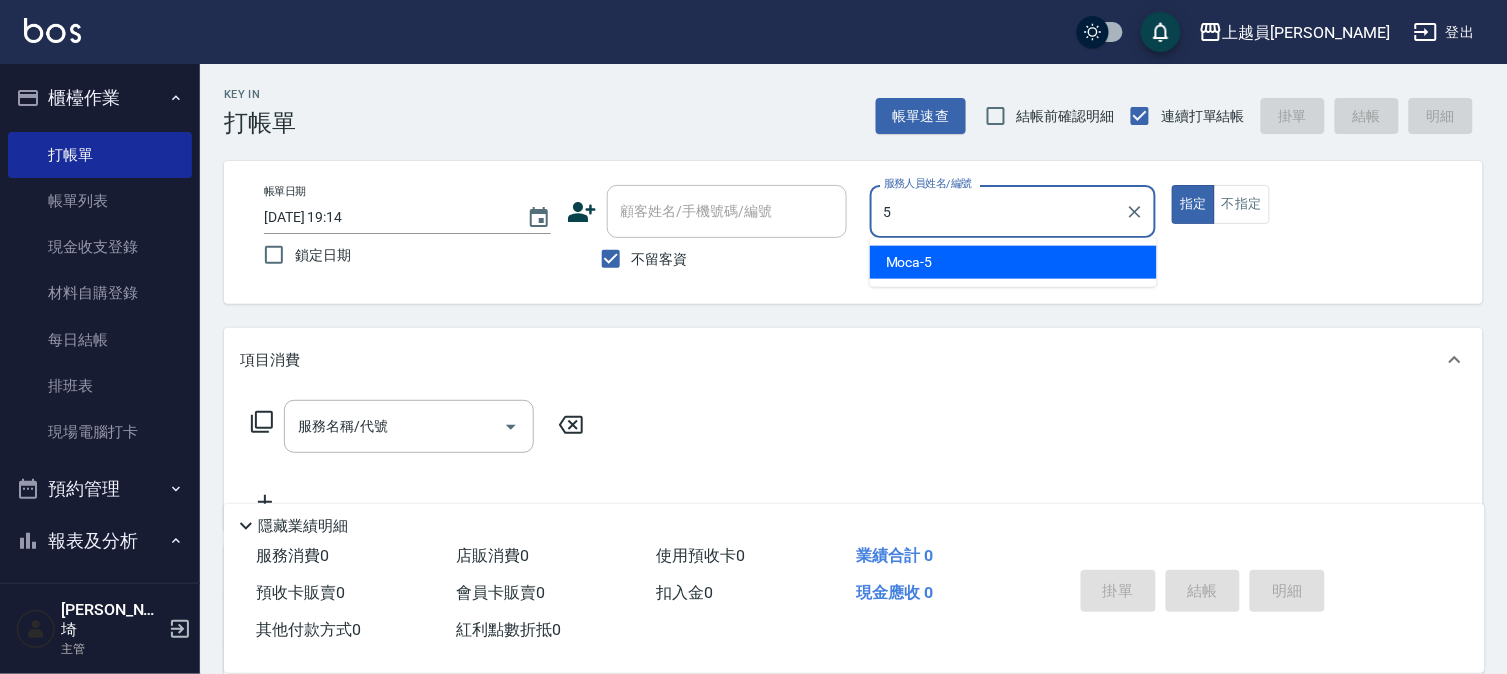 type on "Moca-5" 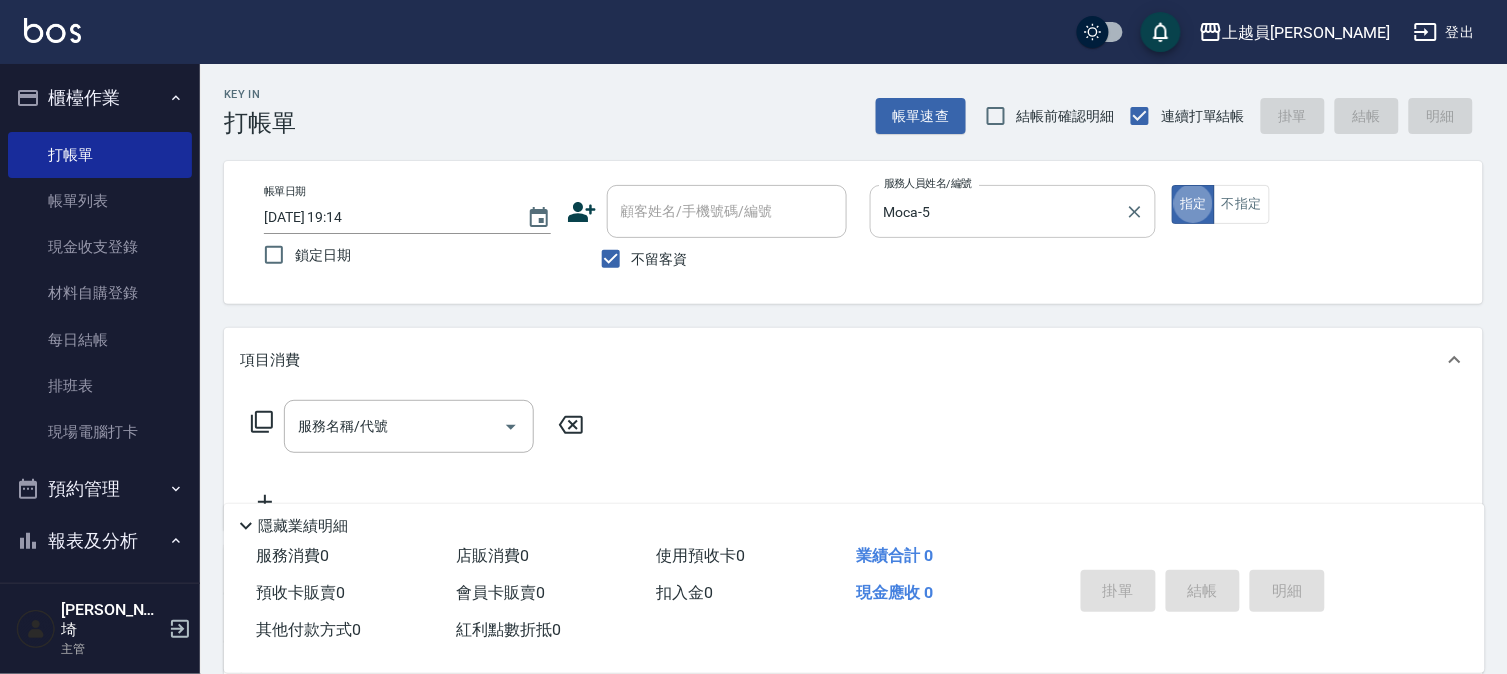 type on "true" 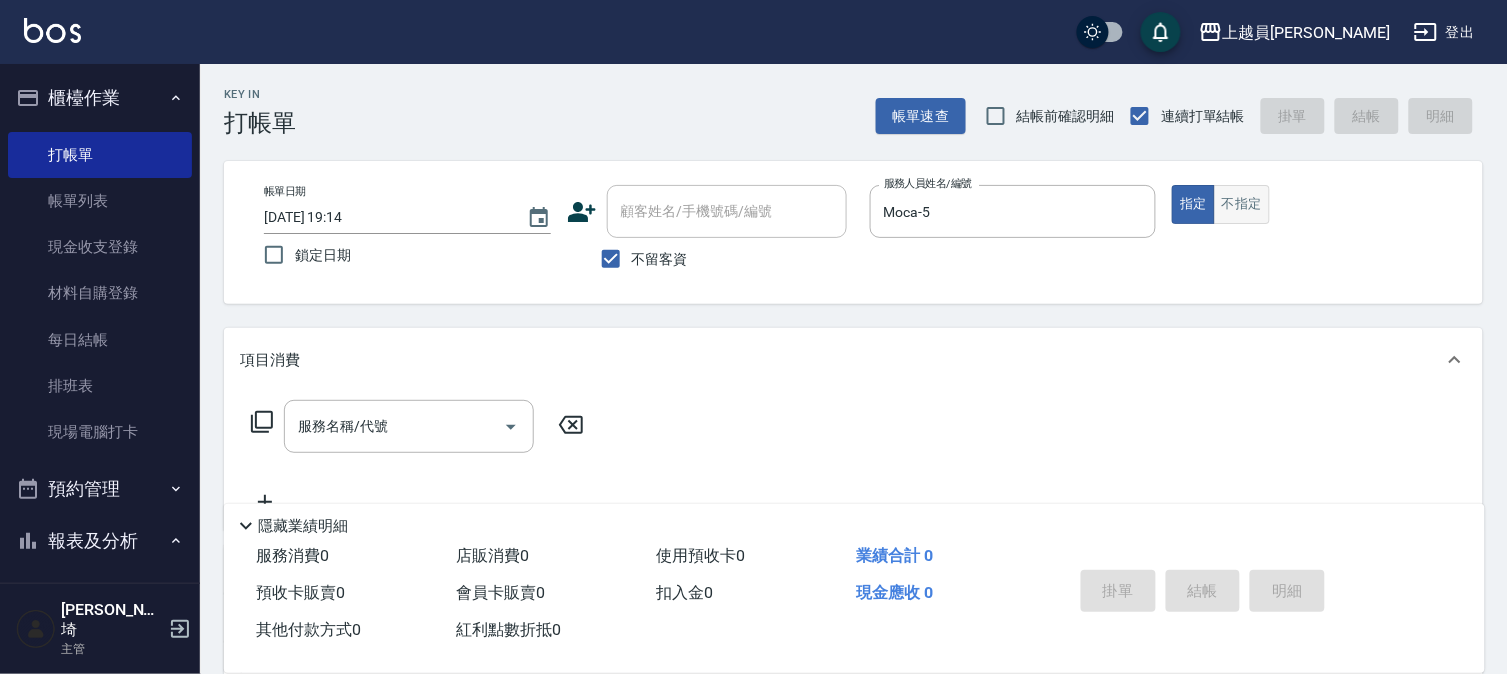 click on "不指定" at bounding box center [1242, 204] 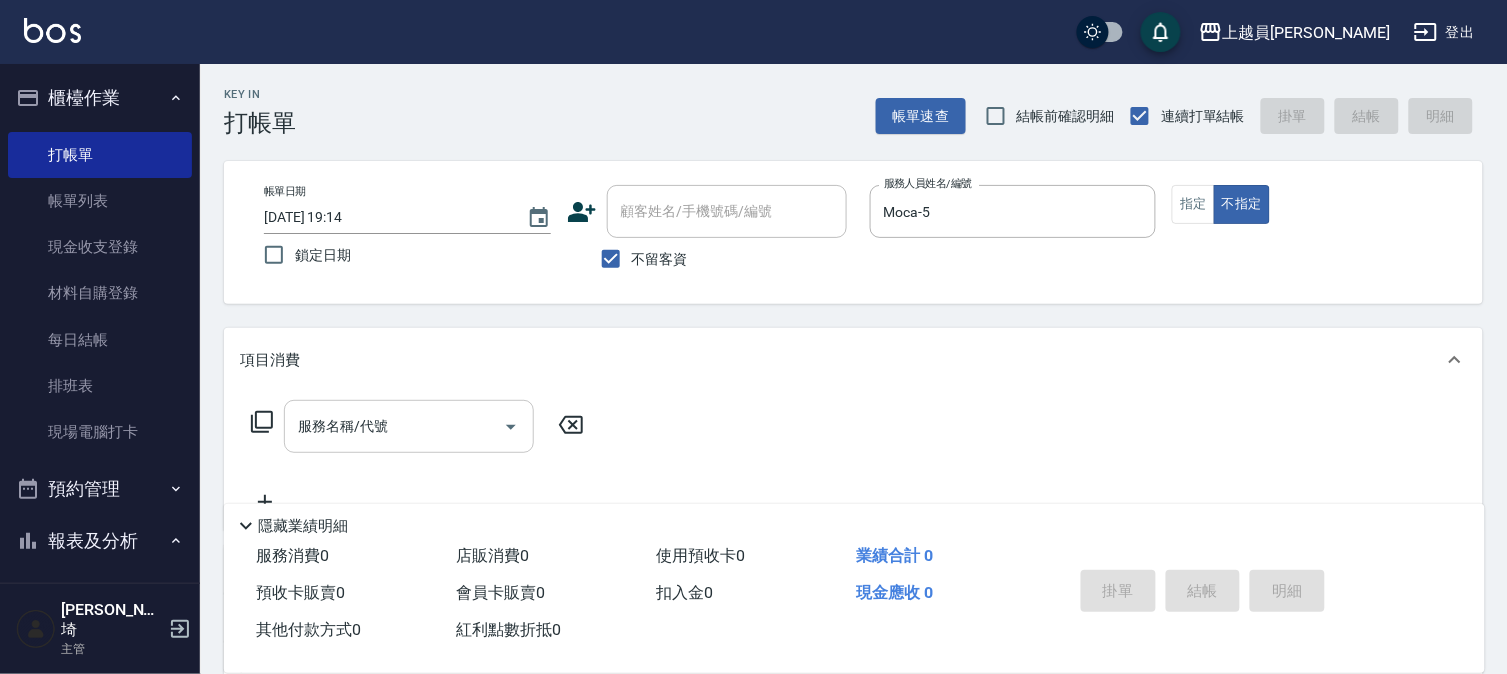 click on "服務名稱/代號" at bounding box center [394, 426] 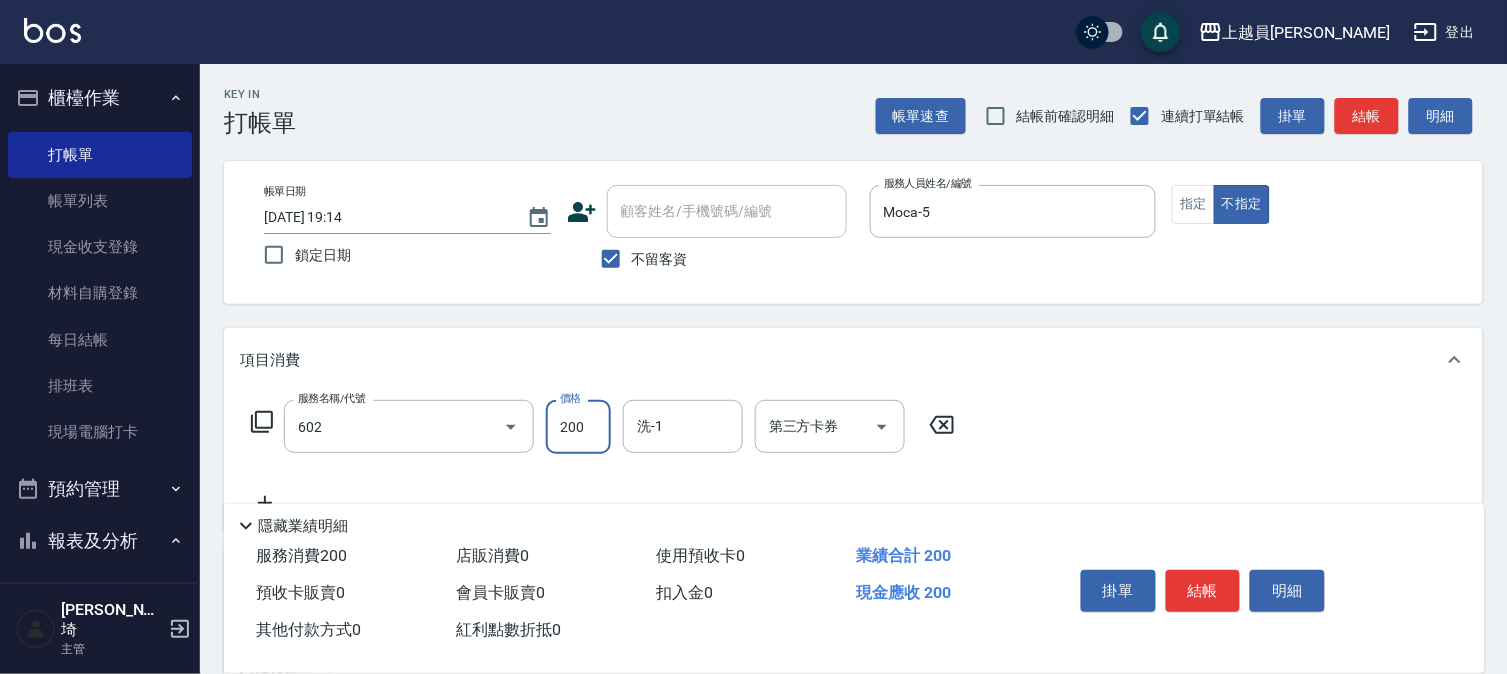 type on "一般洗髮(602)" 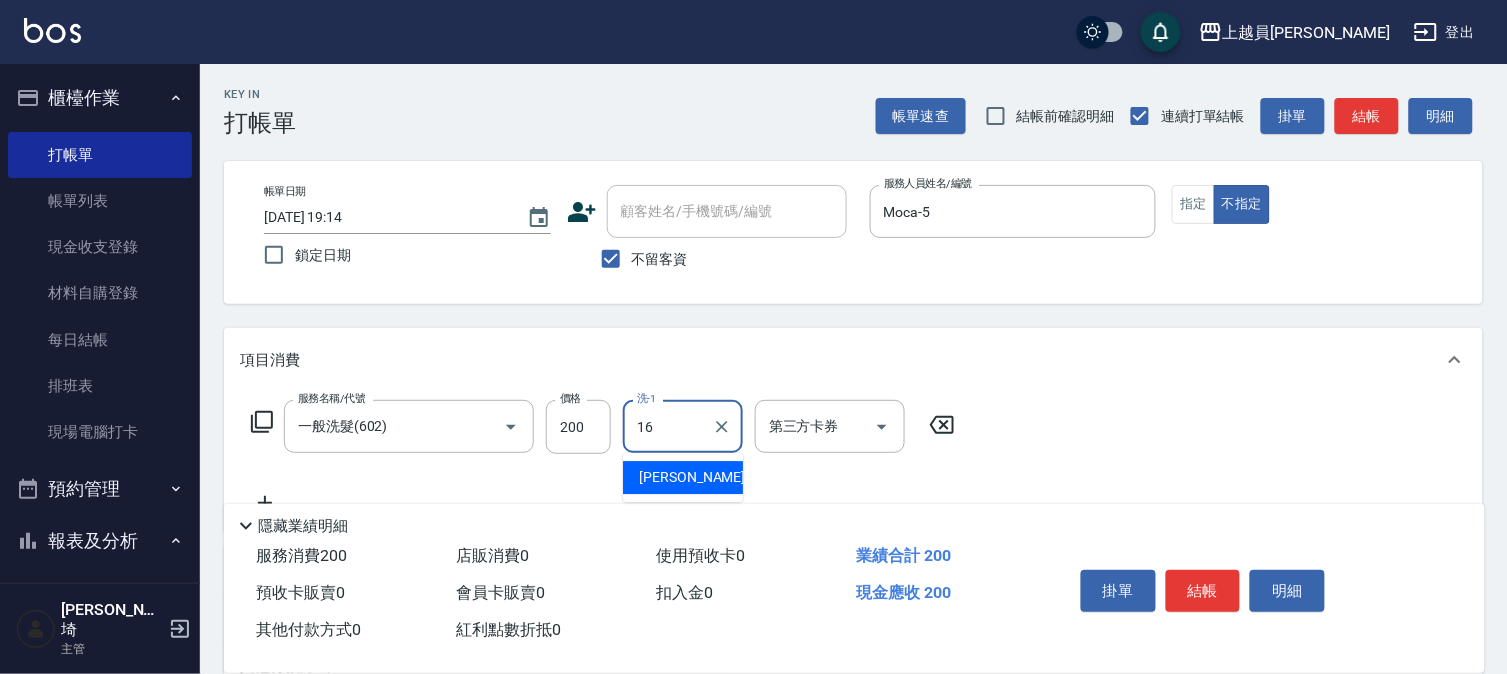 type on "[PERSON_NAME]-16" 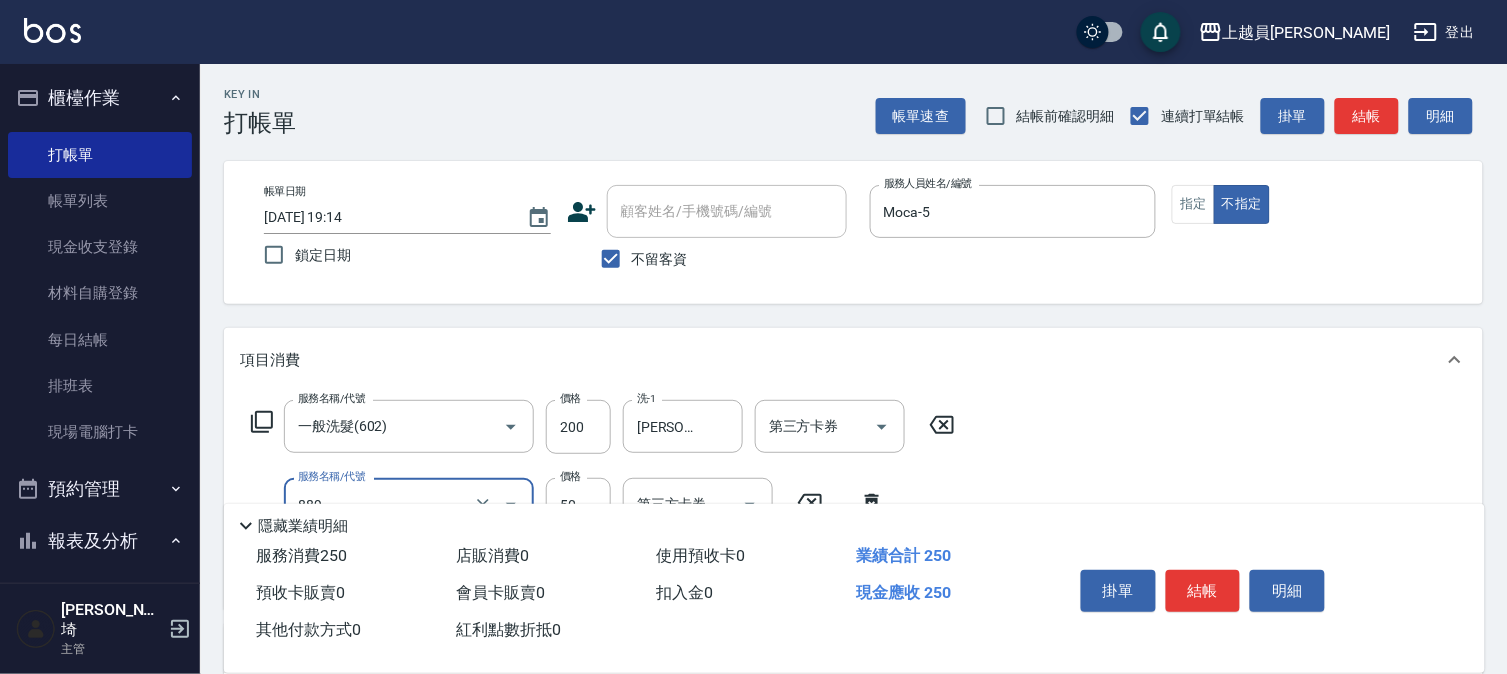 type on "精油(889)" 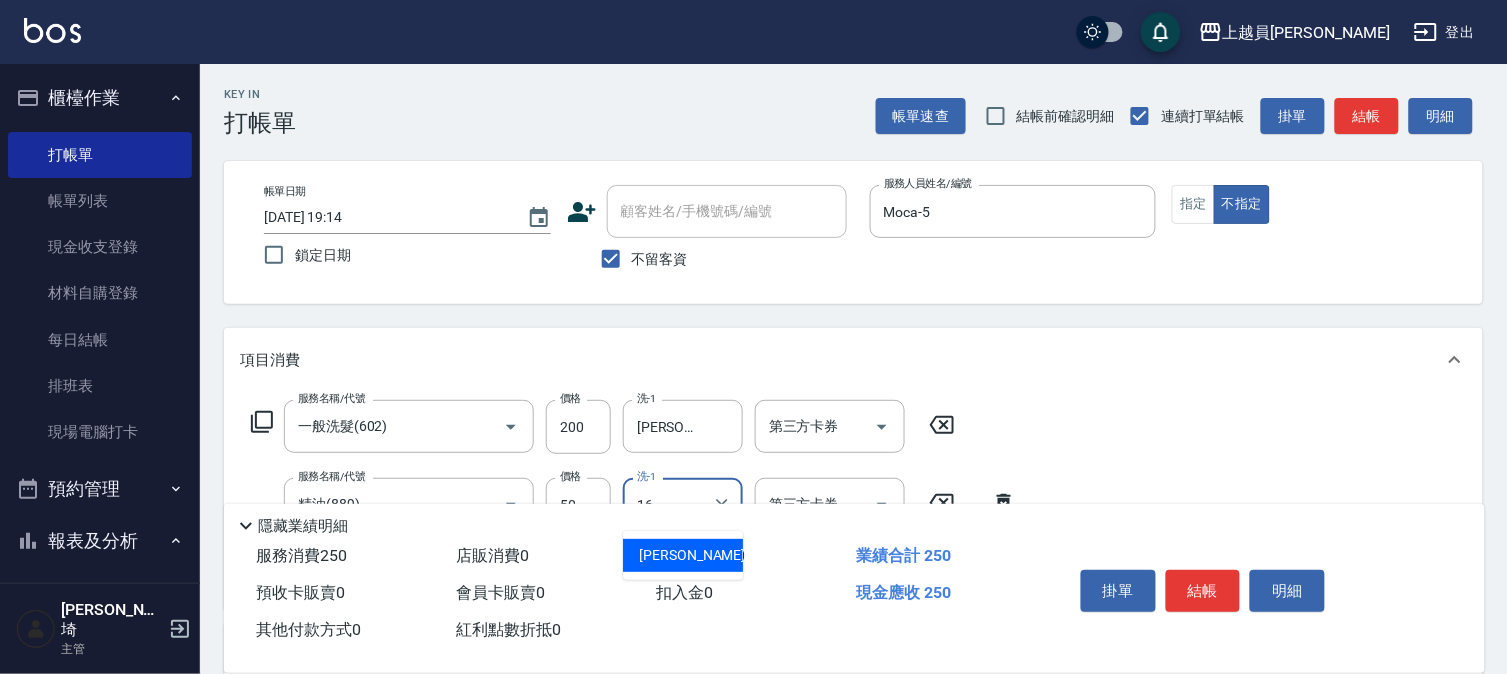 type on "[PERSON_NAME]-16" 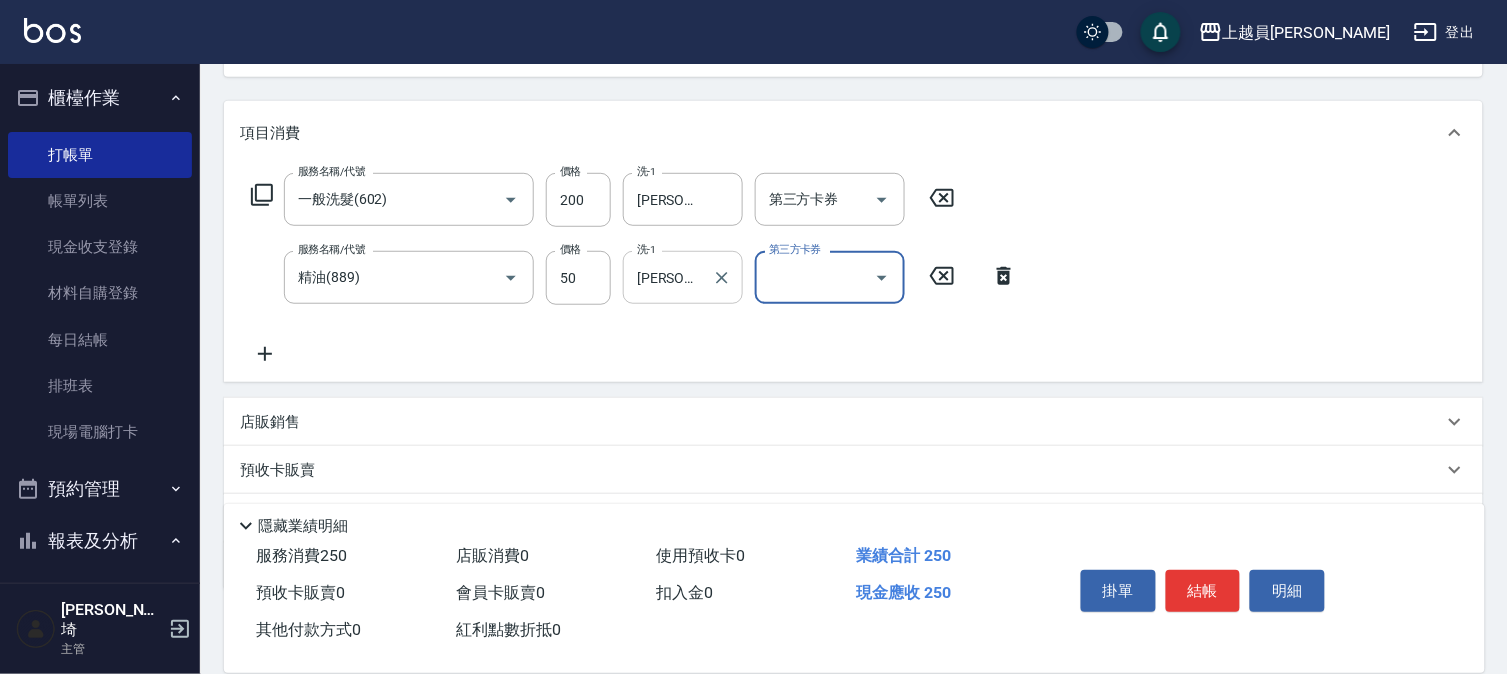 scroll, scrollTop: 332, scrollLeft: 0, axis: vertical 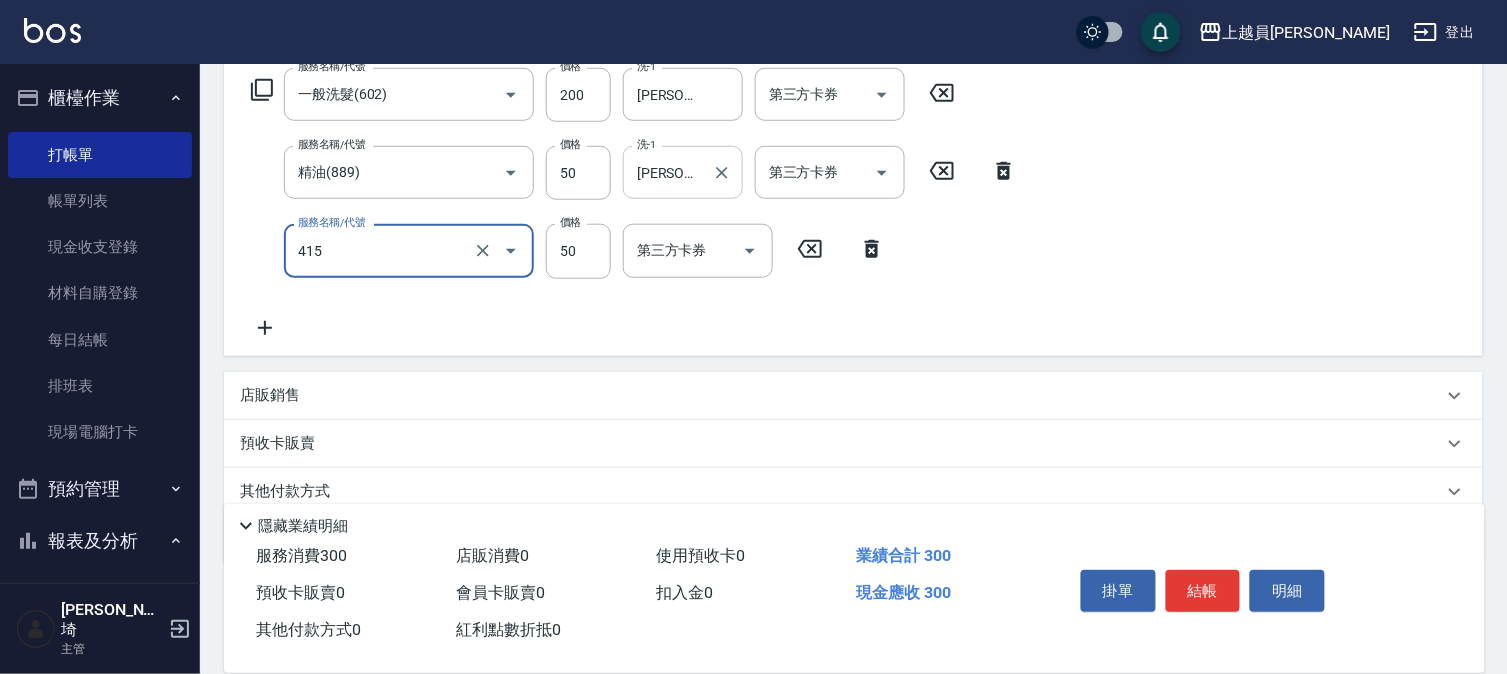type on "瞬間保養(415)" 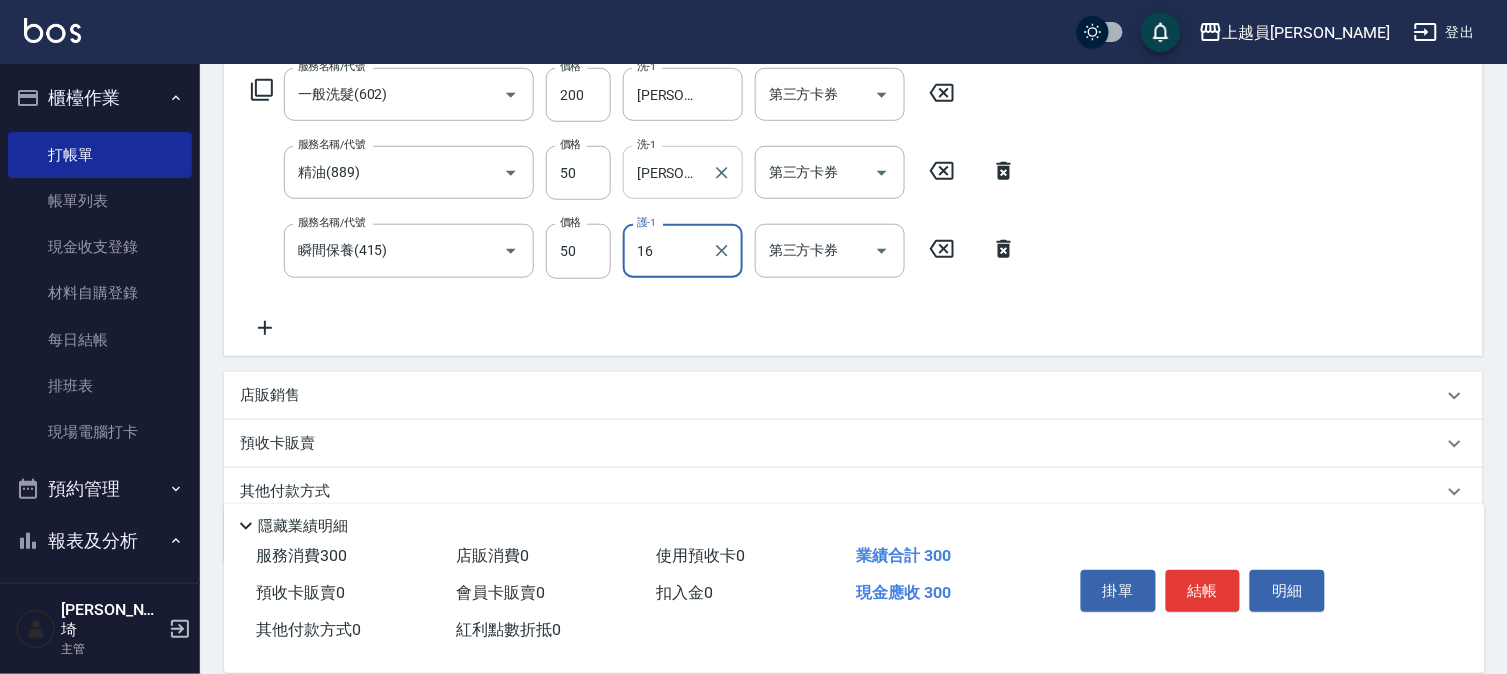 type on "[PERSON_NAME]-16" 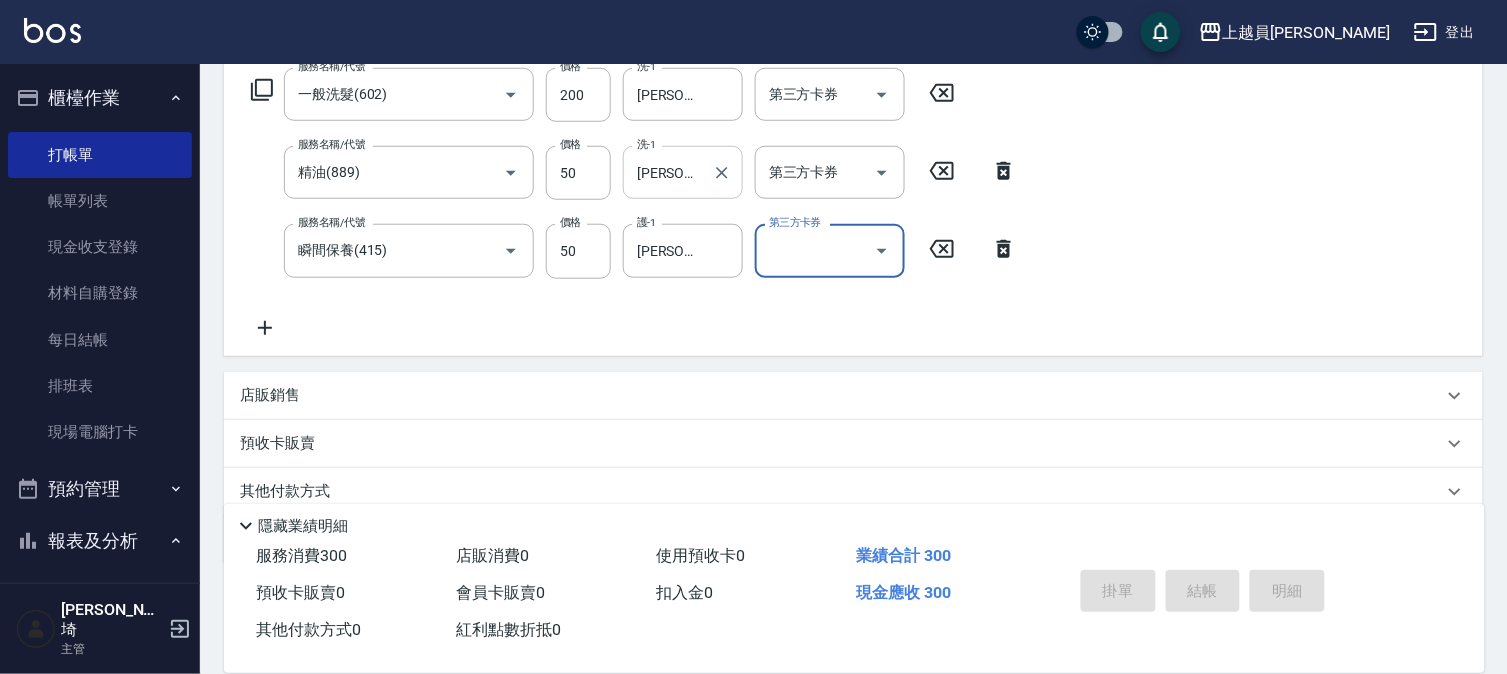type on "[DATE] 19:18" 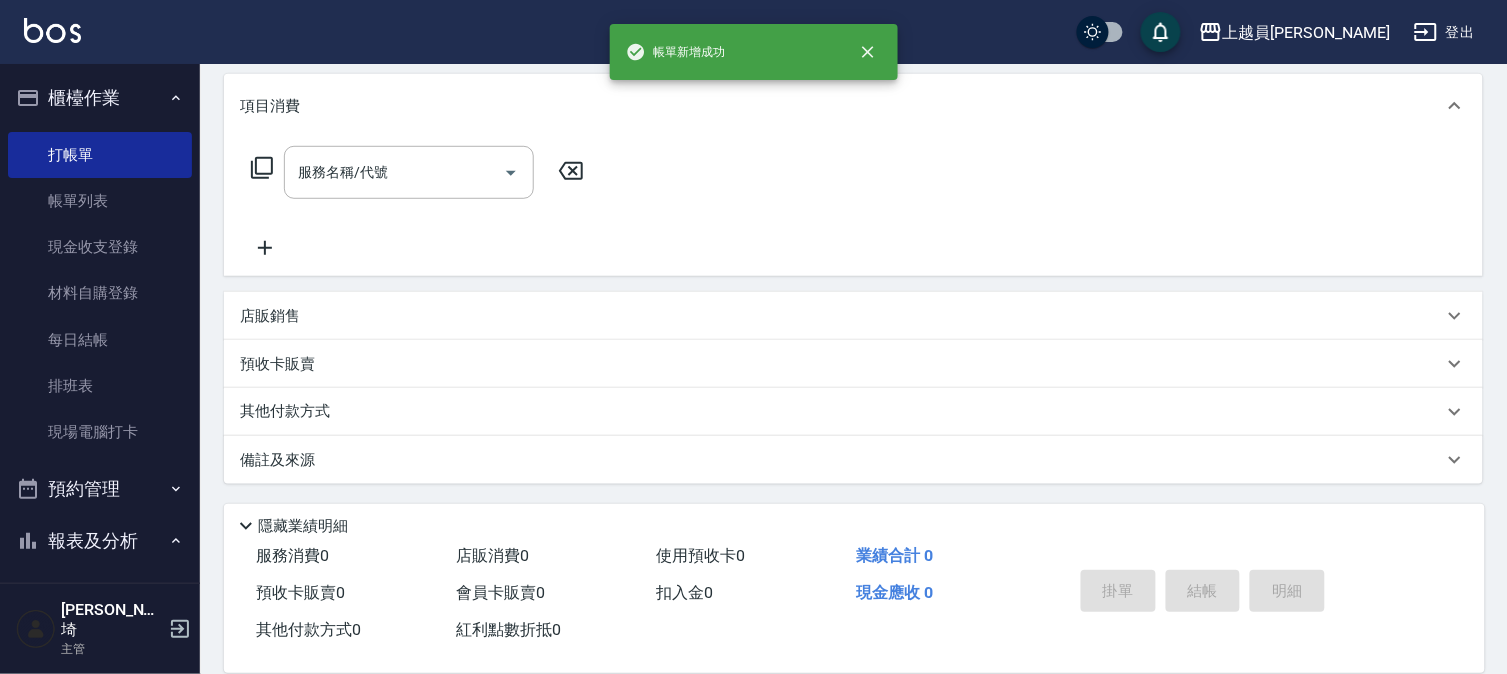 scroll, scrollTop: 0, scrollLeft: 0, axis: both 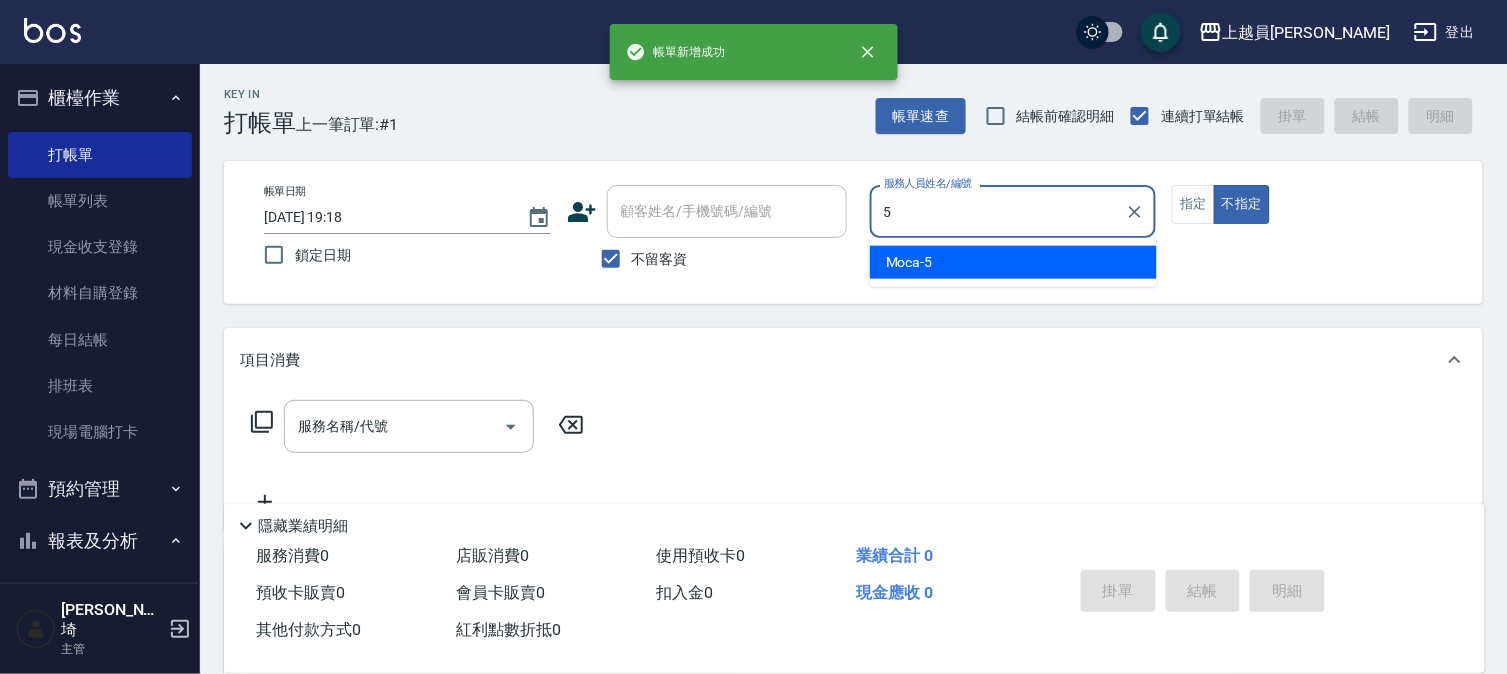 type on "Moca-5" 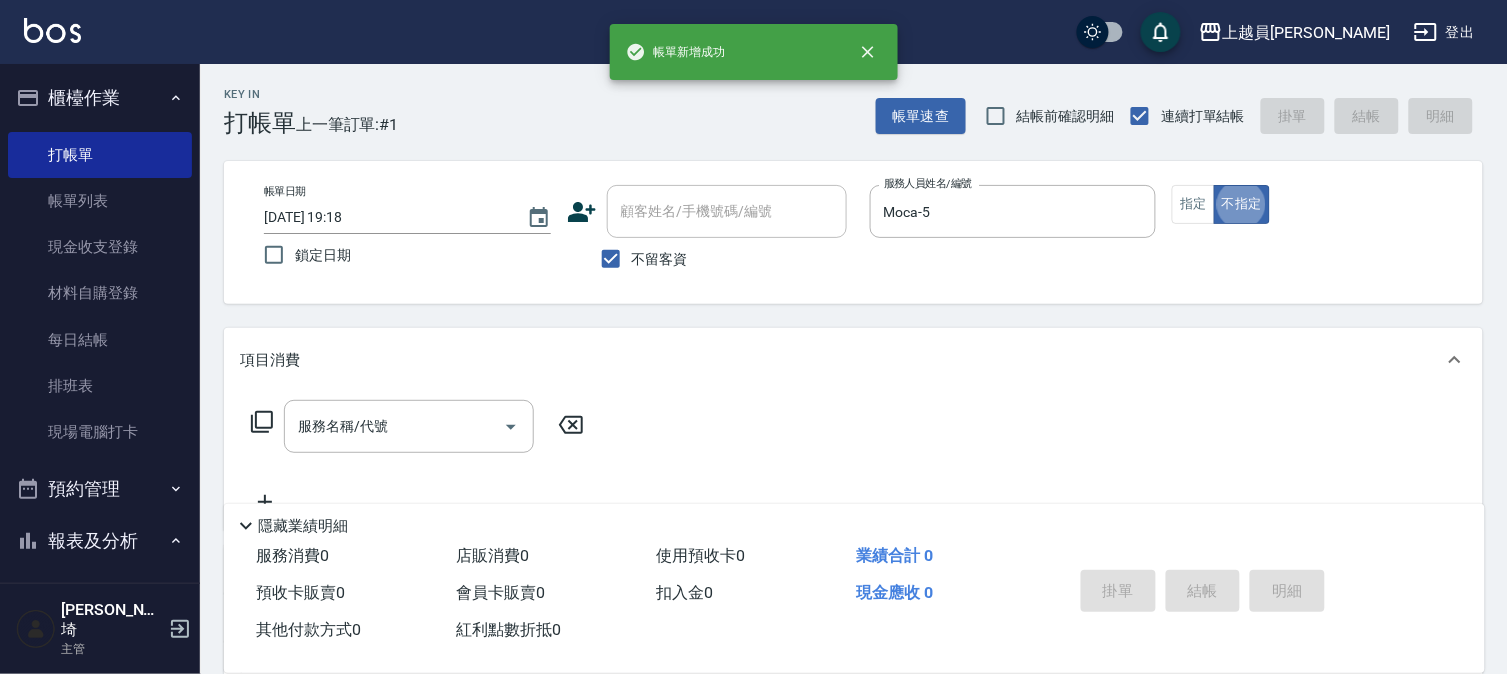 type on "false" 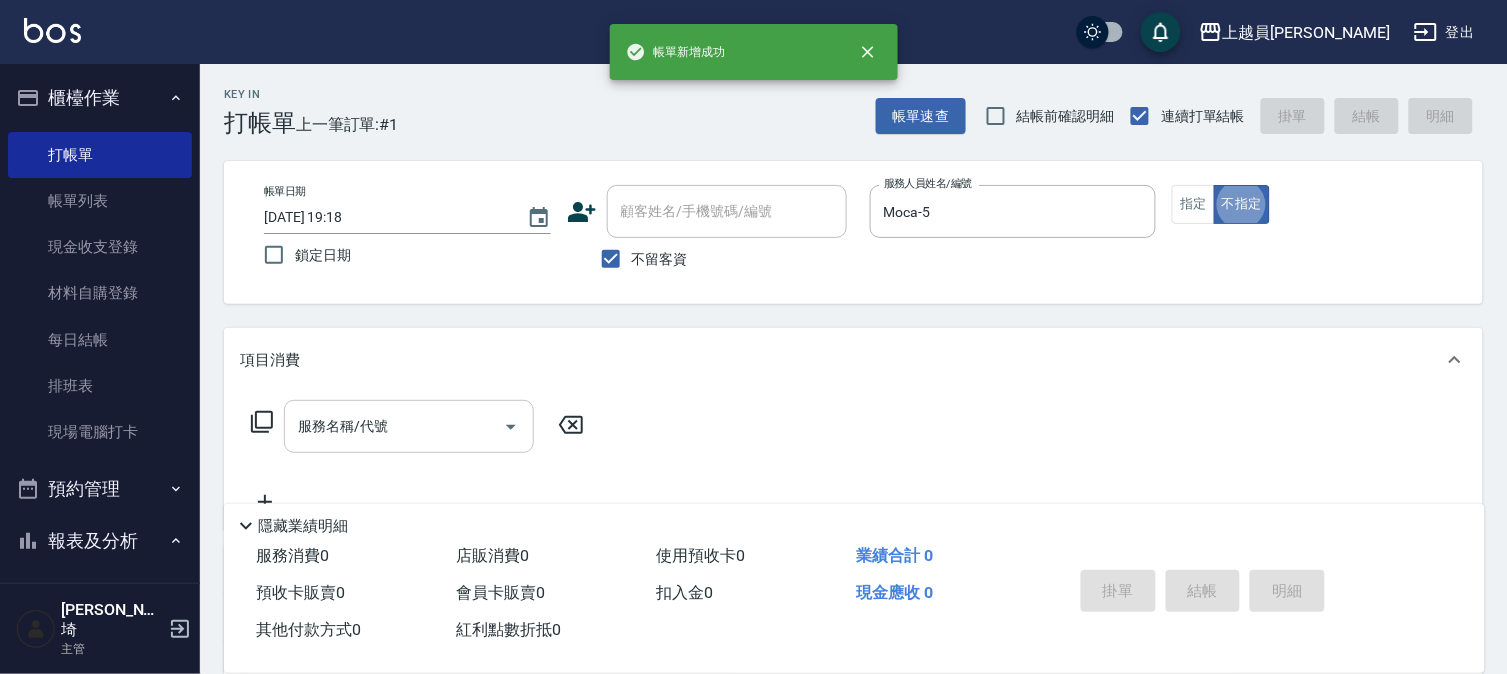 click on "服務名稱/代號" at bounding box center (409, 426) 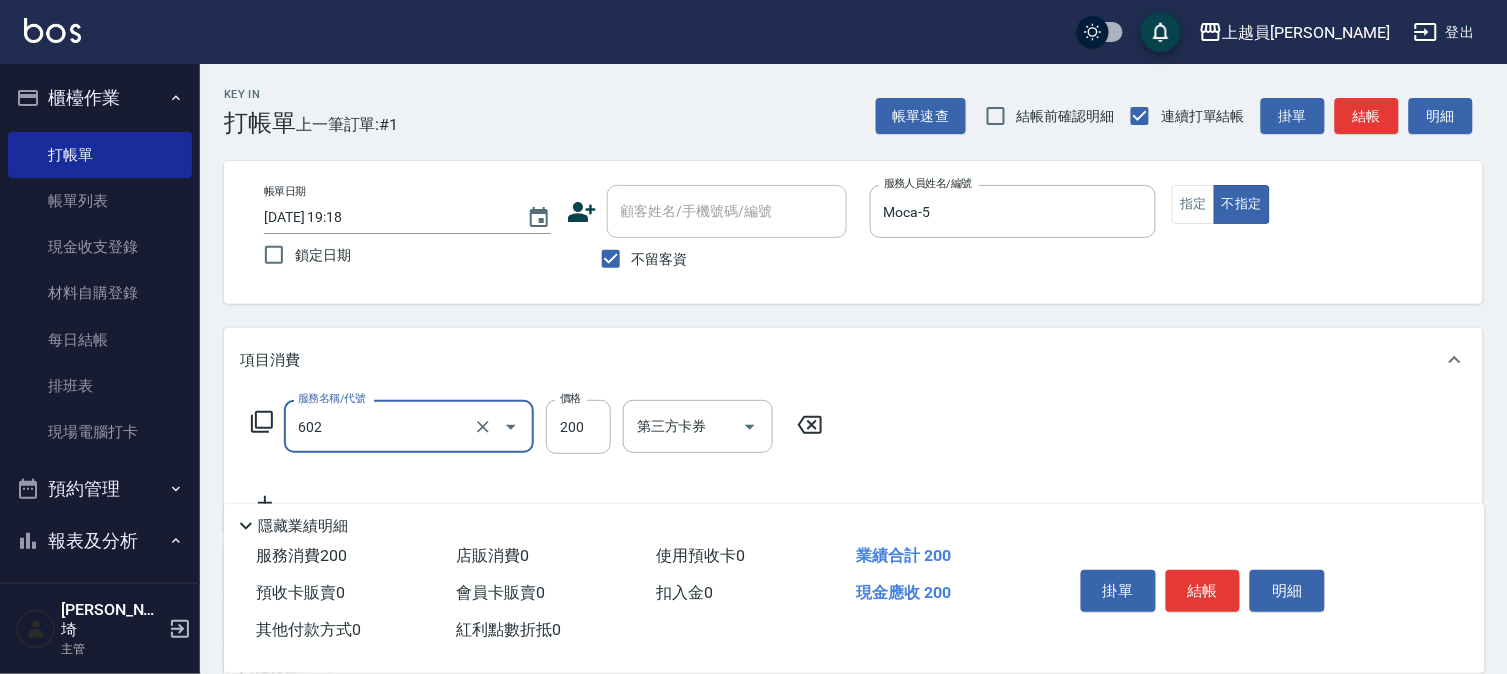 type on "一般洗髮(602)" 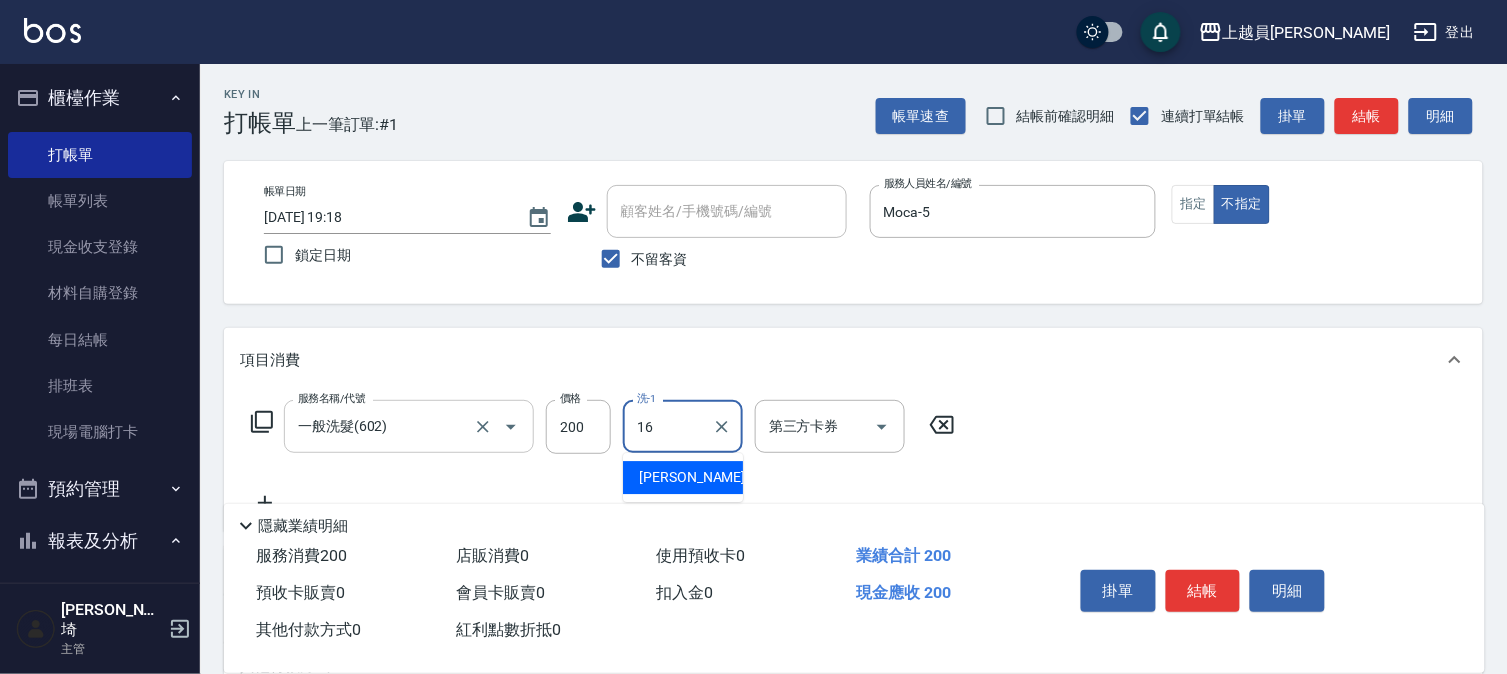 type on "[PERSON_NAME]-16" 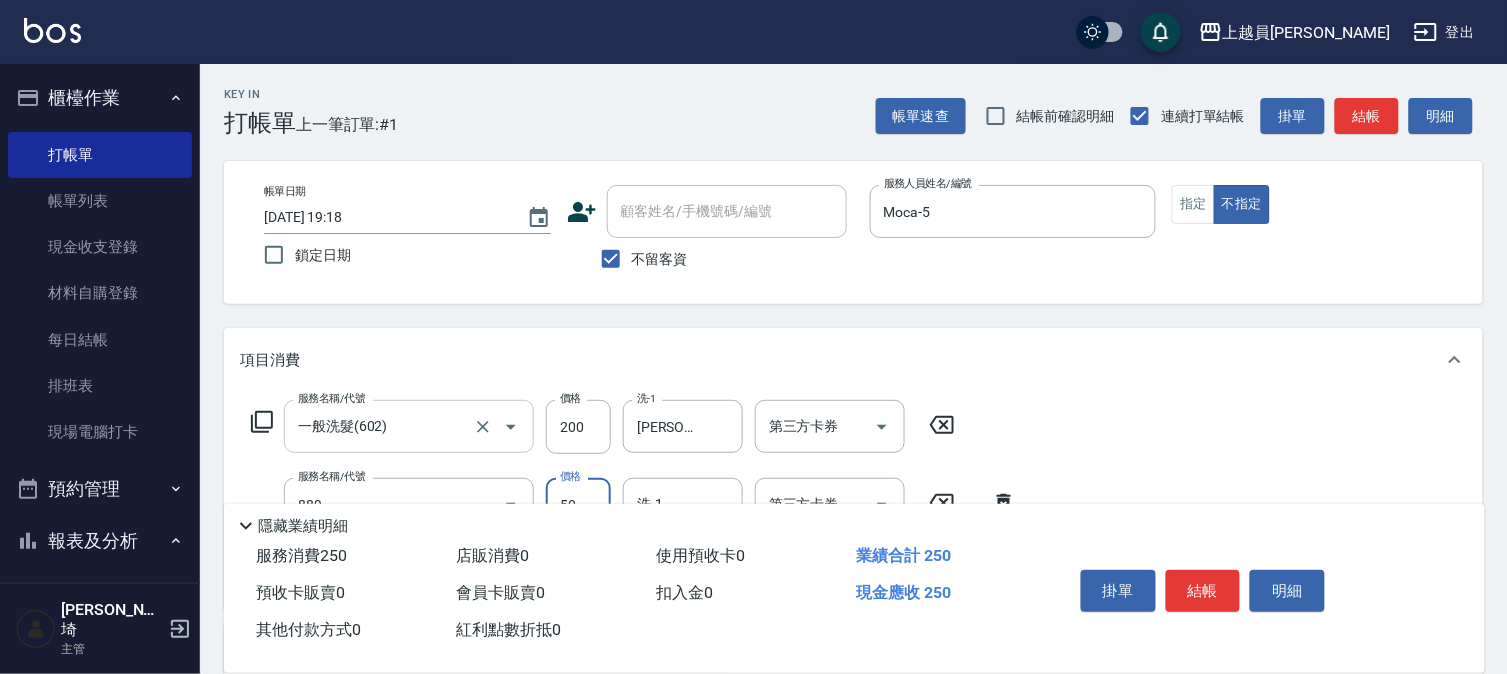 type on "精油(889)" 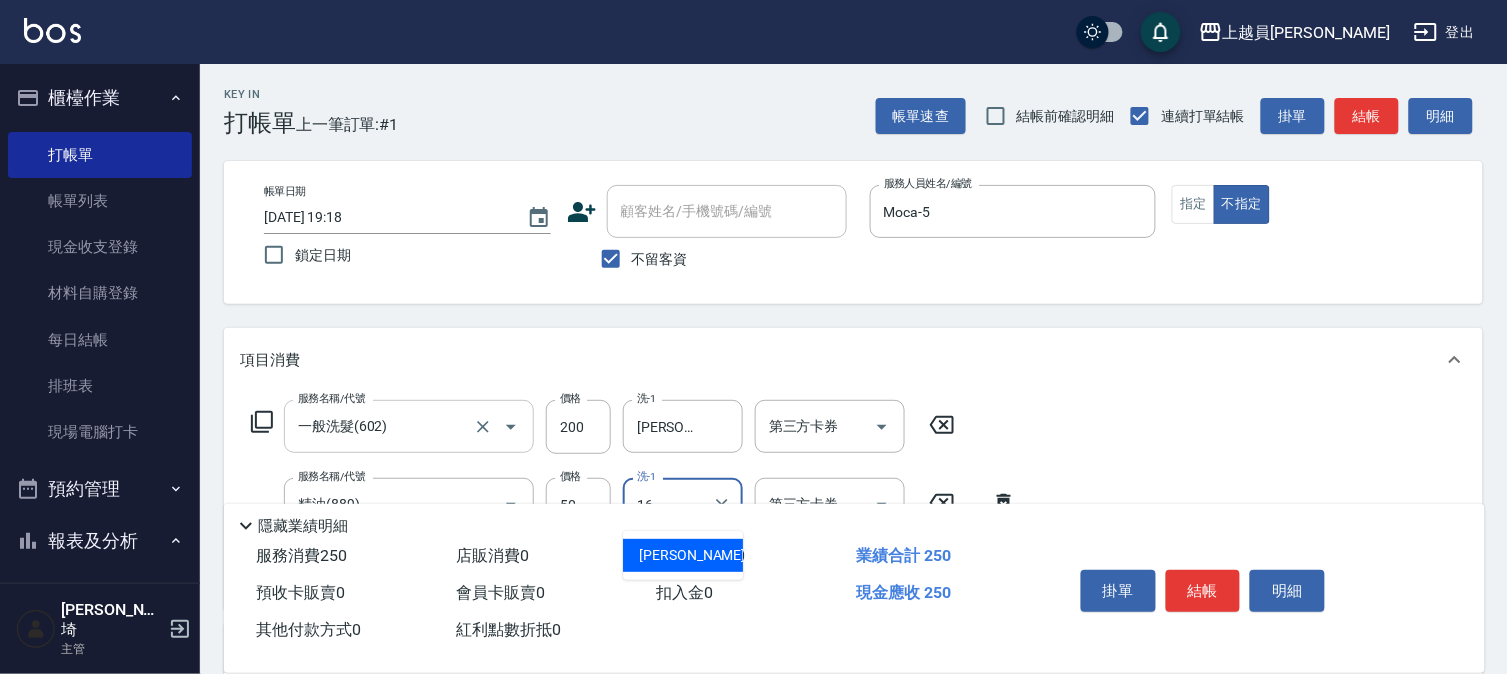 type on "[PERSON_NAME]-16" 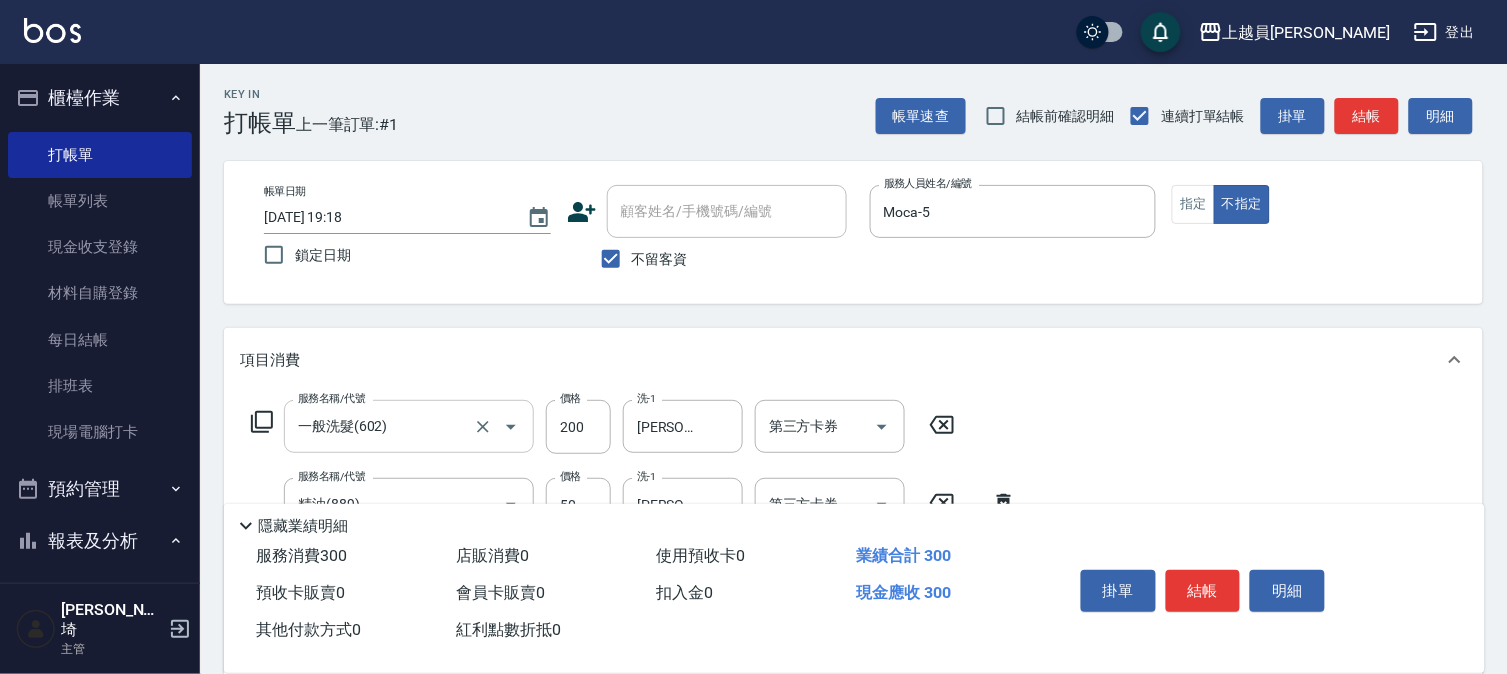 type on "瞬間保養(415)" 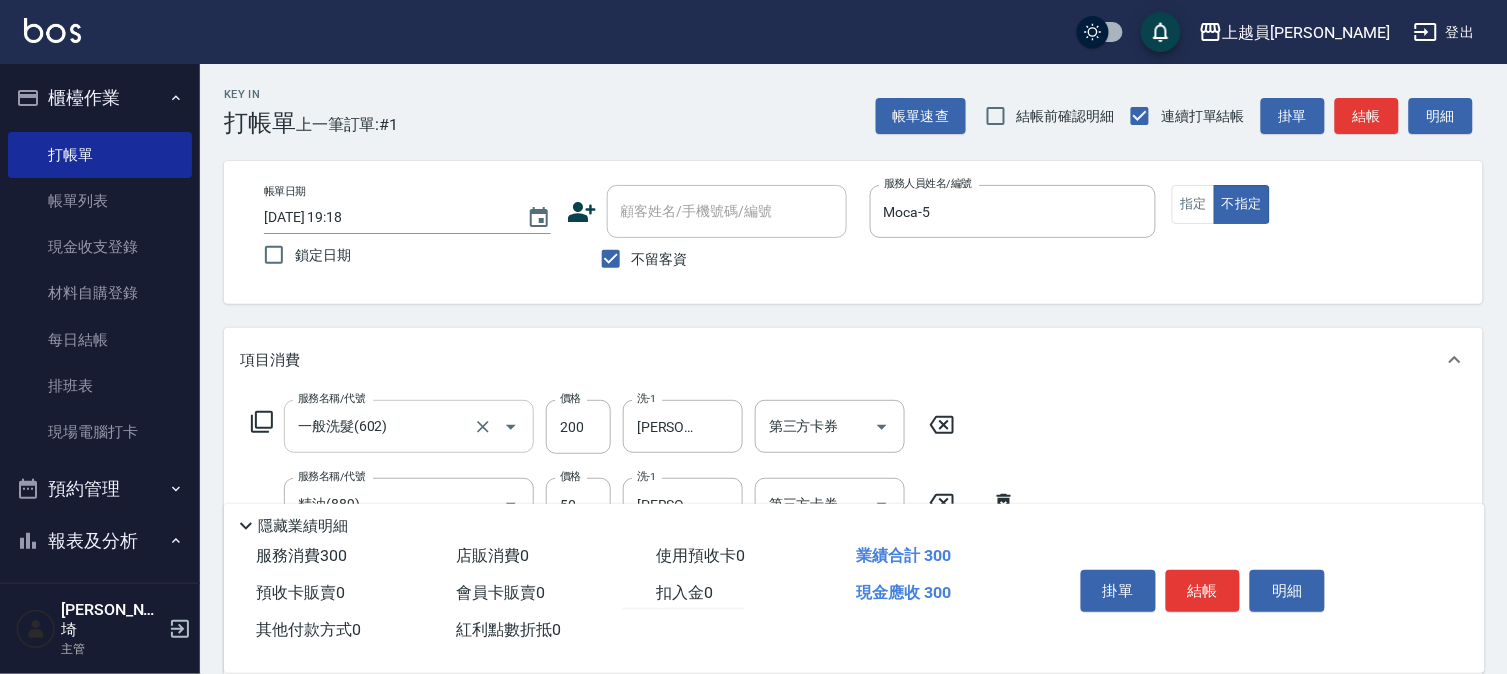 type on "[PERSON_NAME]-16" 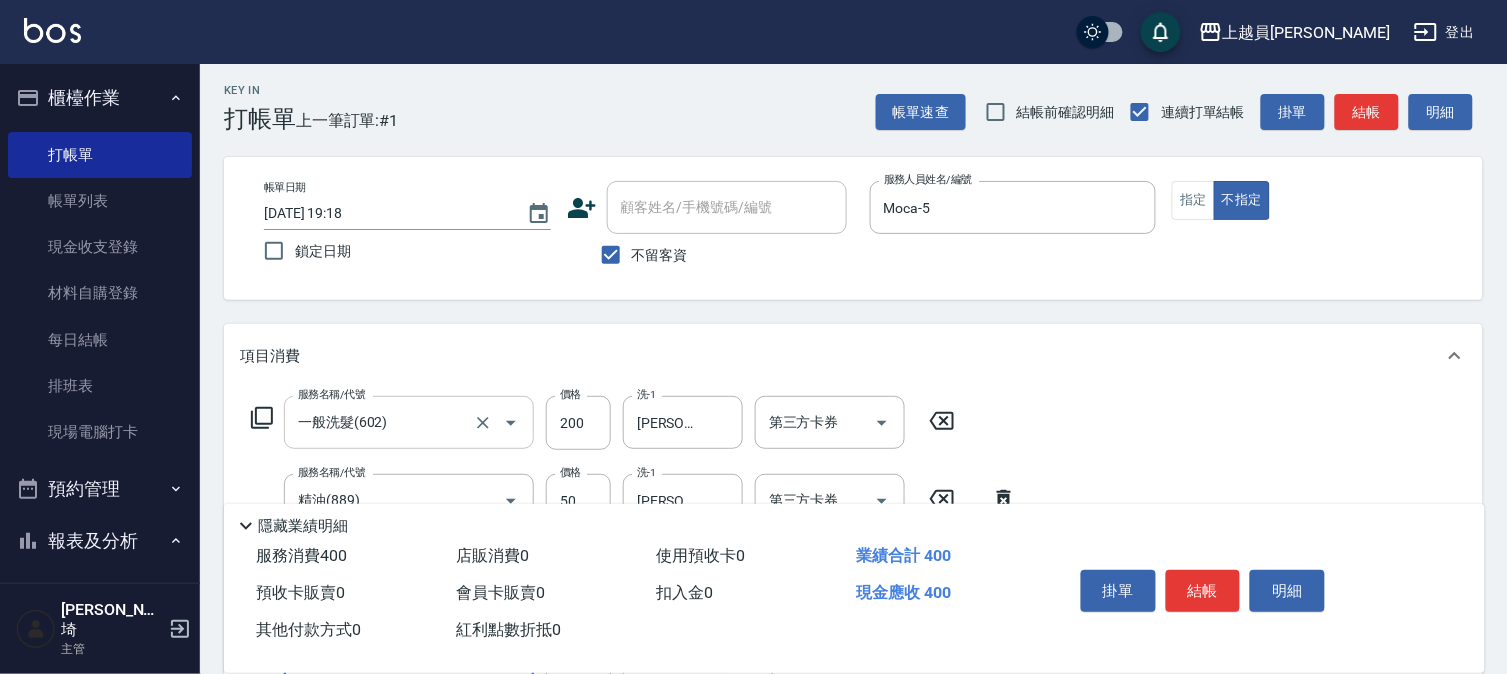 type on "剪髮(302)" 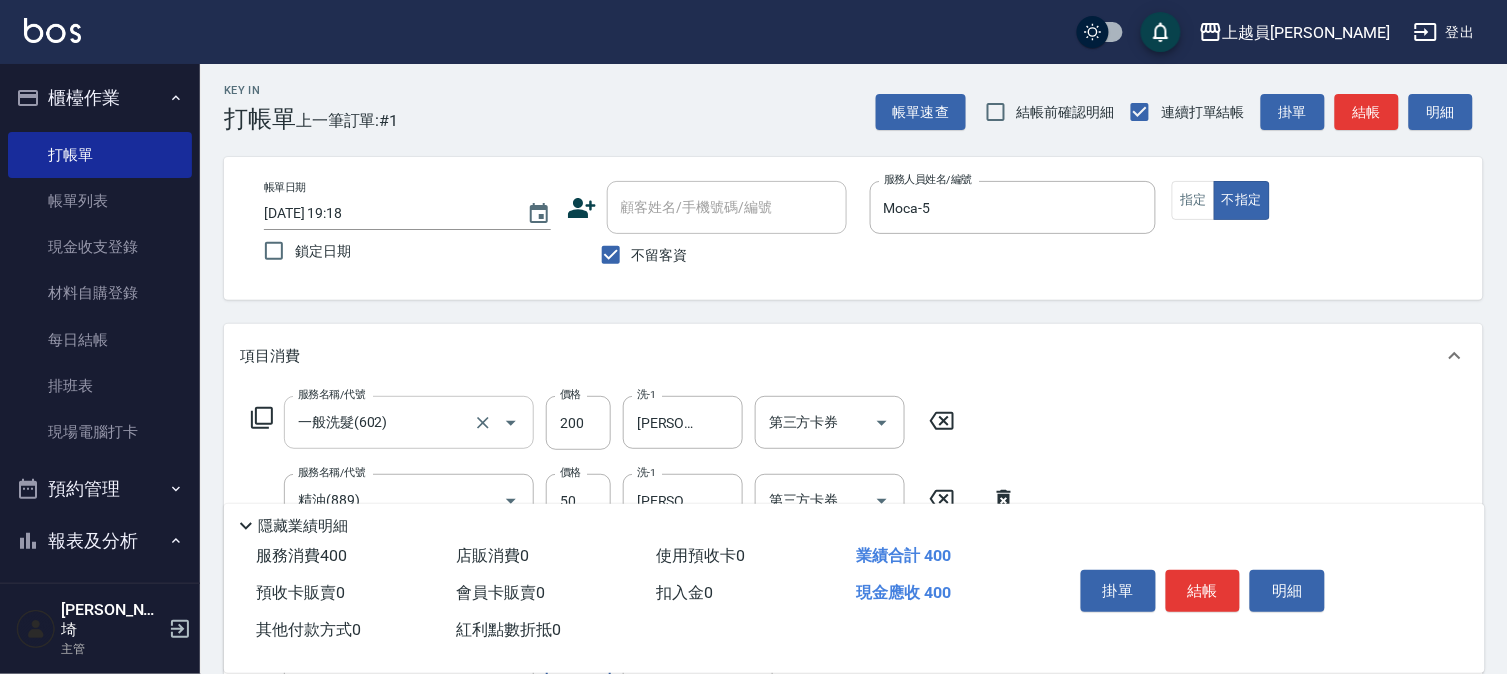 scroll, scrollTop: 14, scrollLeft: 0, axis: vertical 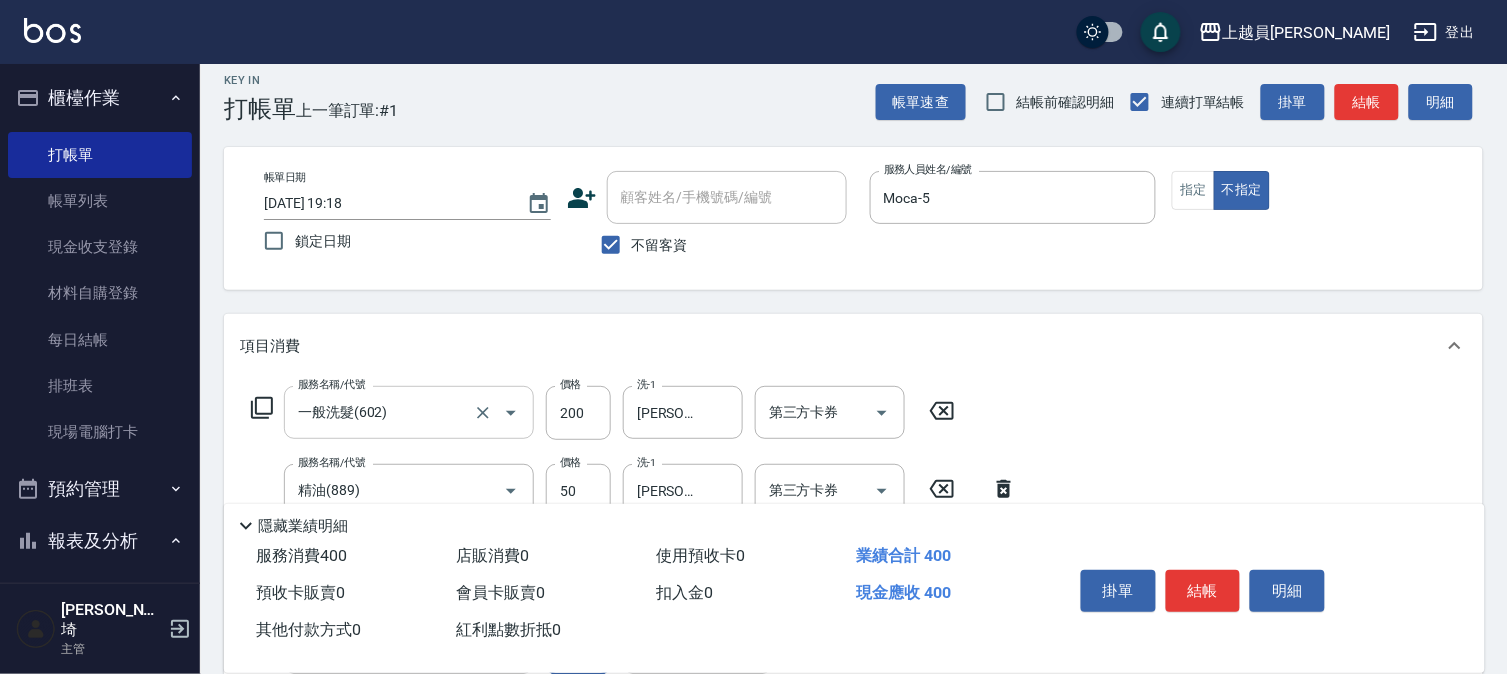 type on "130" 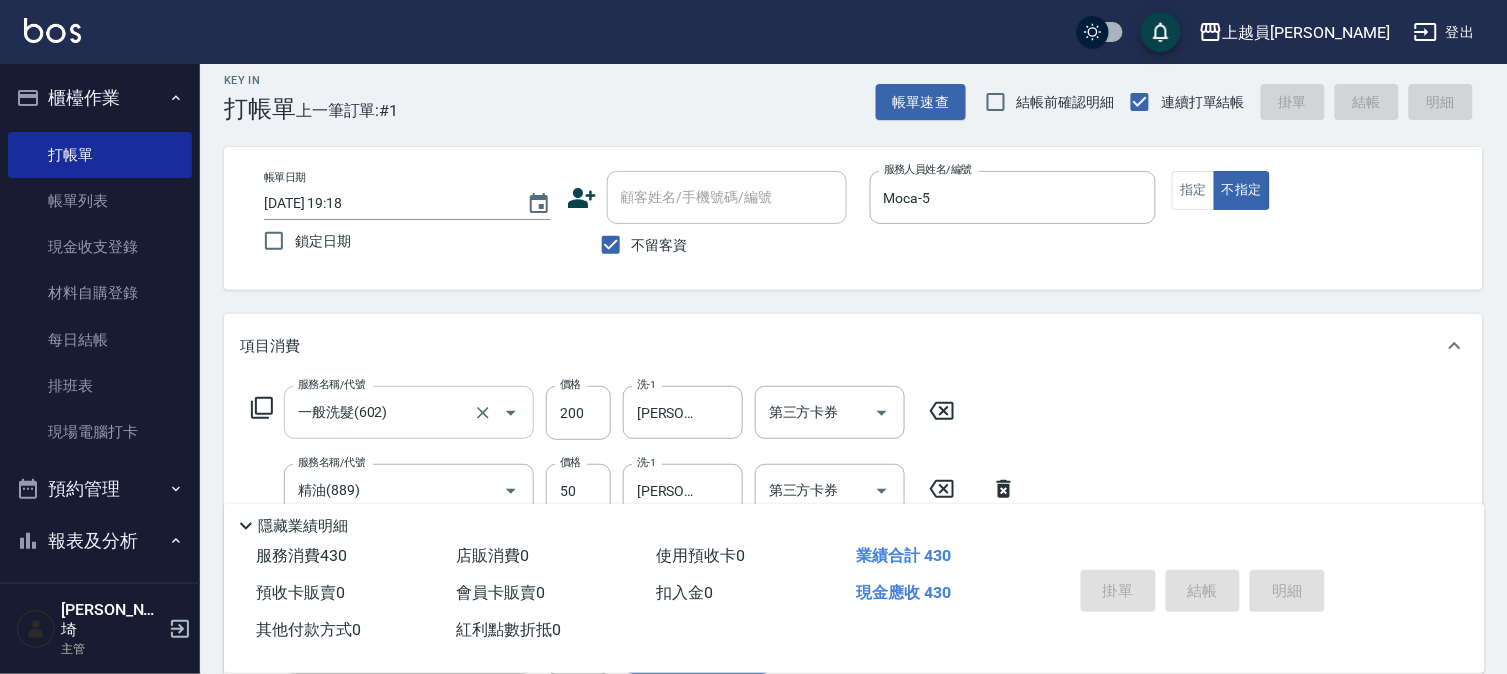 type 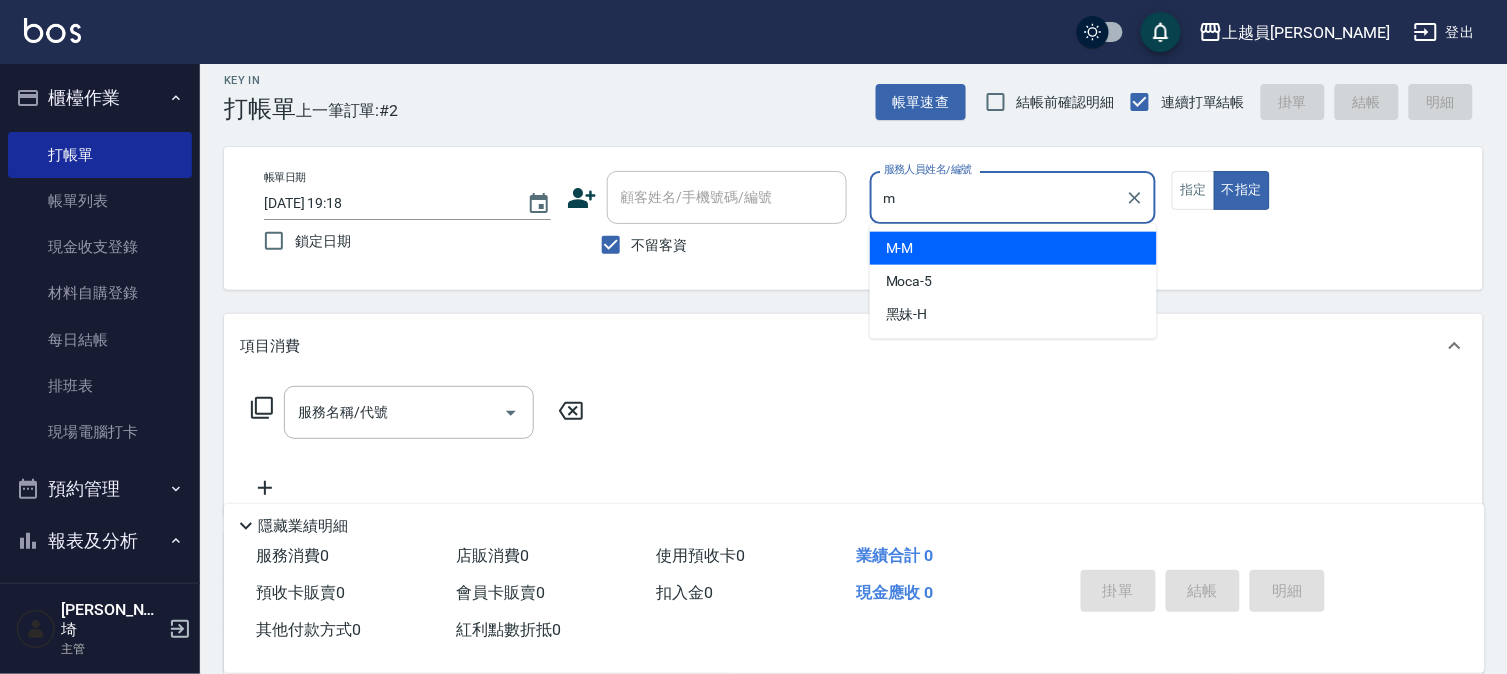 type on "M-M" 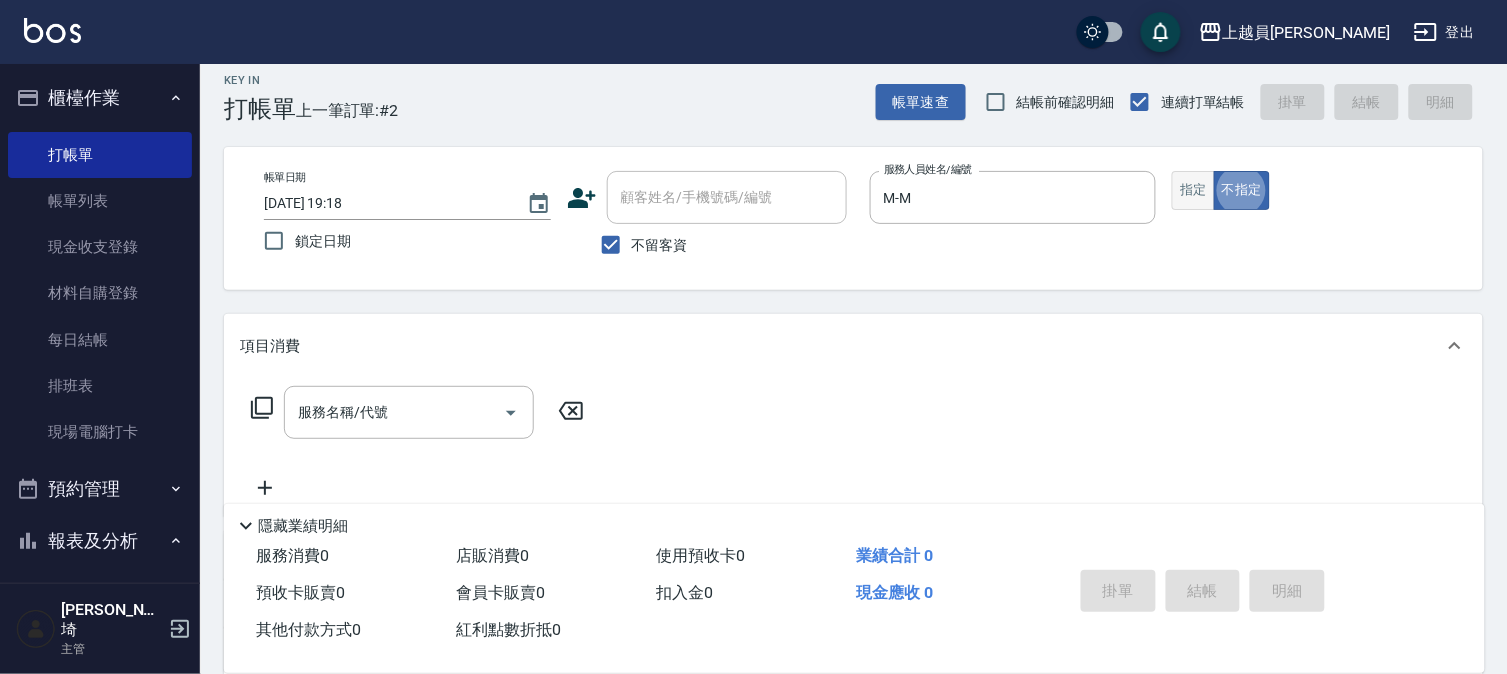 click on "指定" at bounding box center (1193, 190) 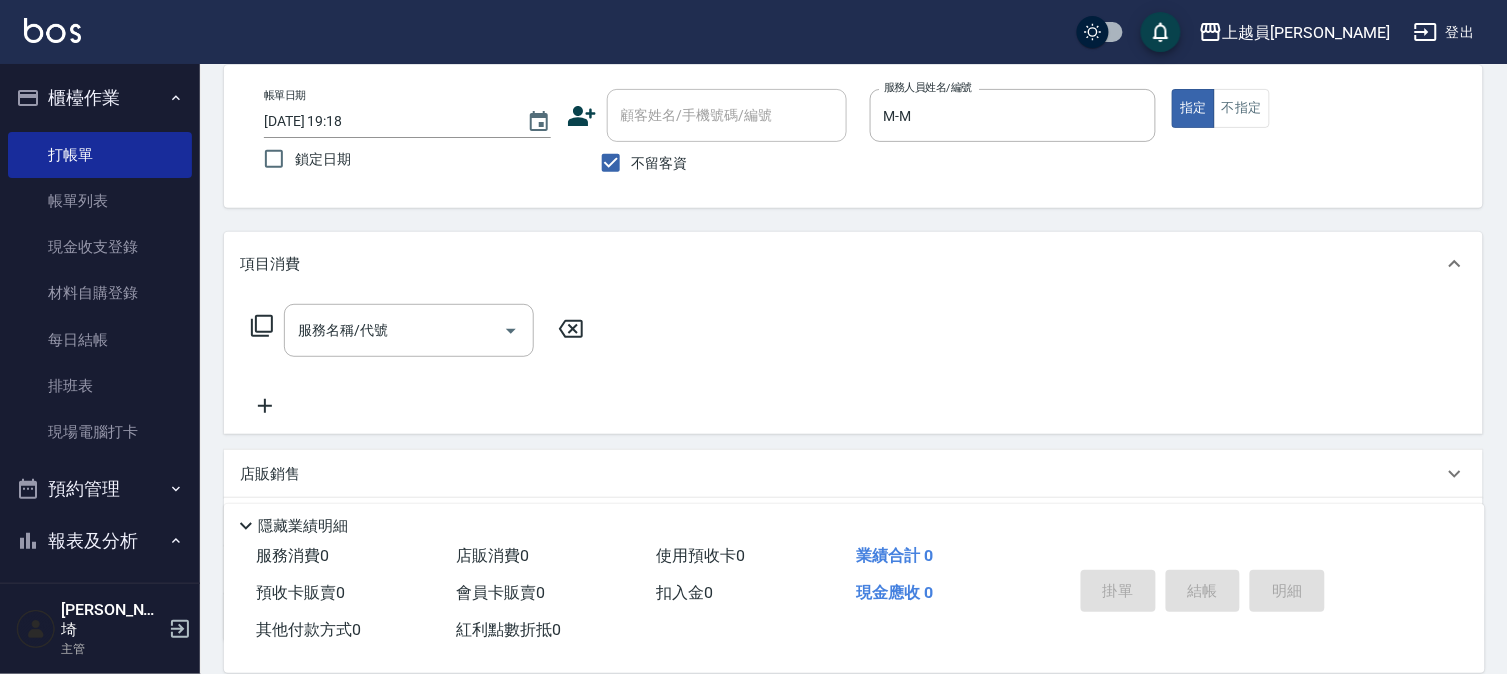 scroll, scrollTop: 236, scrollLeft: 0, axis: vertical 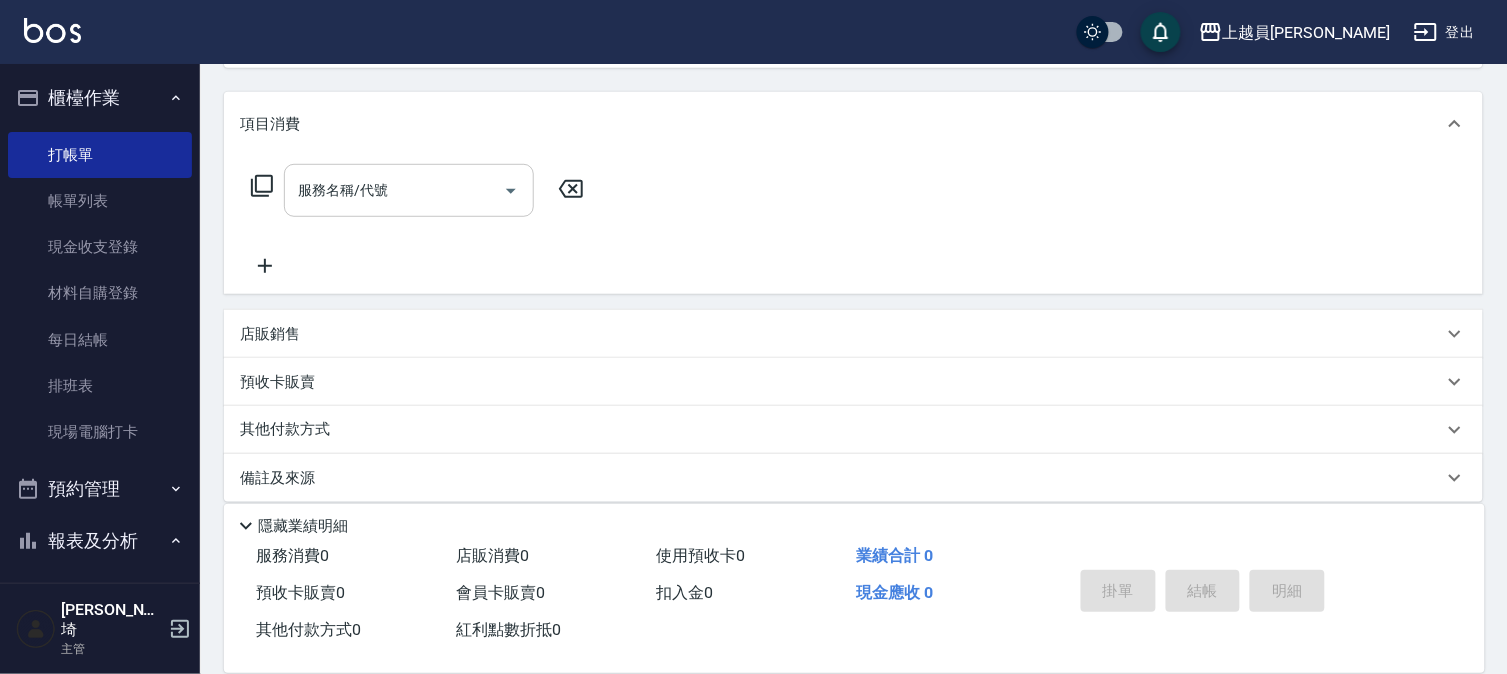 click on "服務名稱/代號" at bounding box center [394, 190] 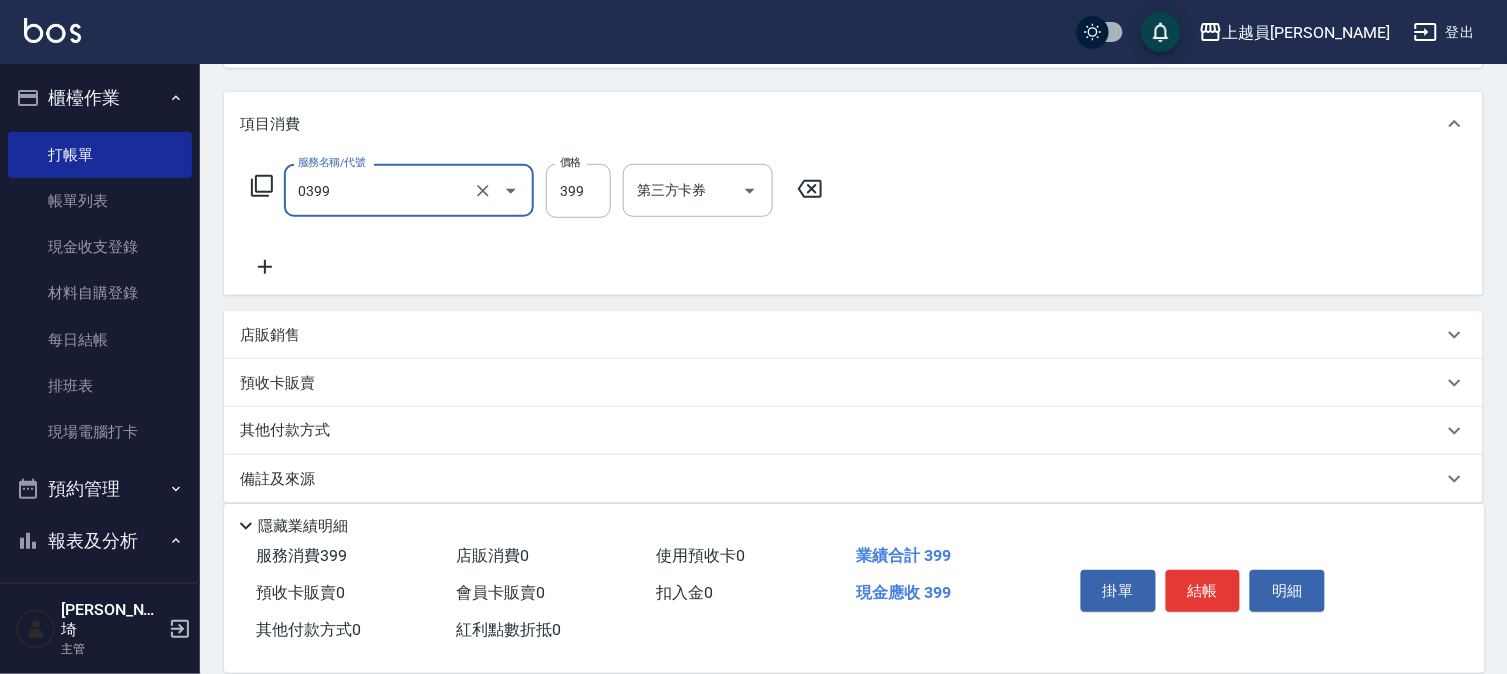 type on "海鹽SPA(0399)" 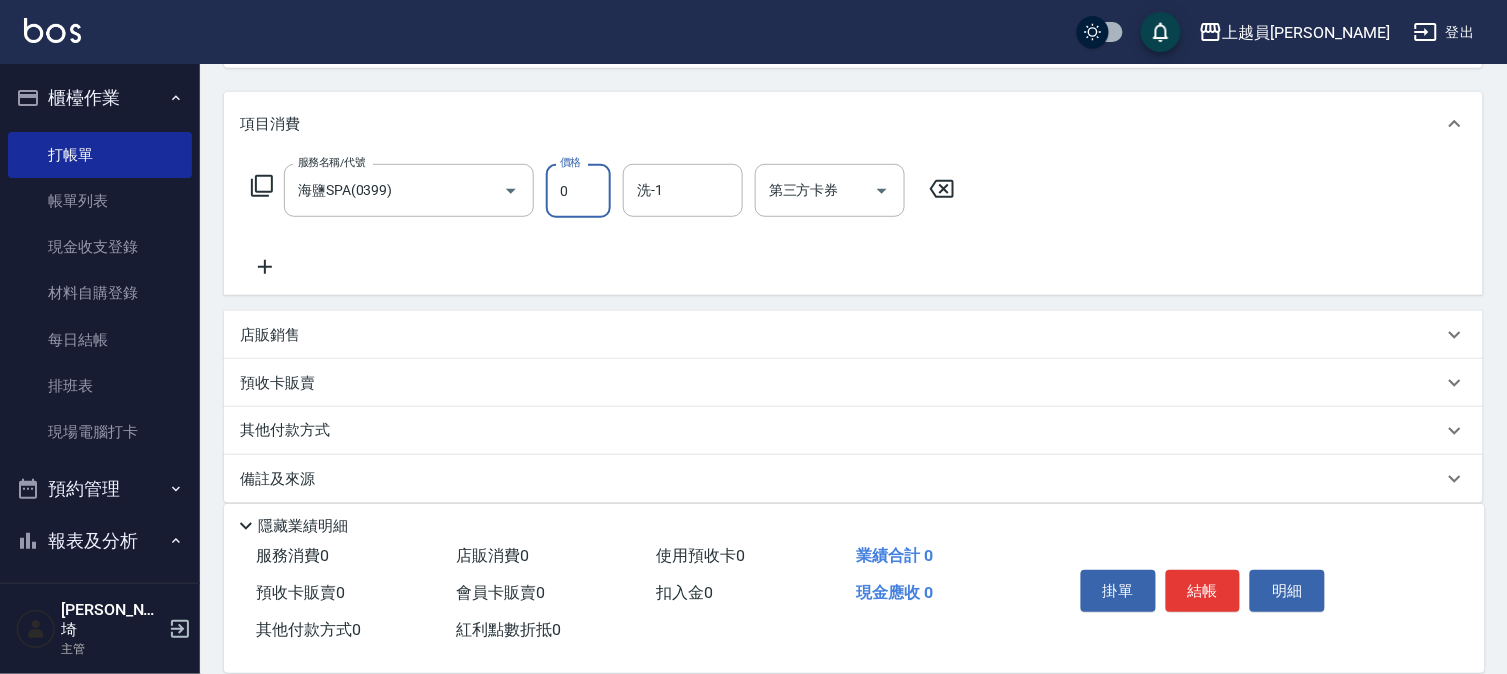 type on "0" 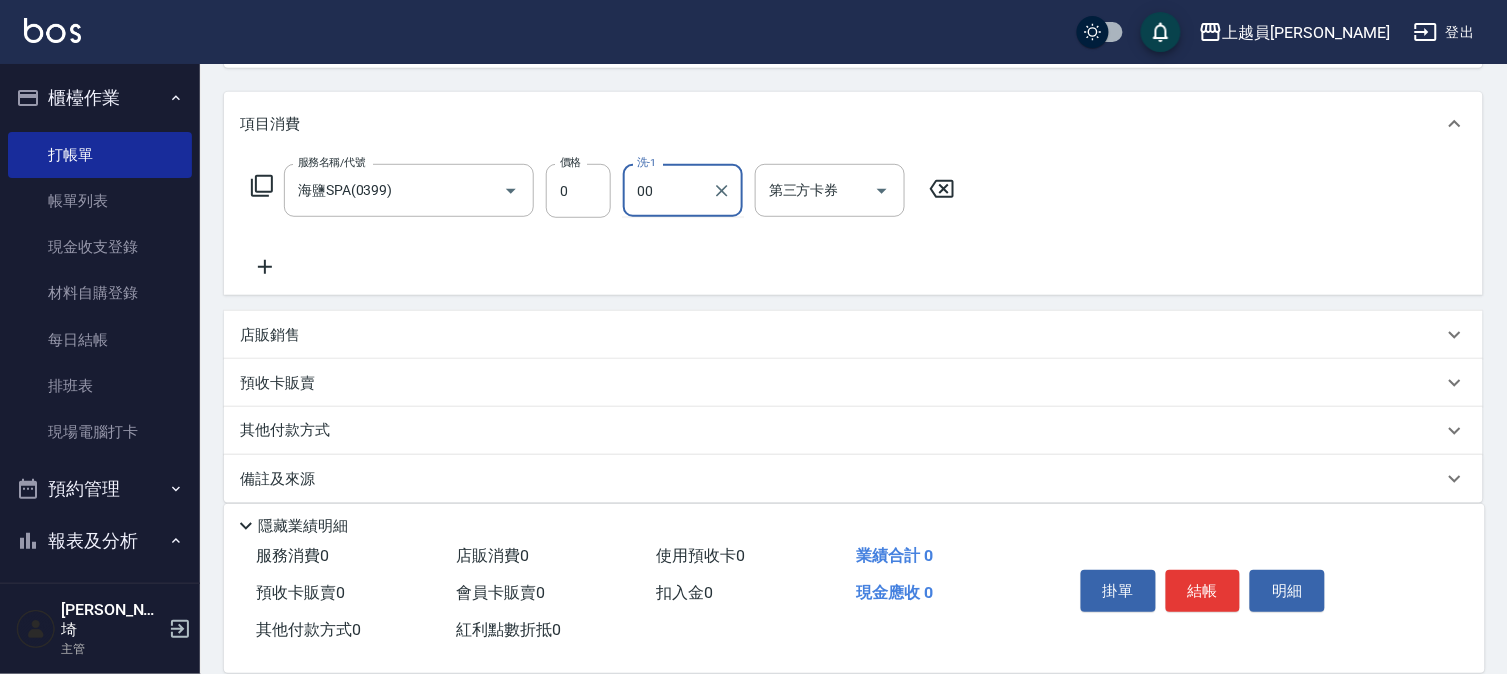type on "[PERSON_NAME]-00" 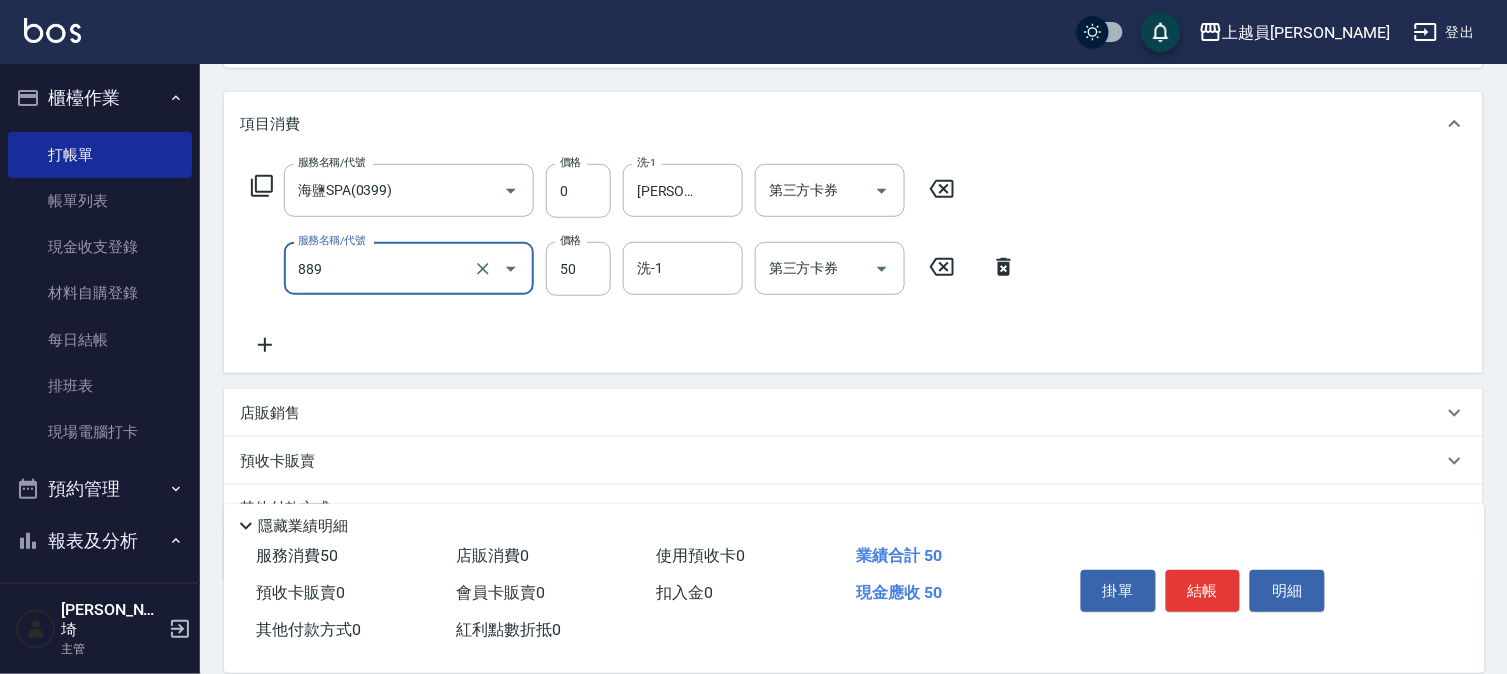 type on "精油(889)" 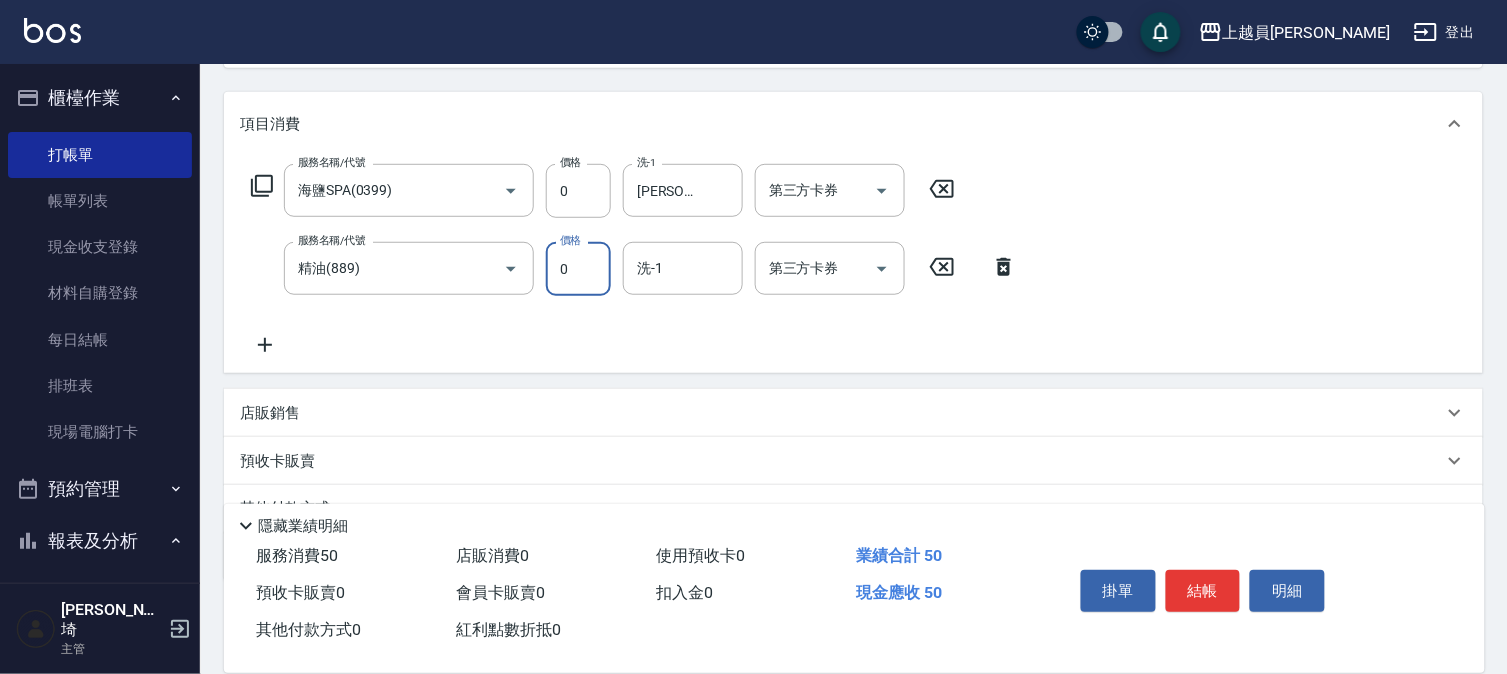 type on "0" 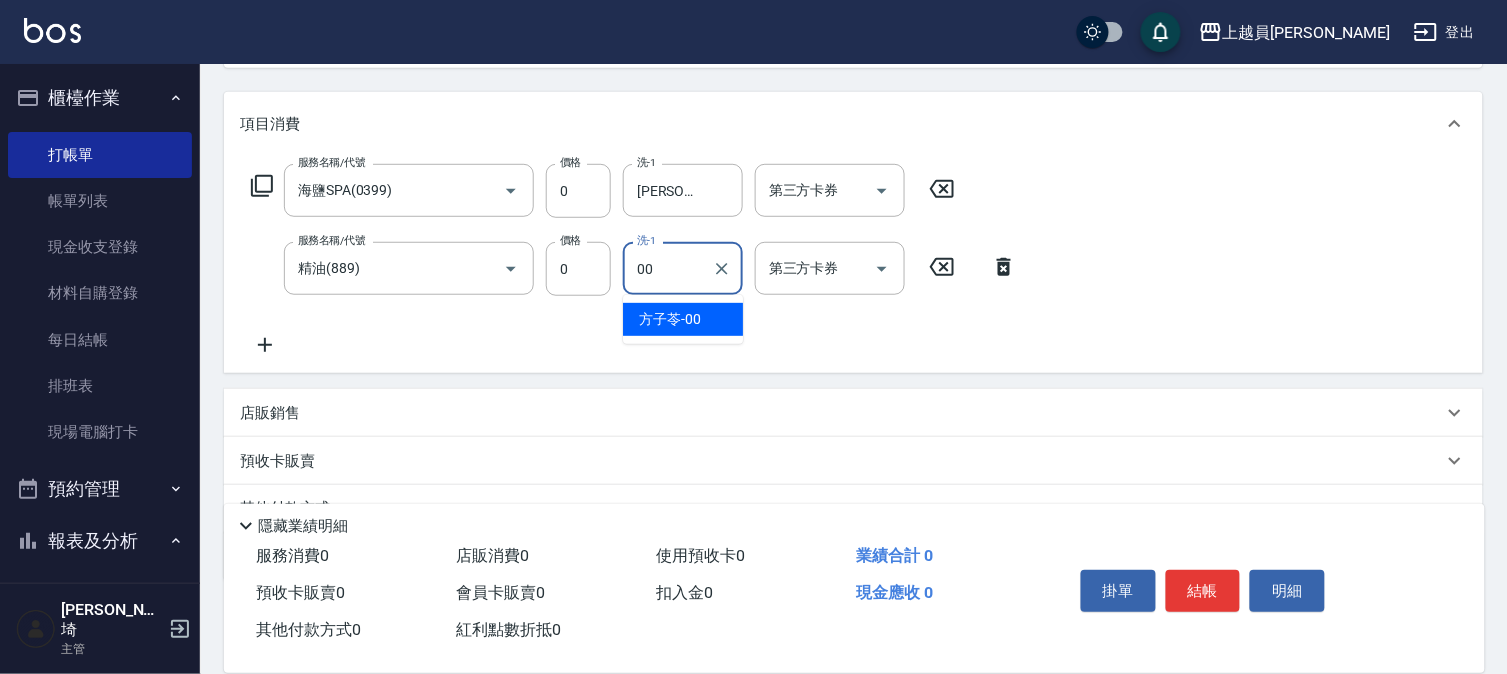 type on "[PERSON_NAME]-00" 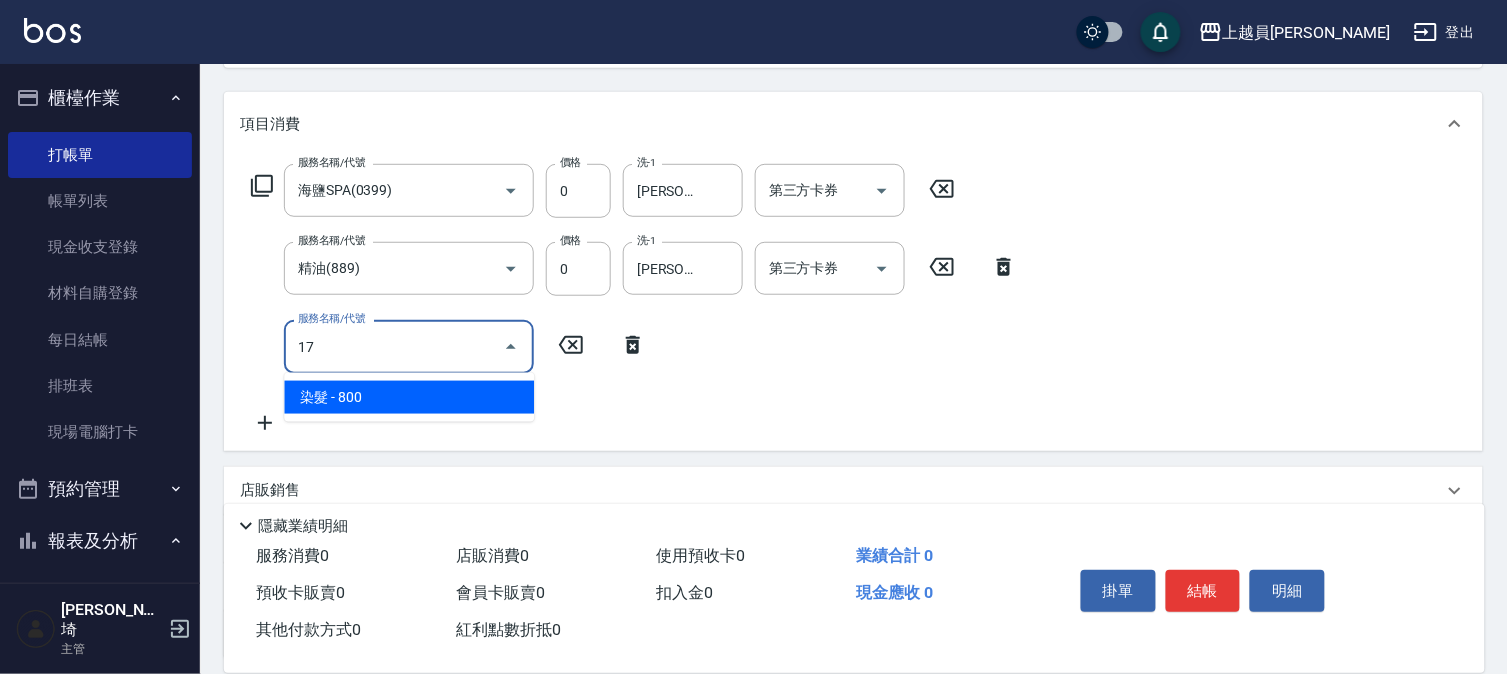 type on "染髮(17)" 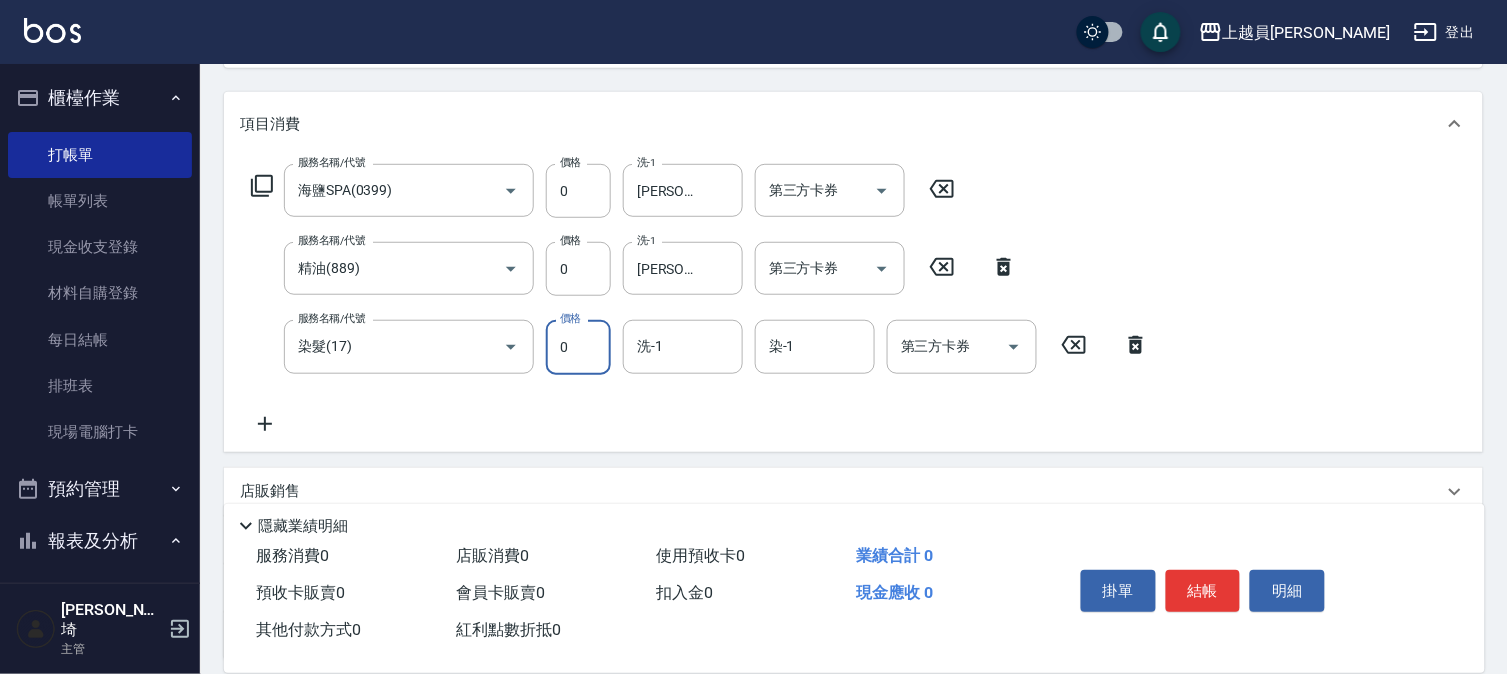 type on "0" 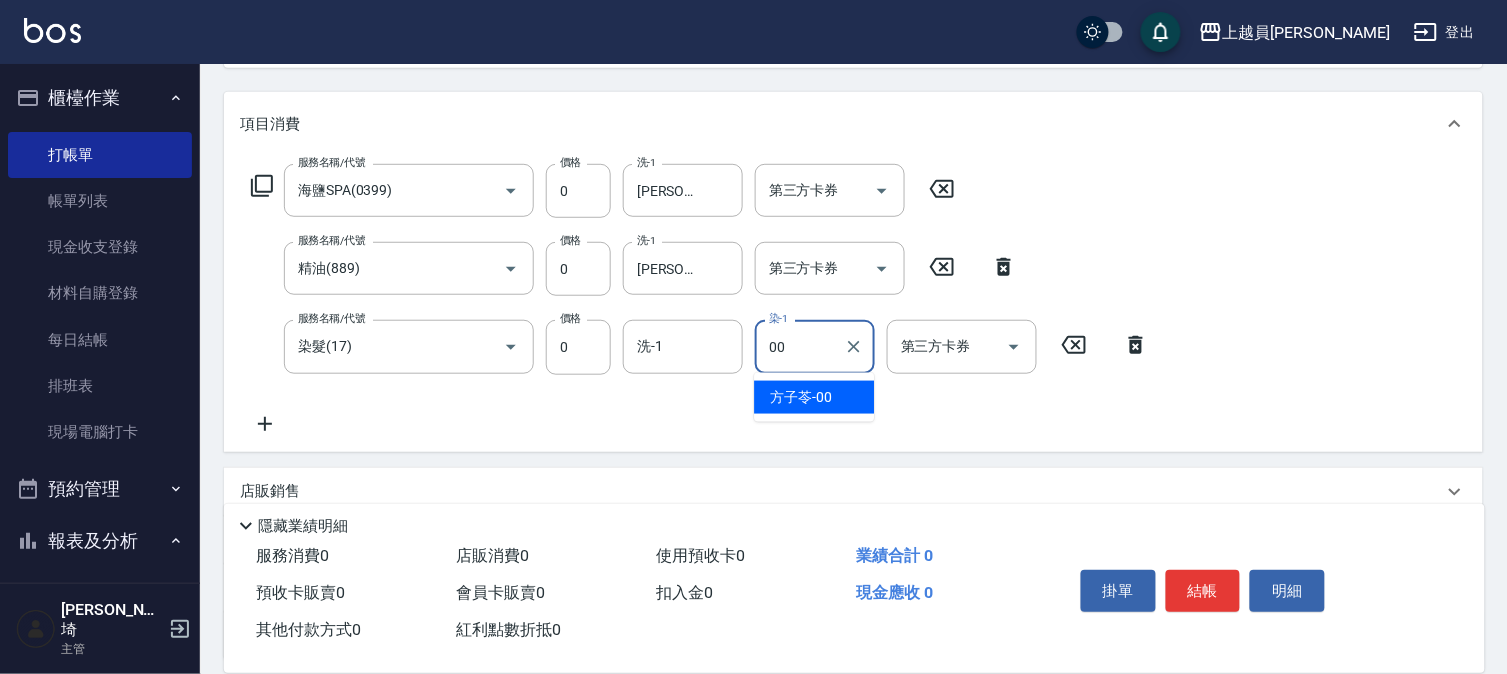 type on "[PERSON_NAME]-00" 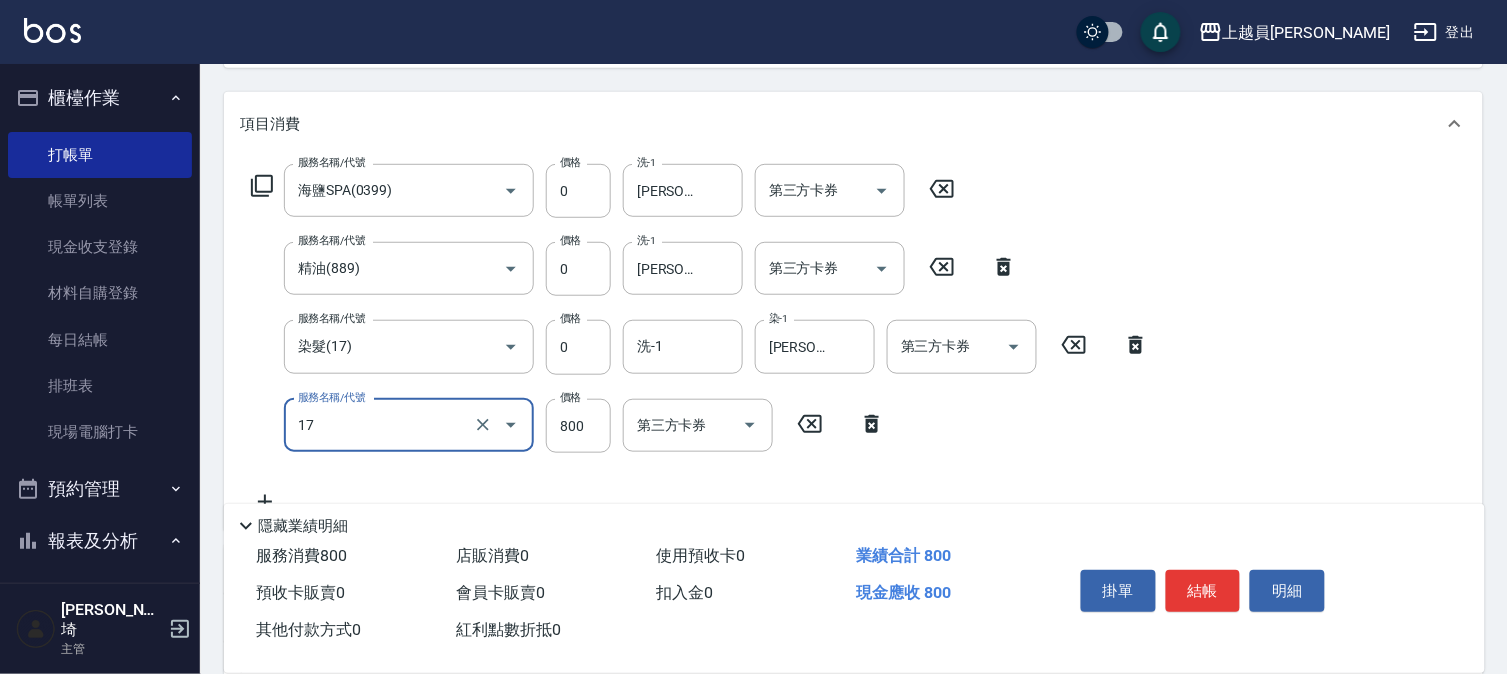 type on "染髮(17)" 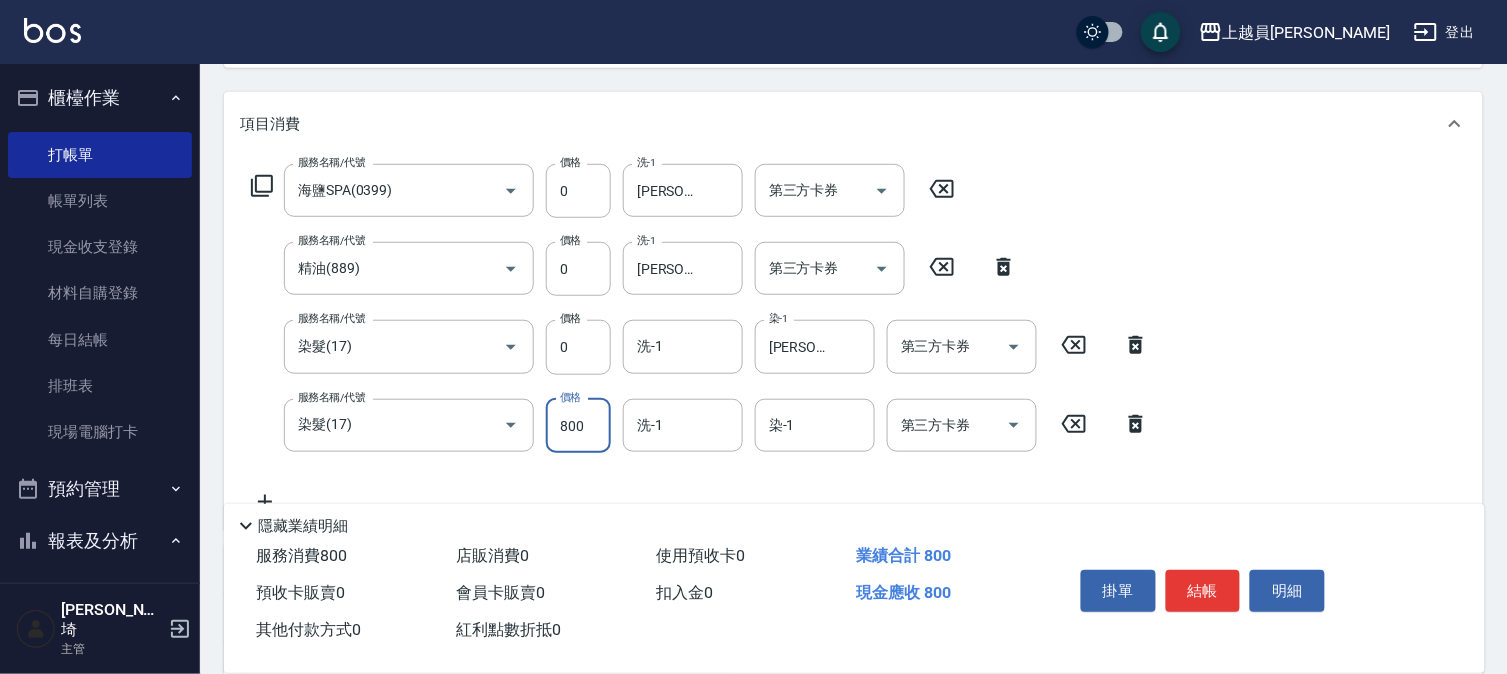 type on "0" 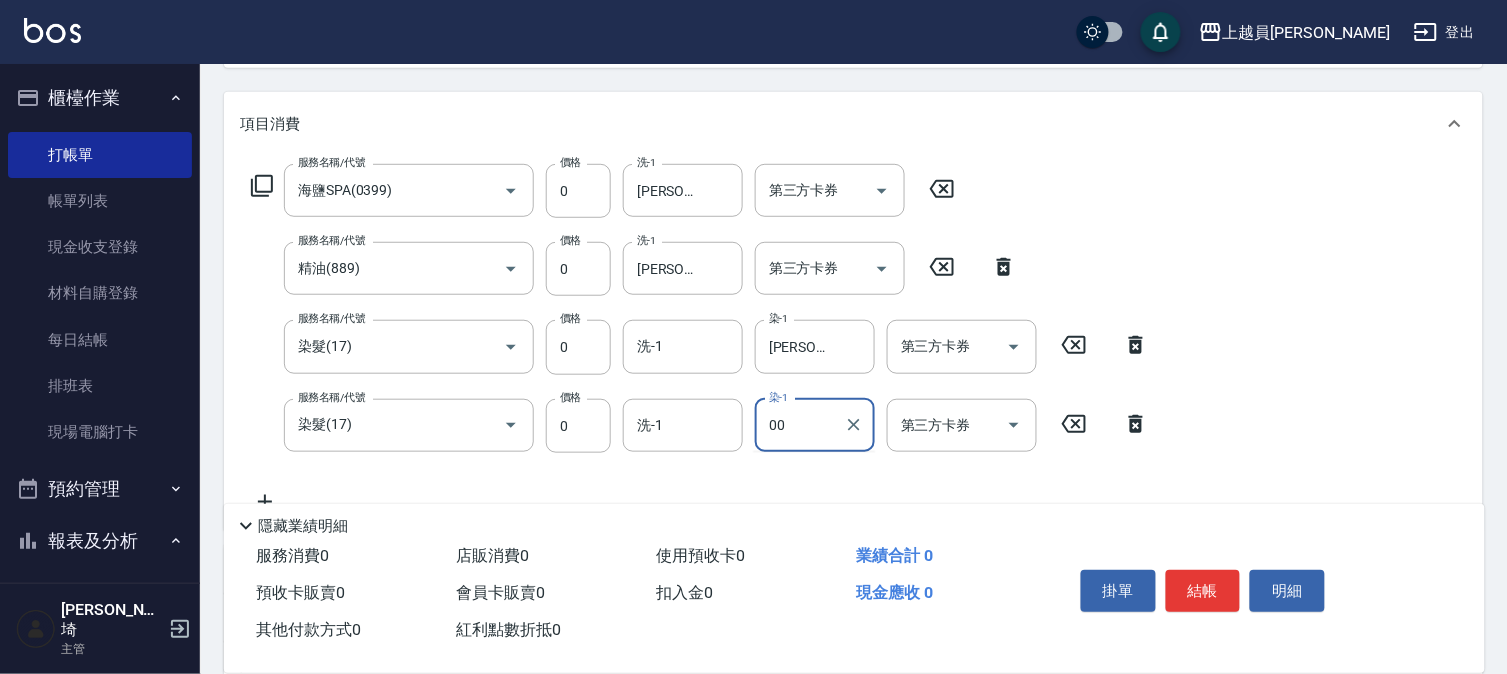 type on "[PERSON_NAME]-00" 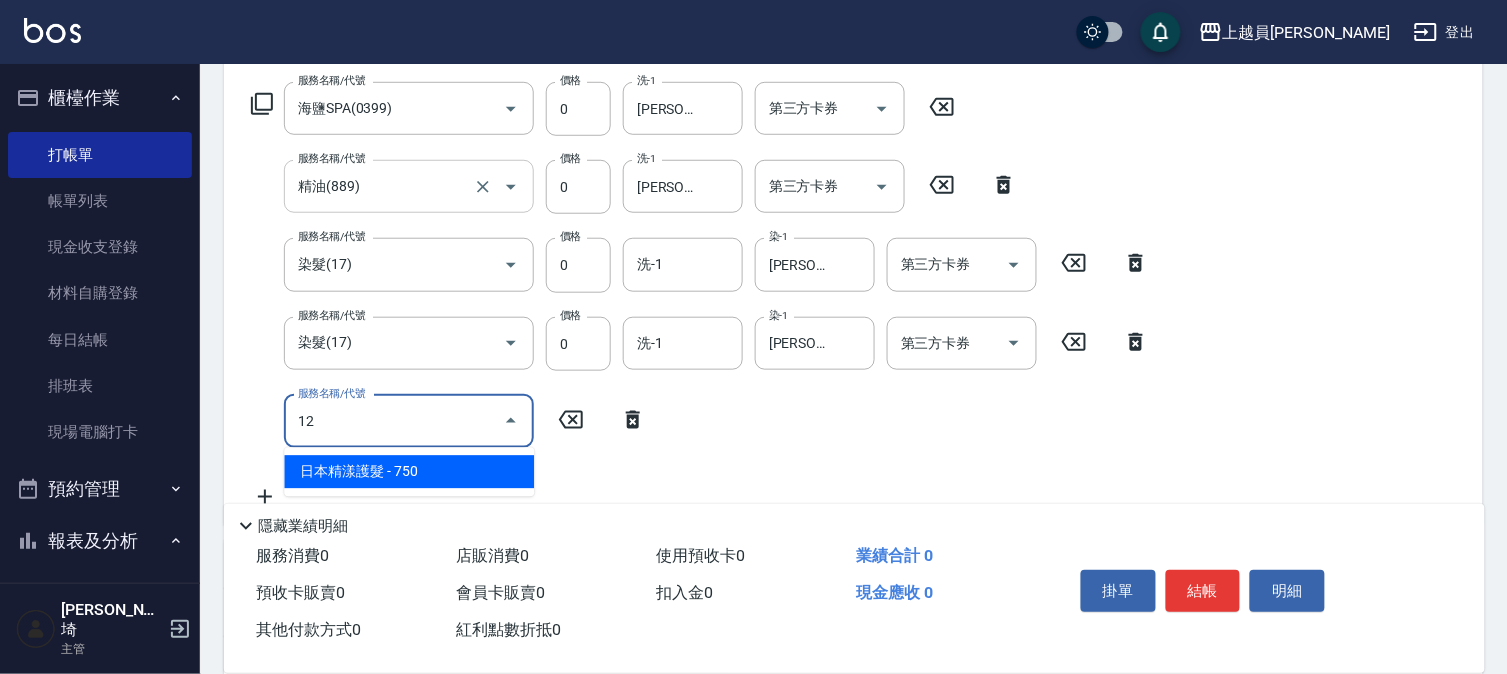 scroll, scrollTop: 458, scrollLeft: 0, axis: vertical 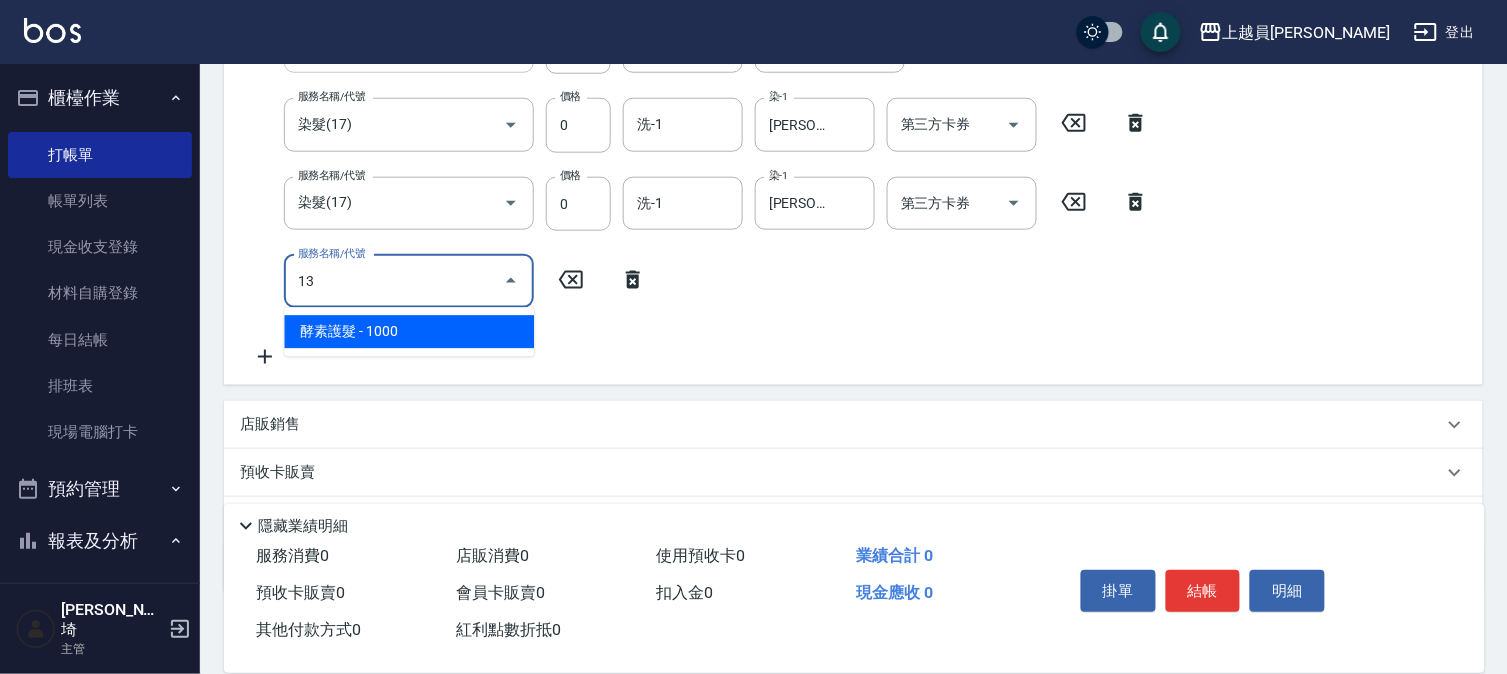 type on "酵素護髮(13)" 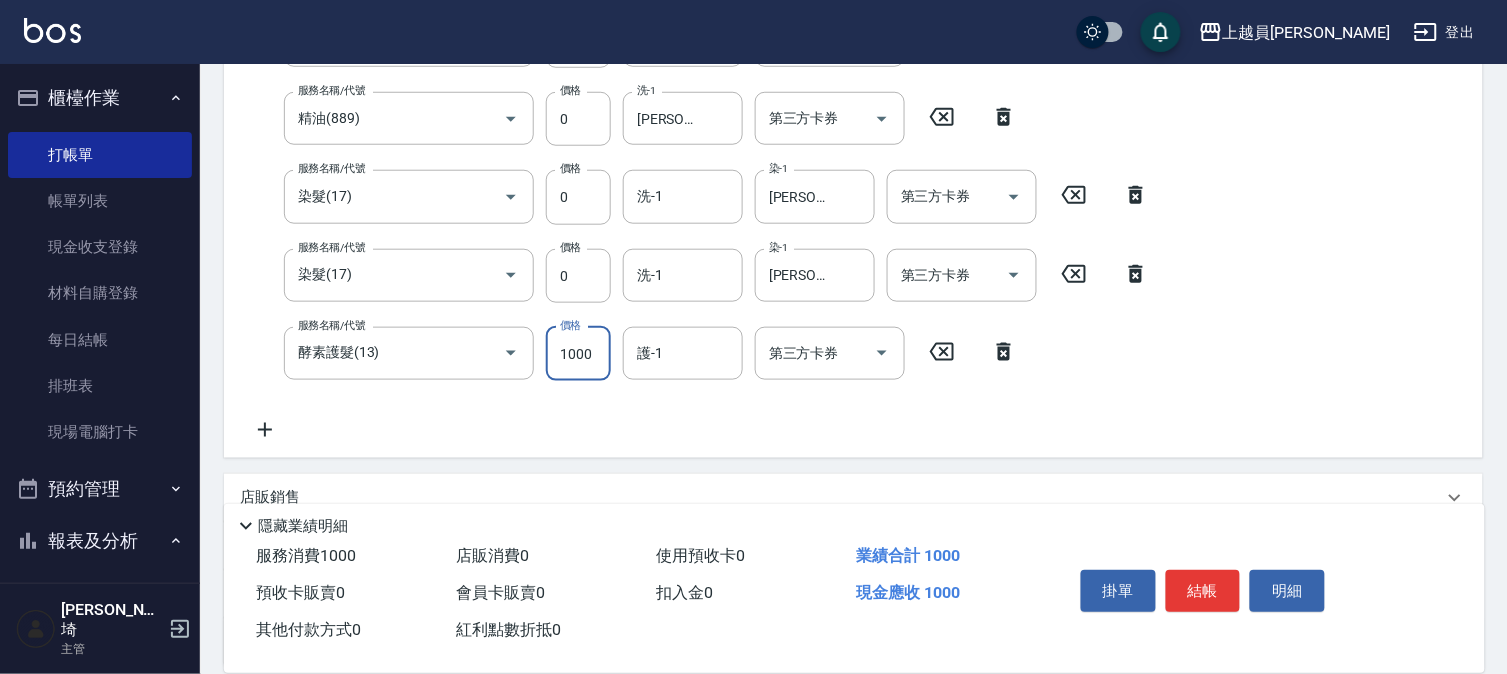 scroll, scrollTop: 425, scrollLeft: 0, axis: vertical 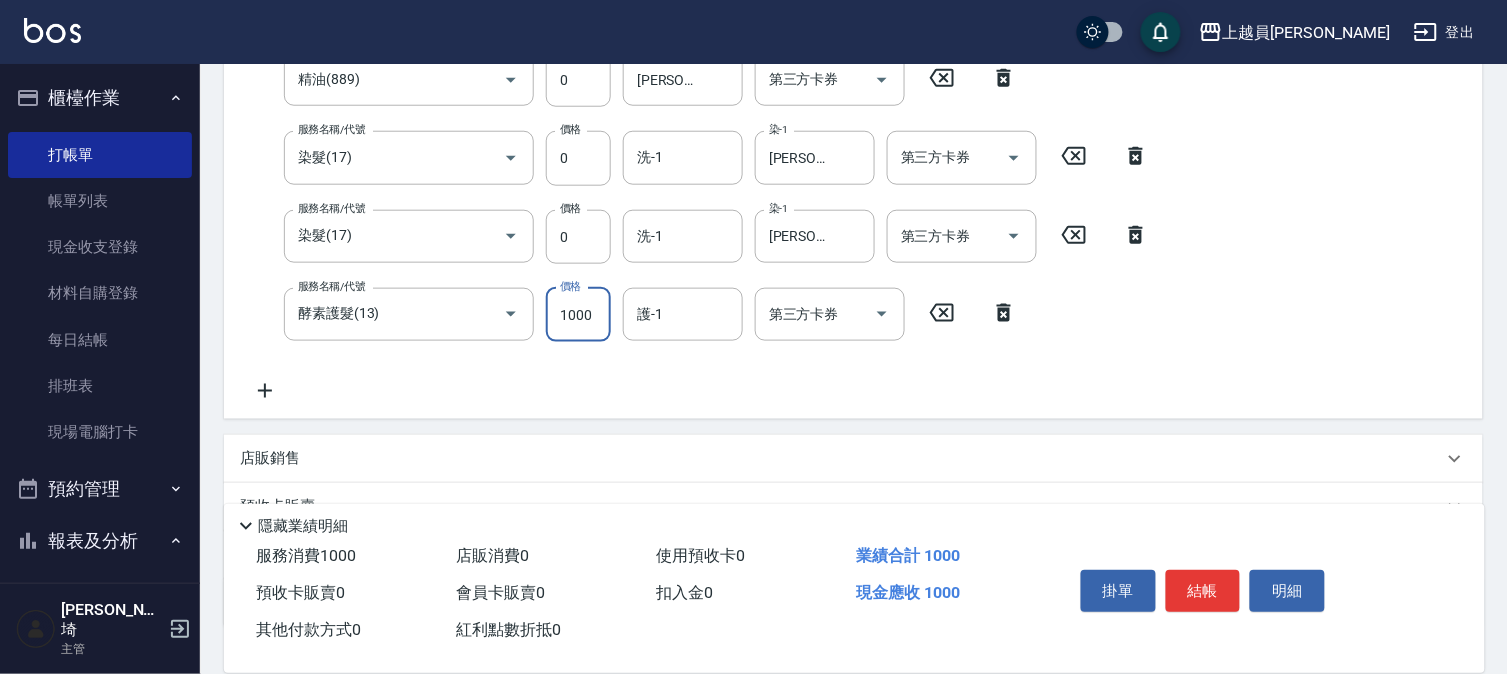 type on "0" 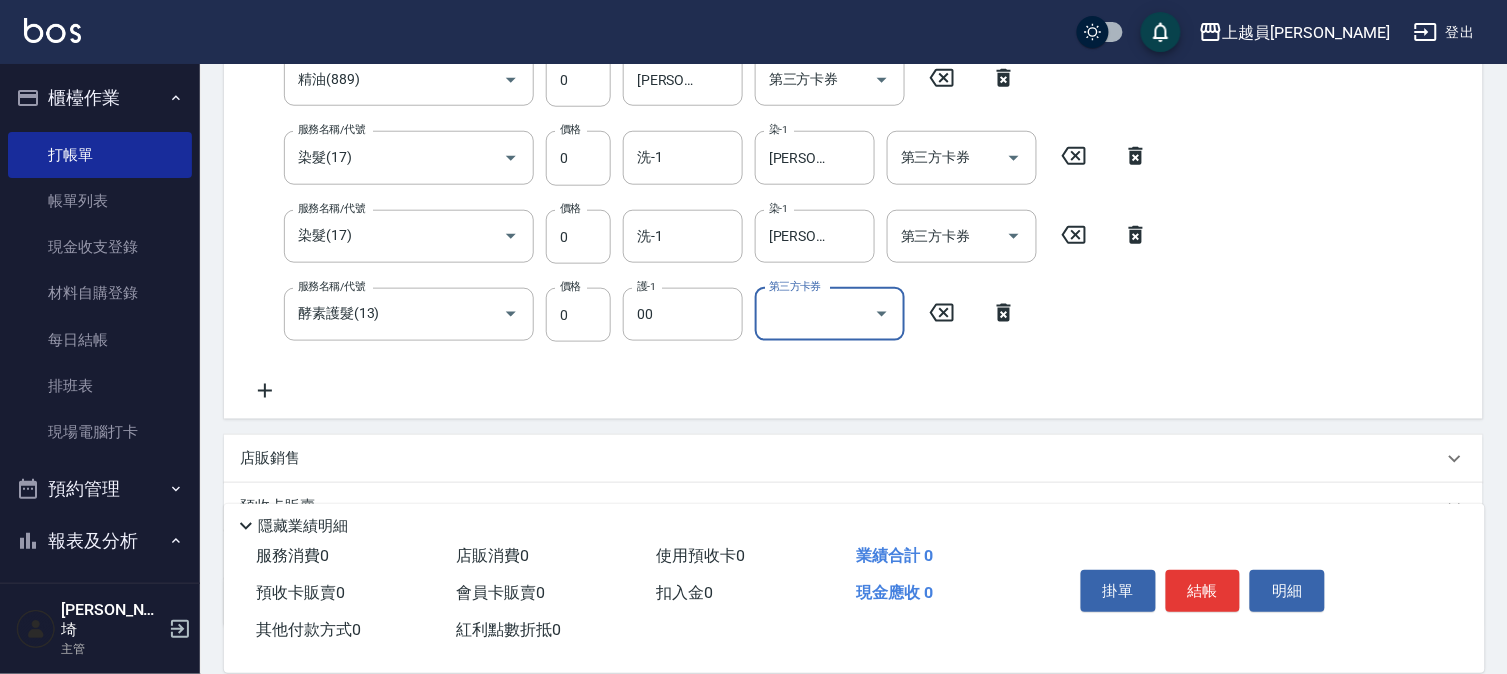 type on "[PERSON_NAME]-00" 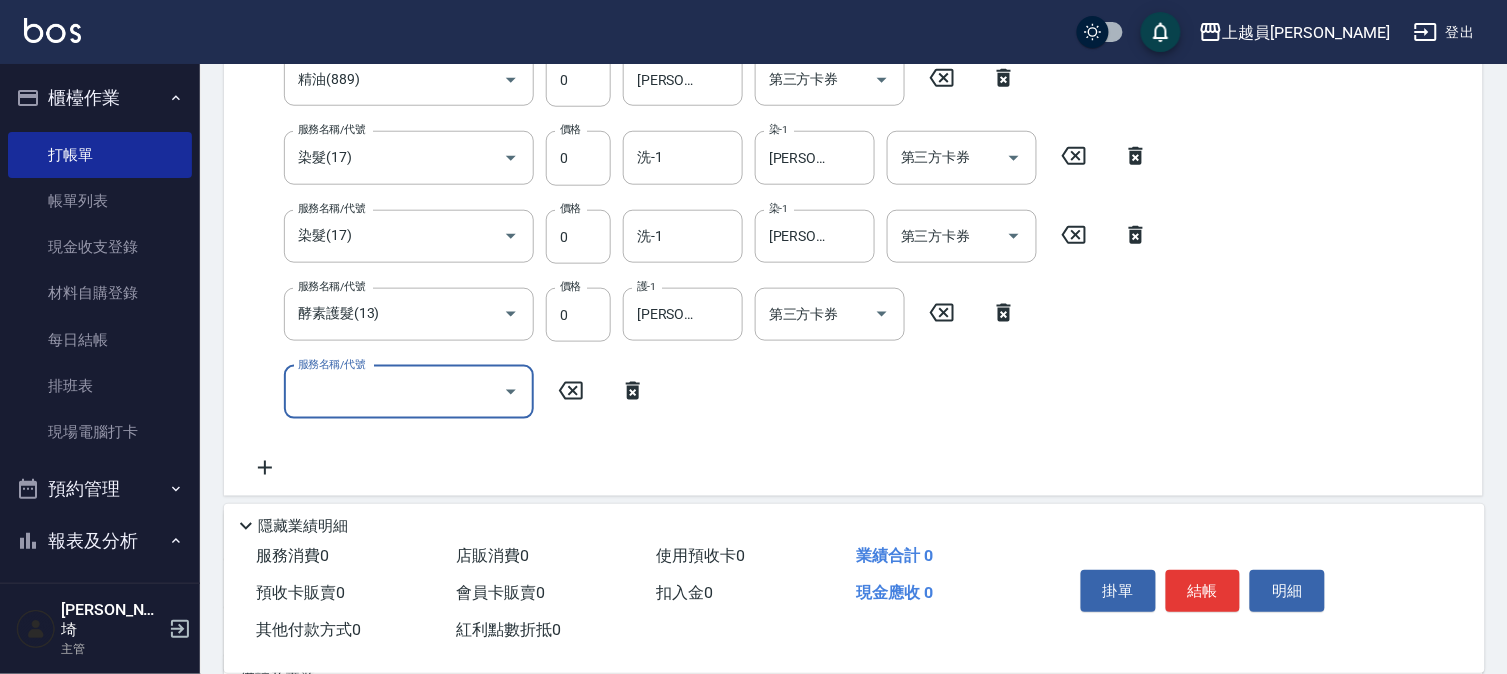 scroll, scrollTop: 408, scrollLeft: 0, axis: vertical 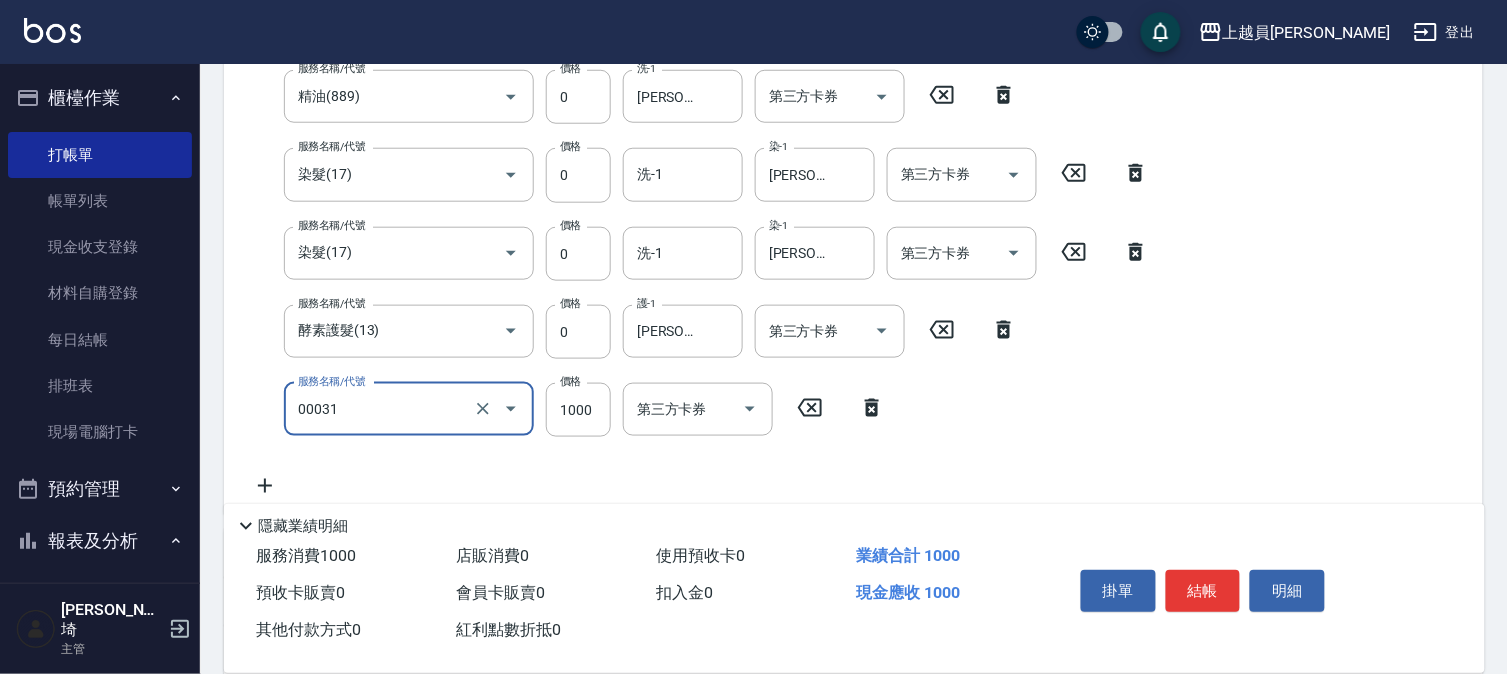 type on "單卸髮片(00031)" 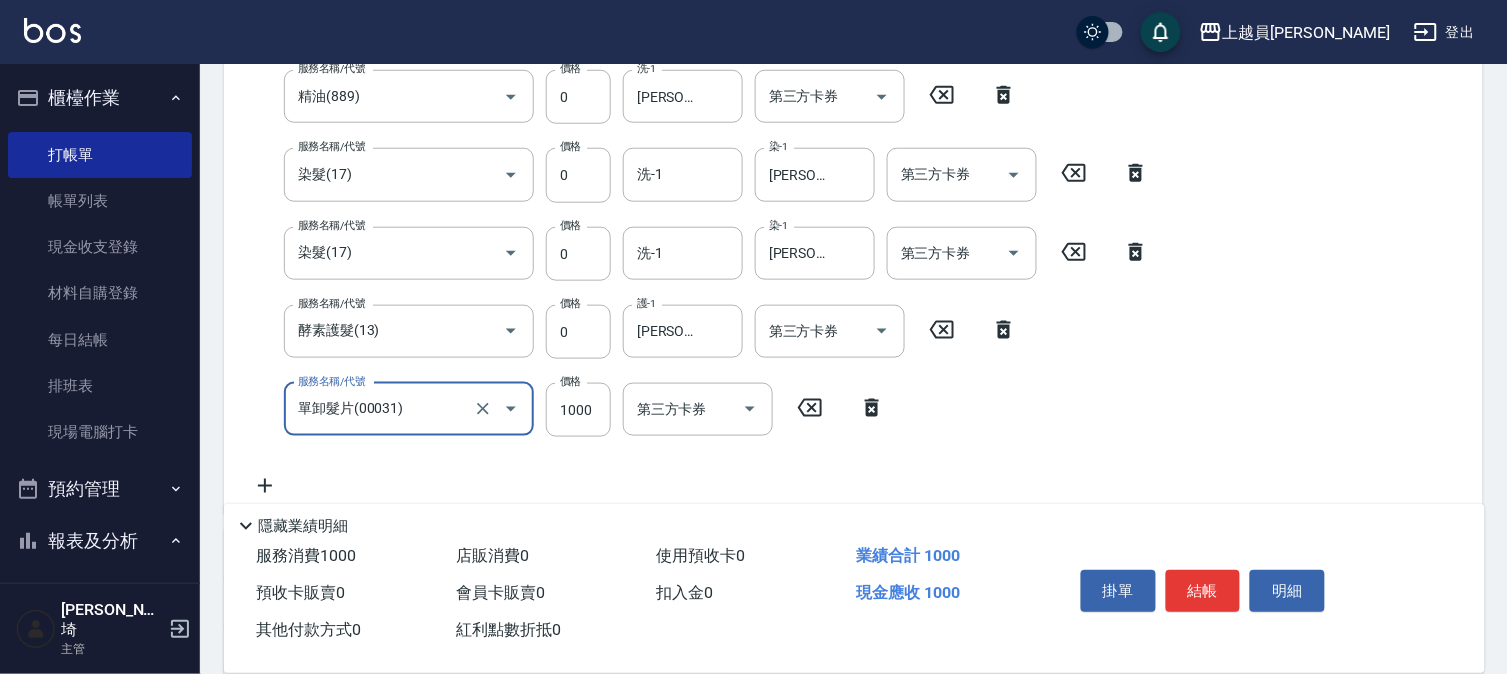 scroll, scrollTop: 400, scrollLeft: 0, axis: vertical 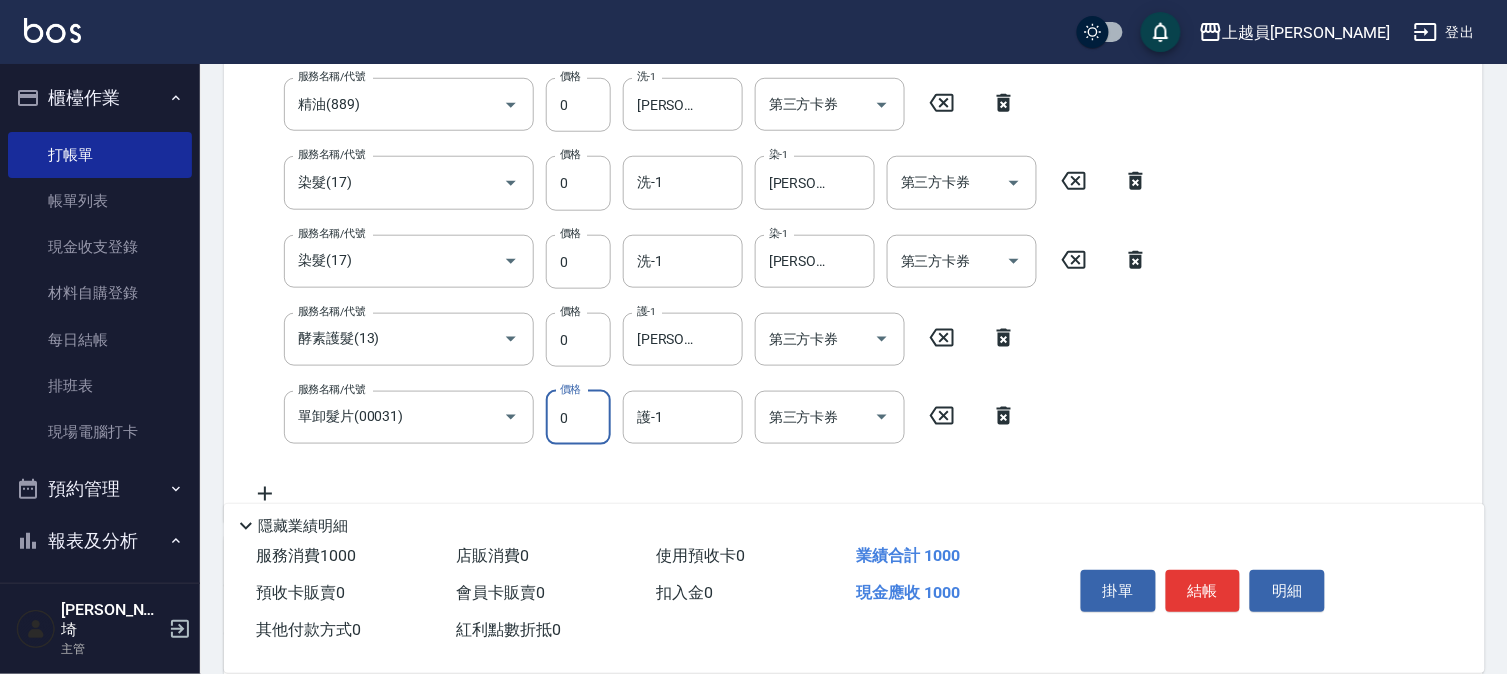 type on "0" 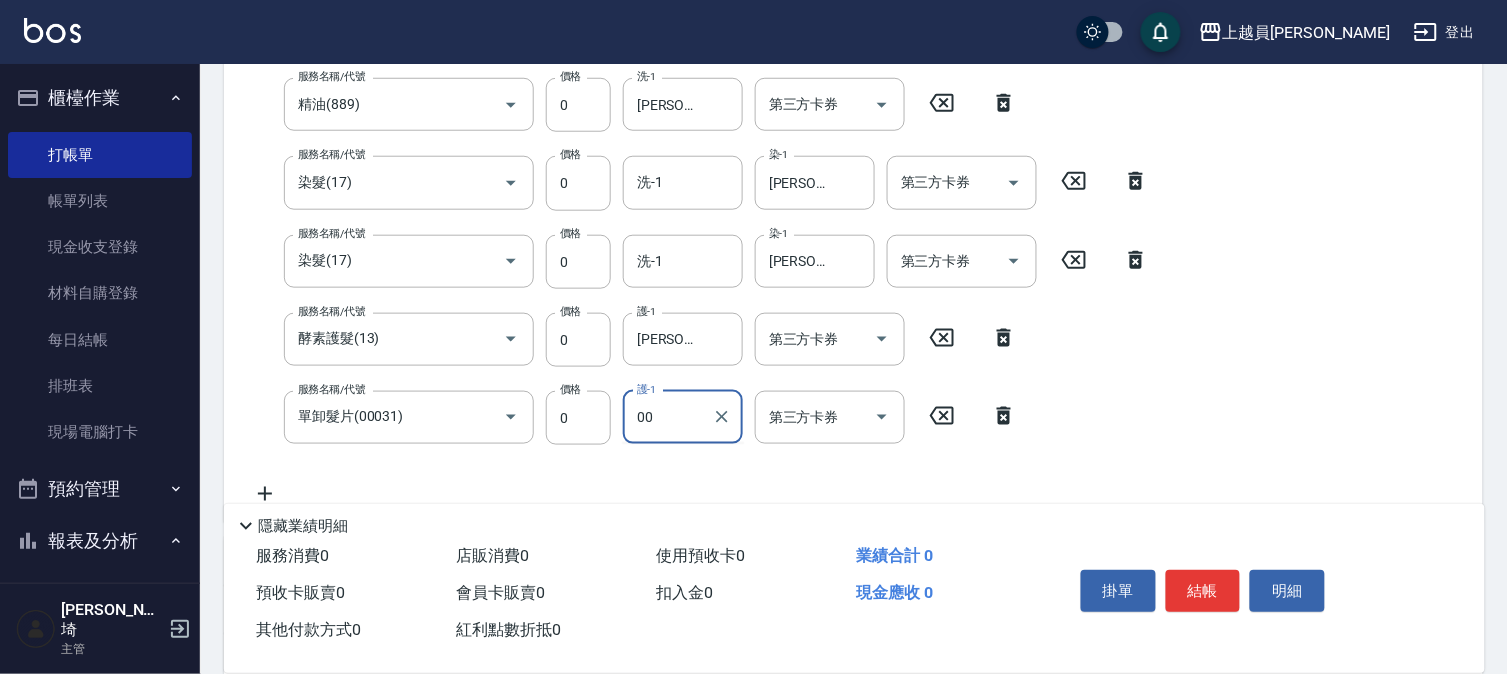 type on "[PERSON_NAME]-00" 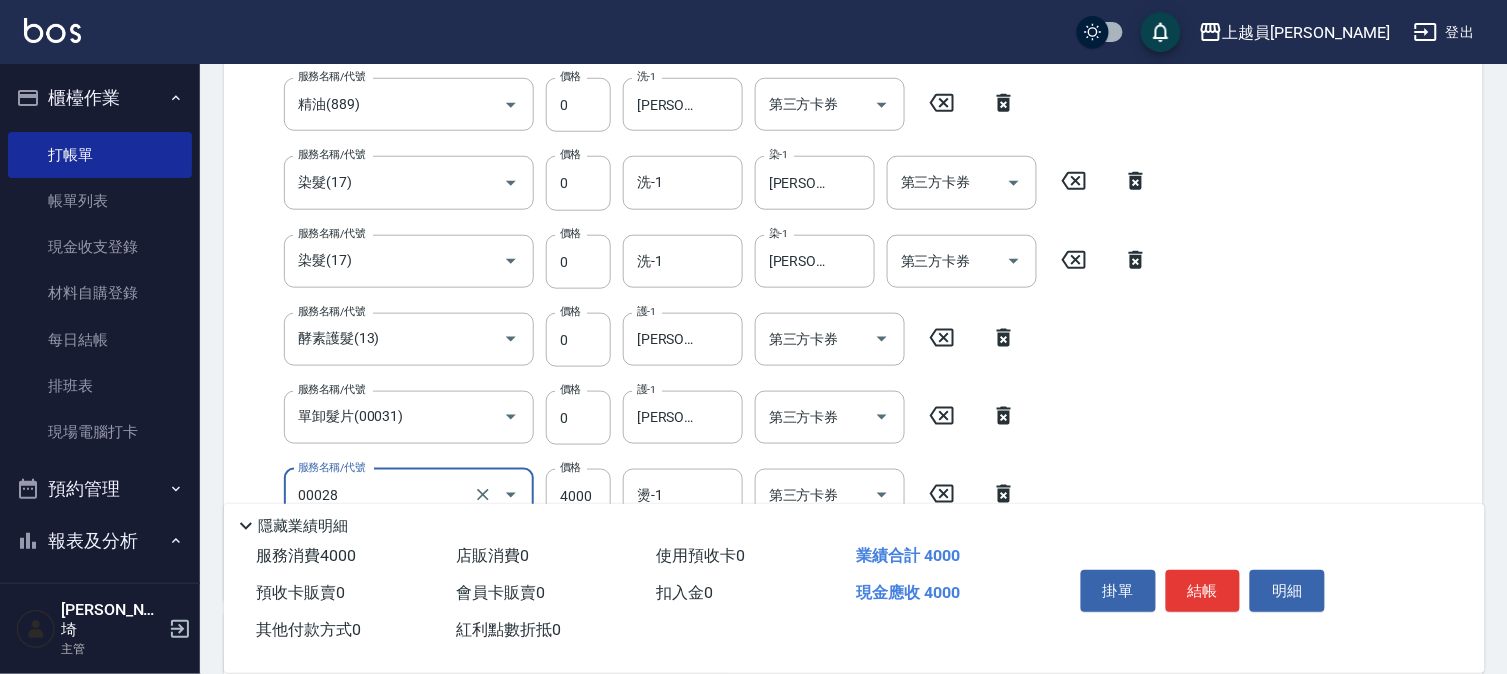 type on "槍式重整(00028)" 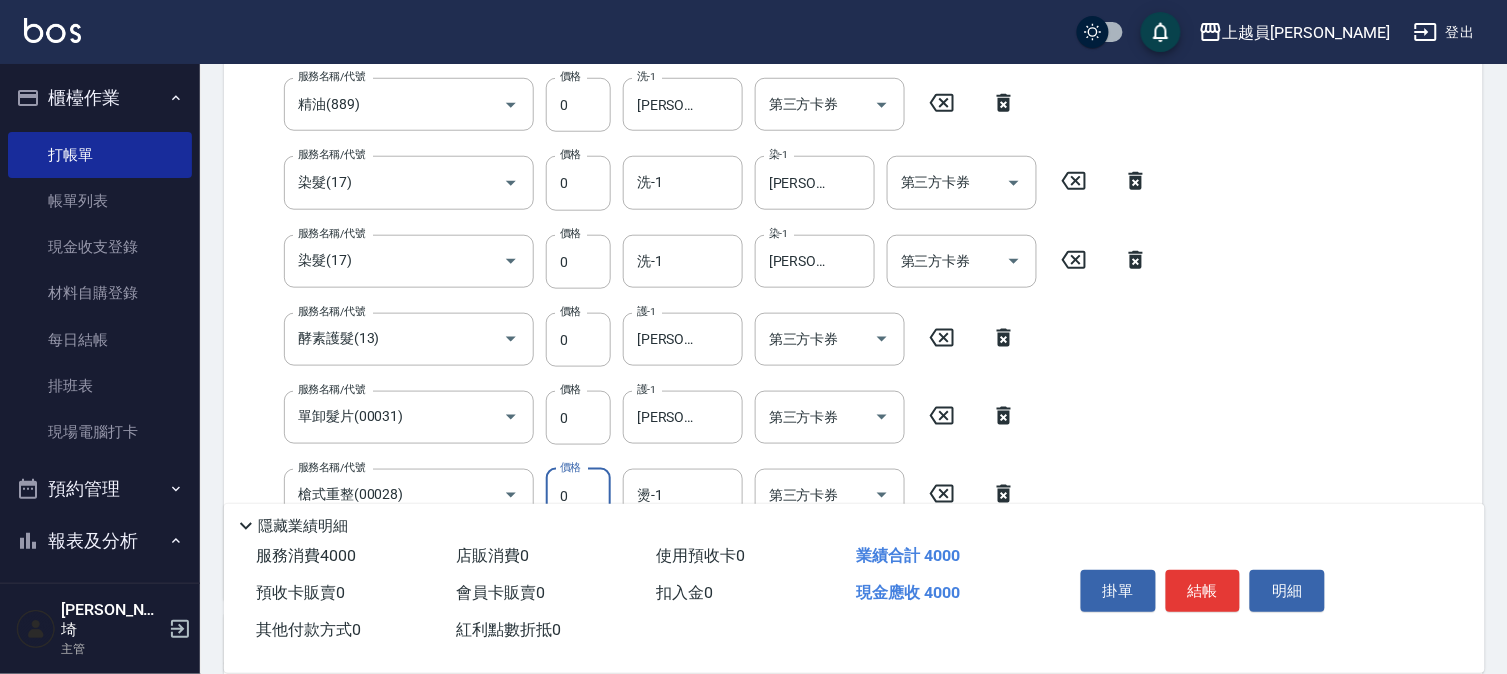 type on "0" 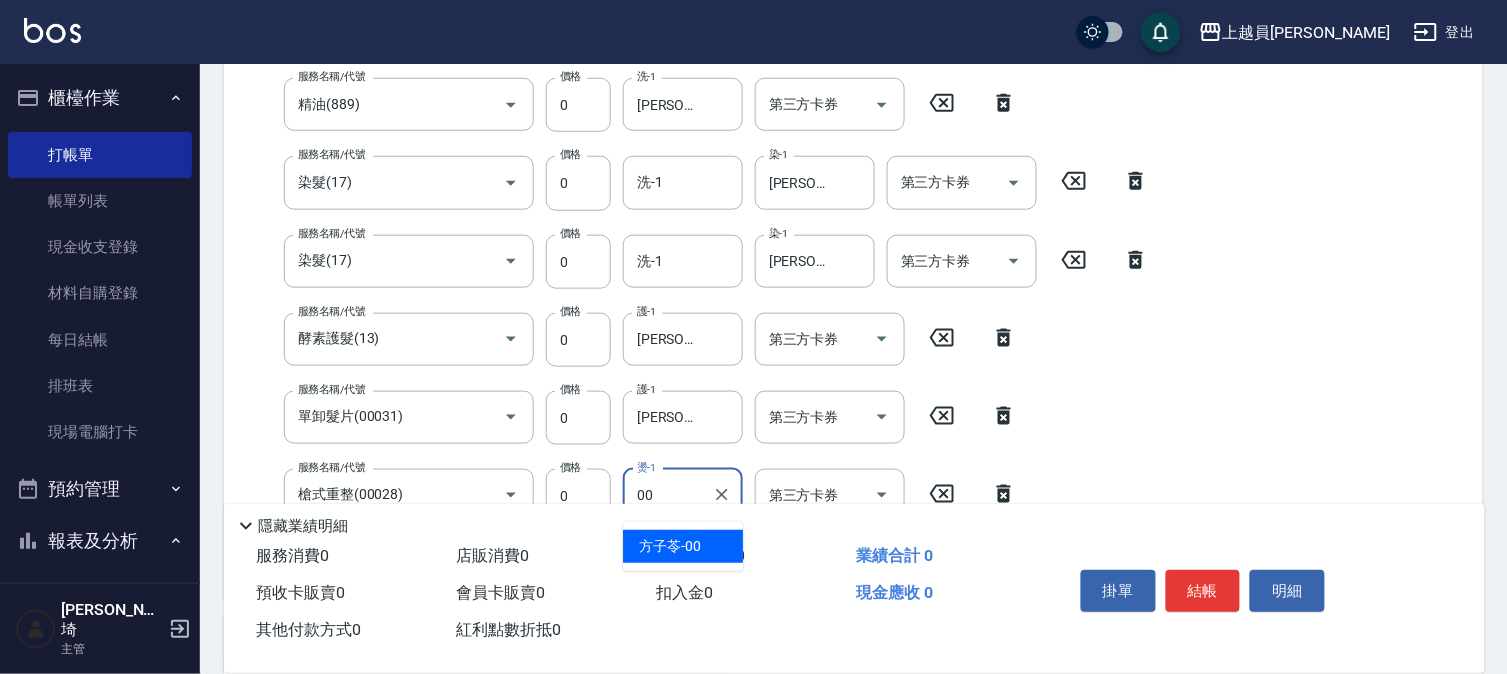 type on "[PERSON_NAME]-00" 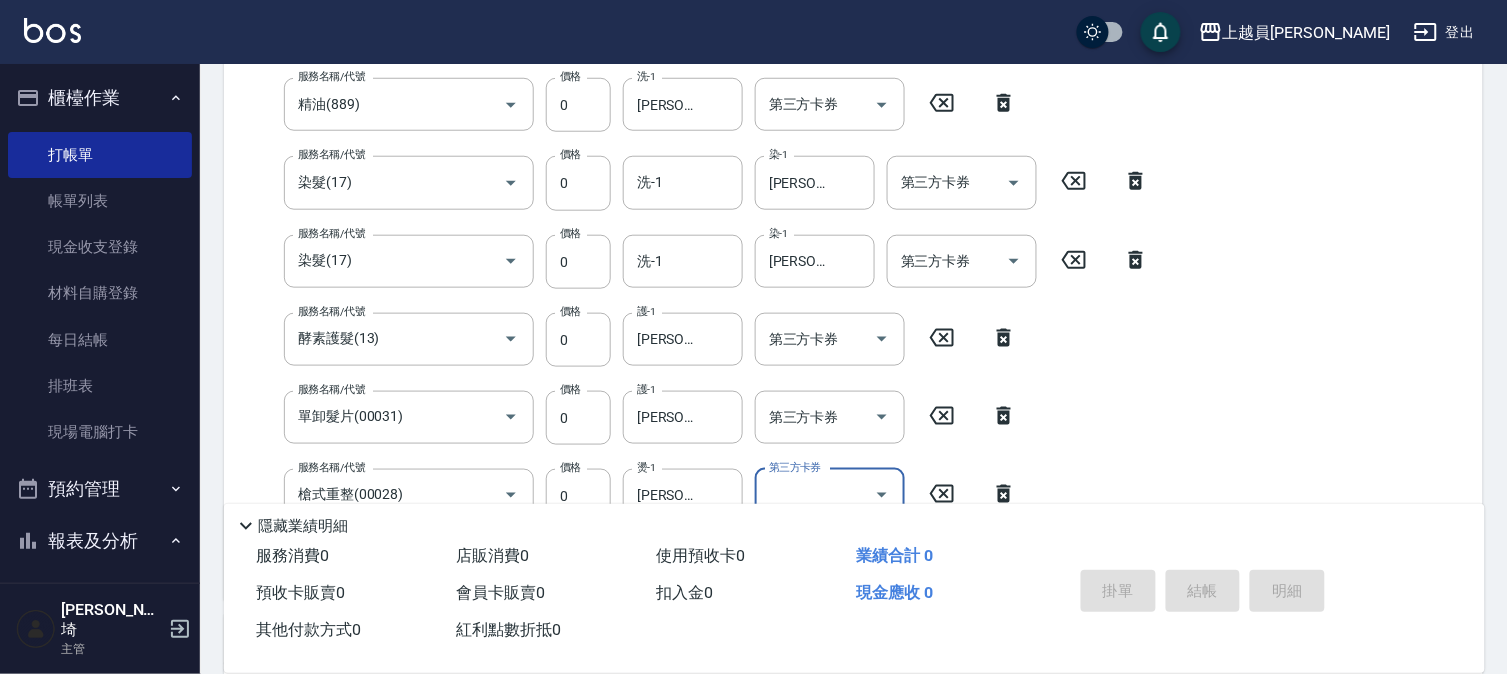 type on "[DATE] 19:19" 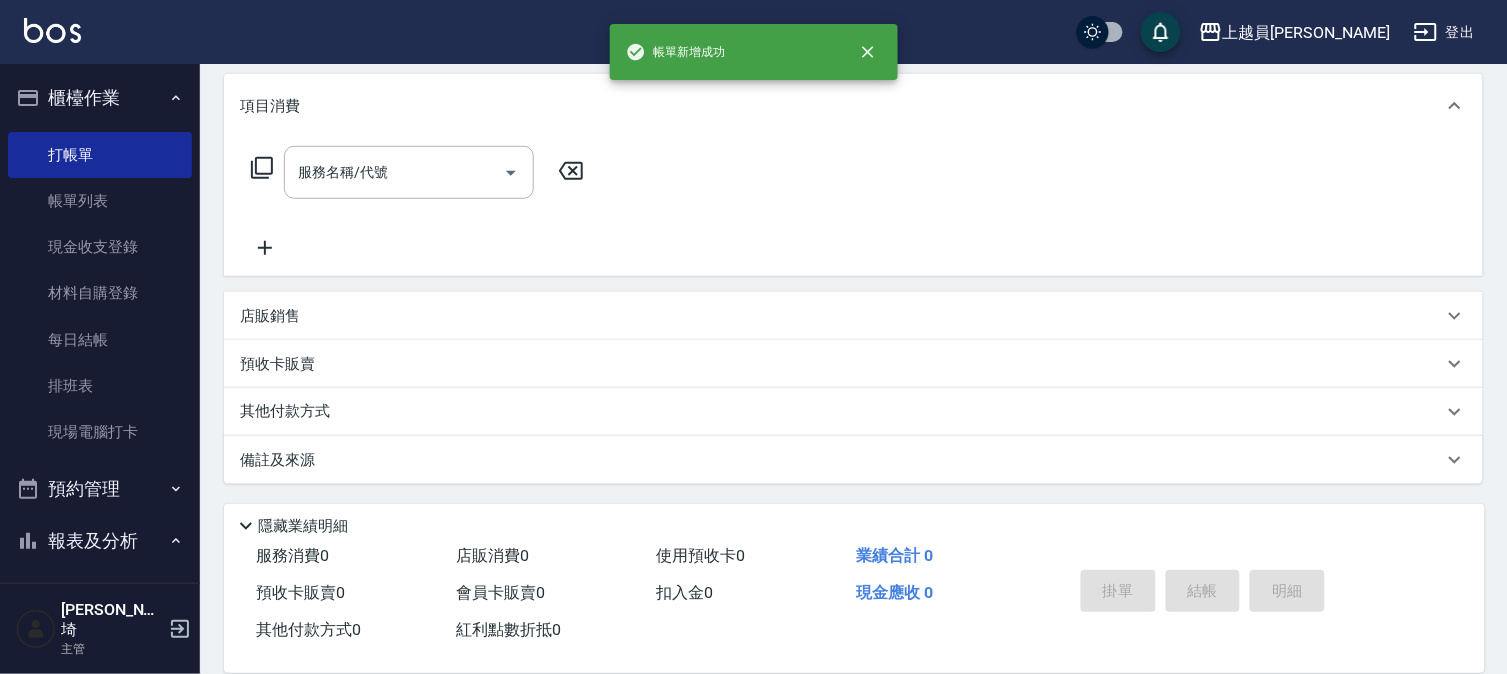 scroll, scrollTop: 0, scrollLeft: 0, axis: both 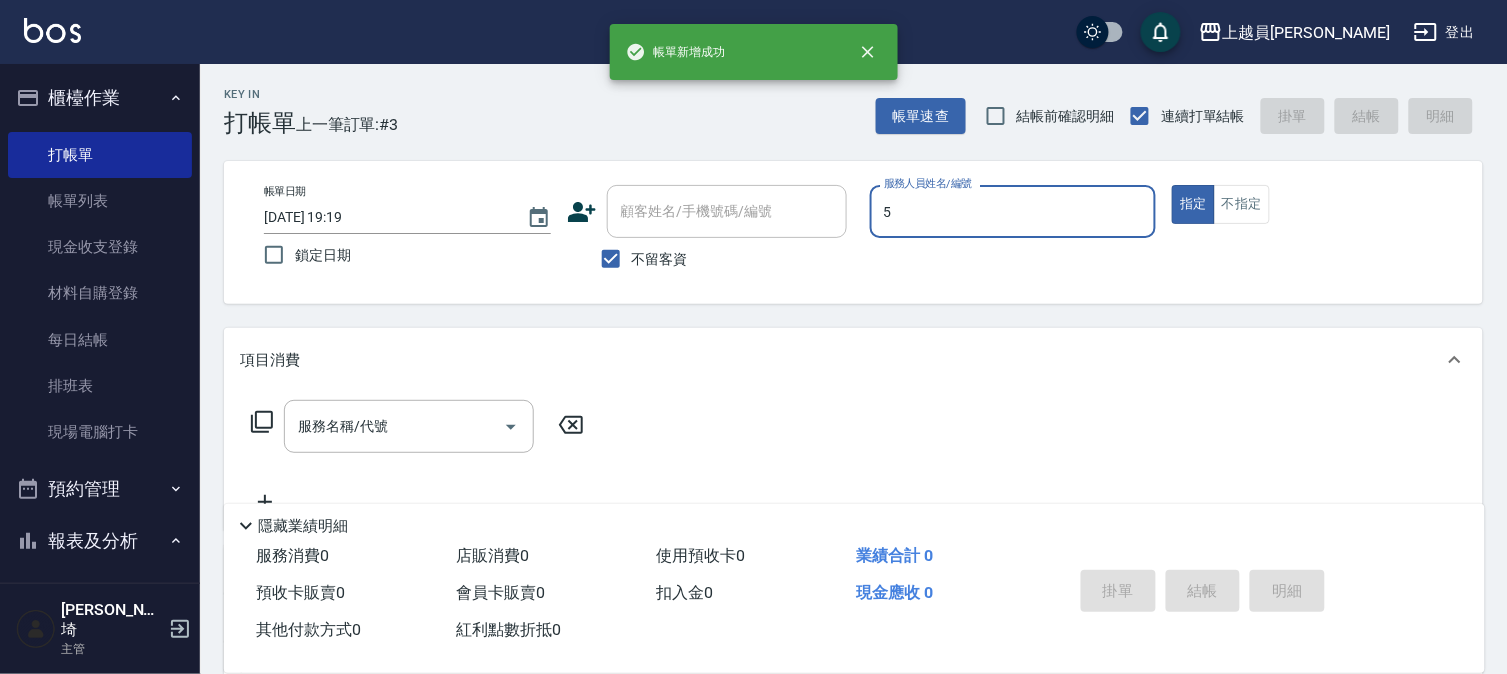 type on "Moca-5" 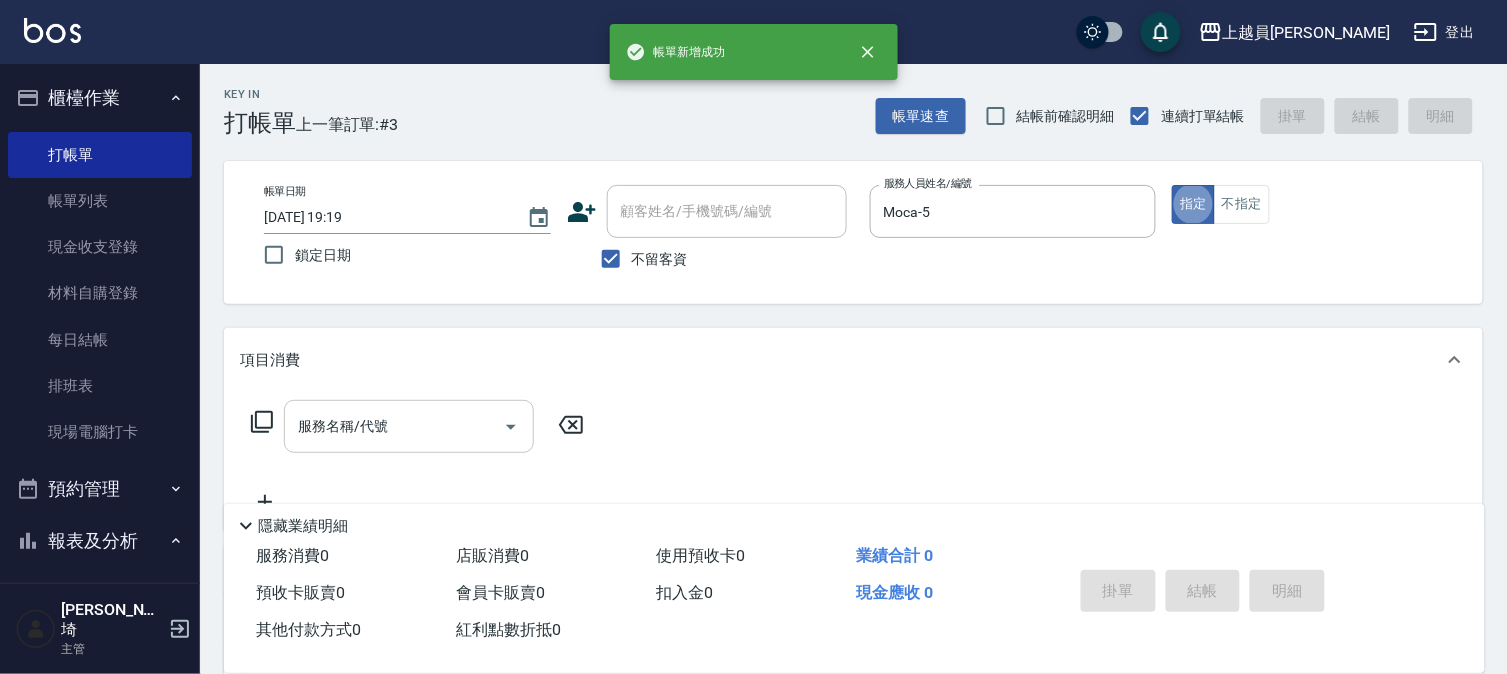 click on "服務名稱/代號" at bounding box center [394, 426] 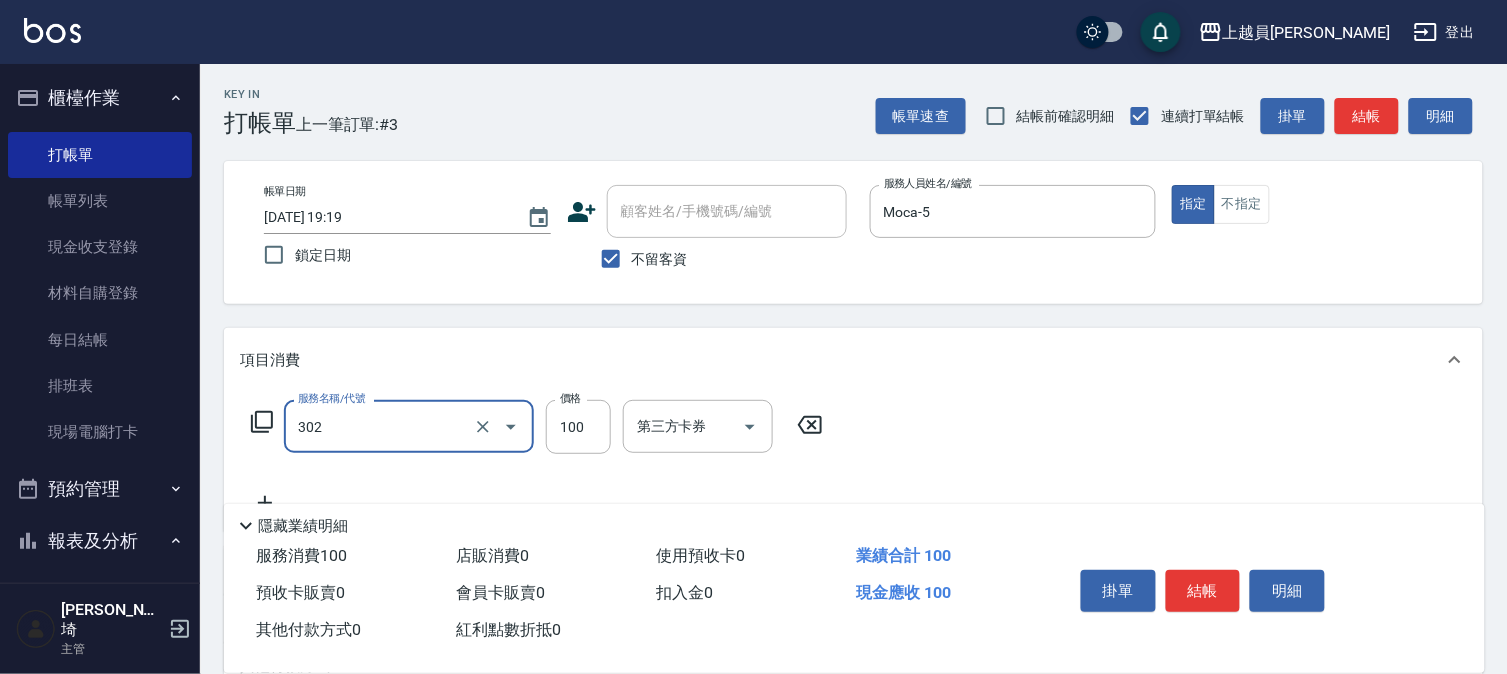 type on "剪髮(302)" 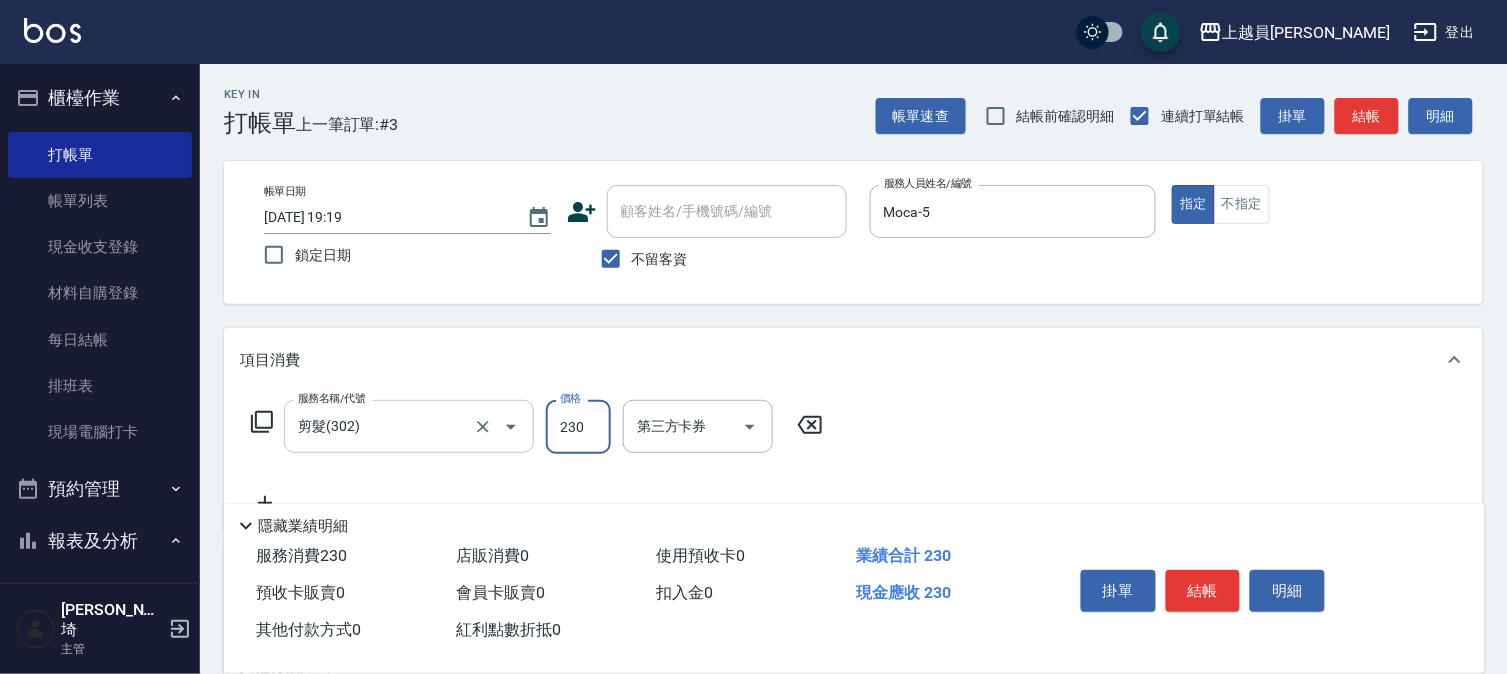 type on "230" 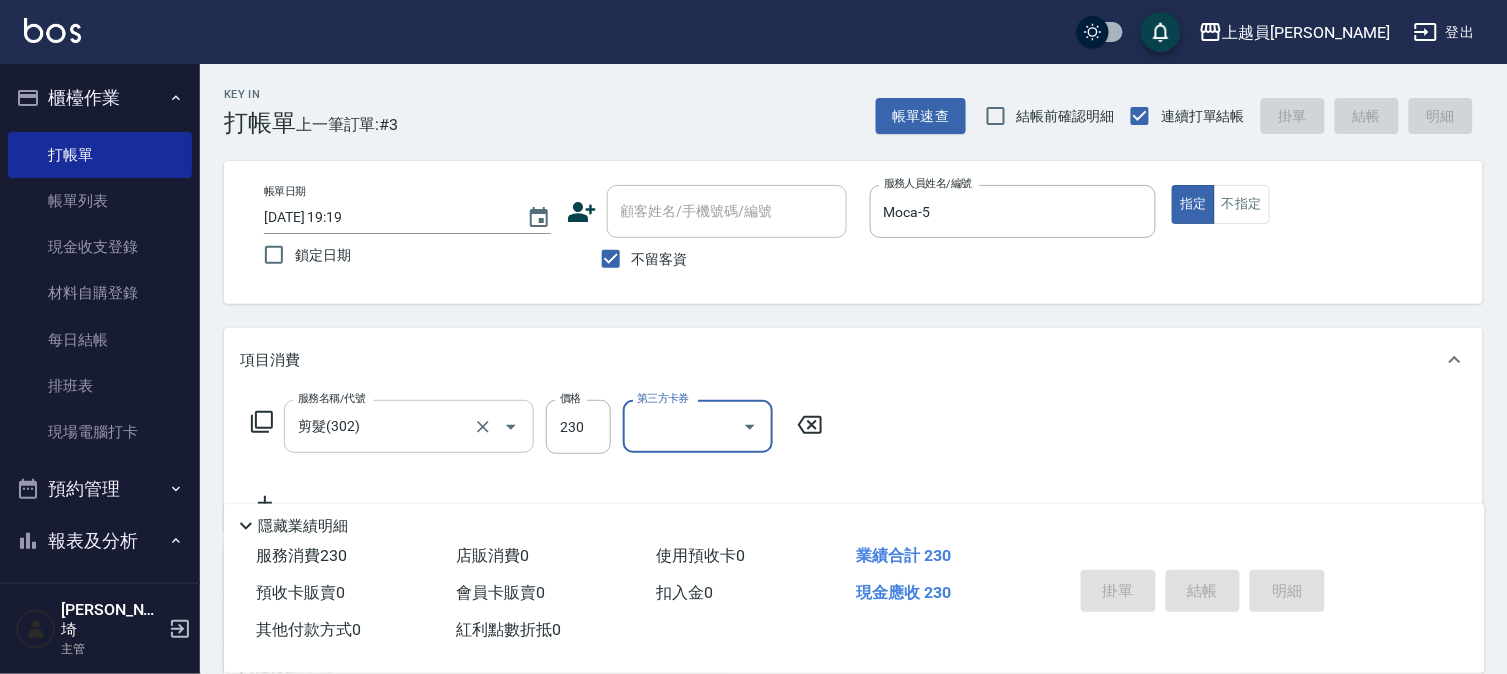 type 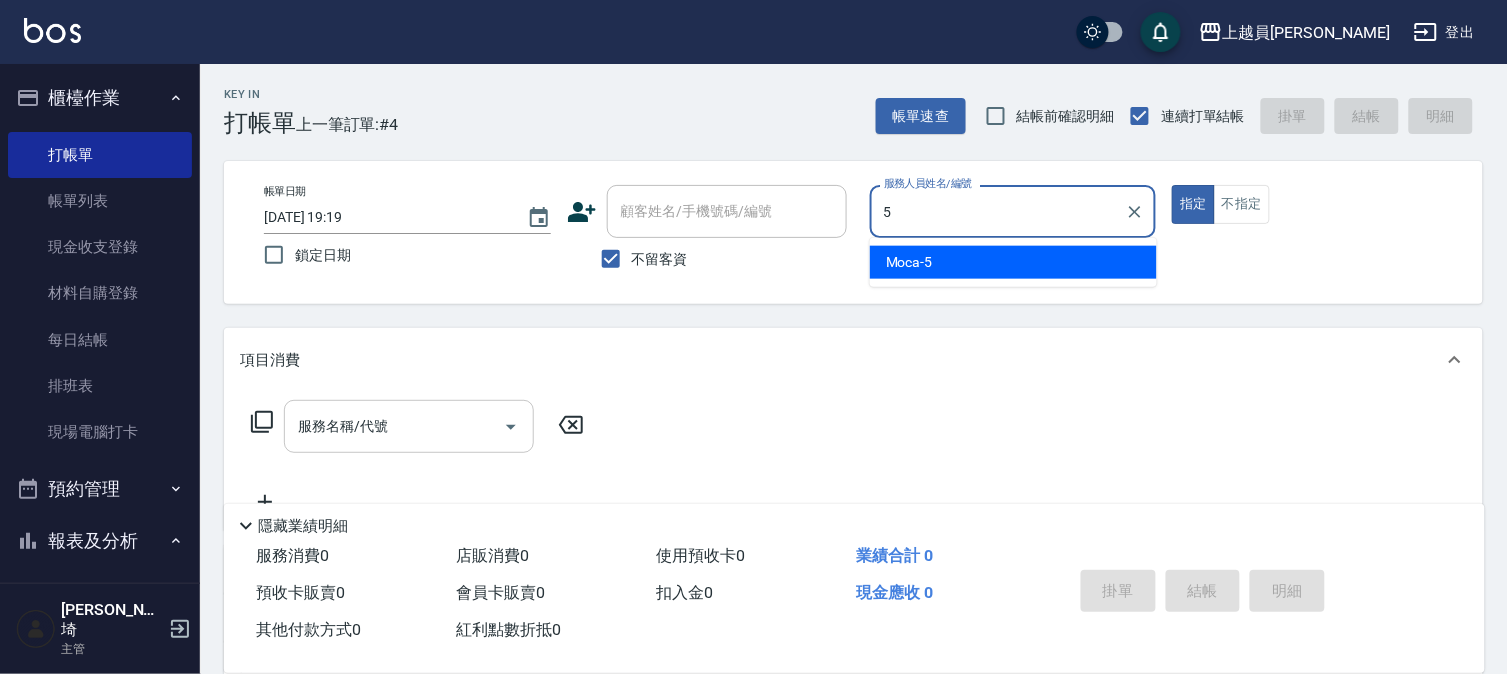 type on "Moca-5" 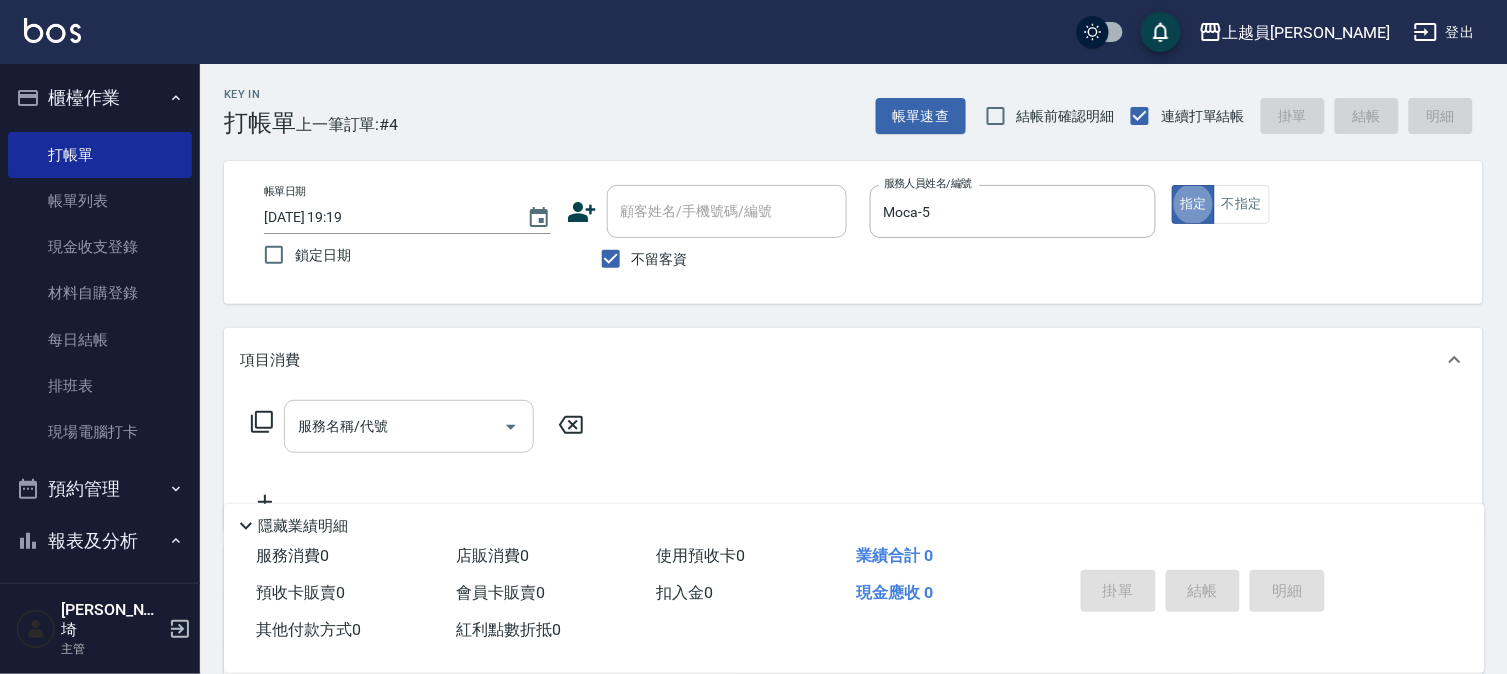 click on "服務名稱/代號" at bounding box center [394, 426] 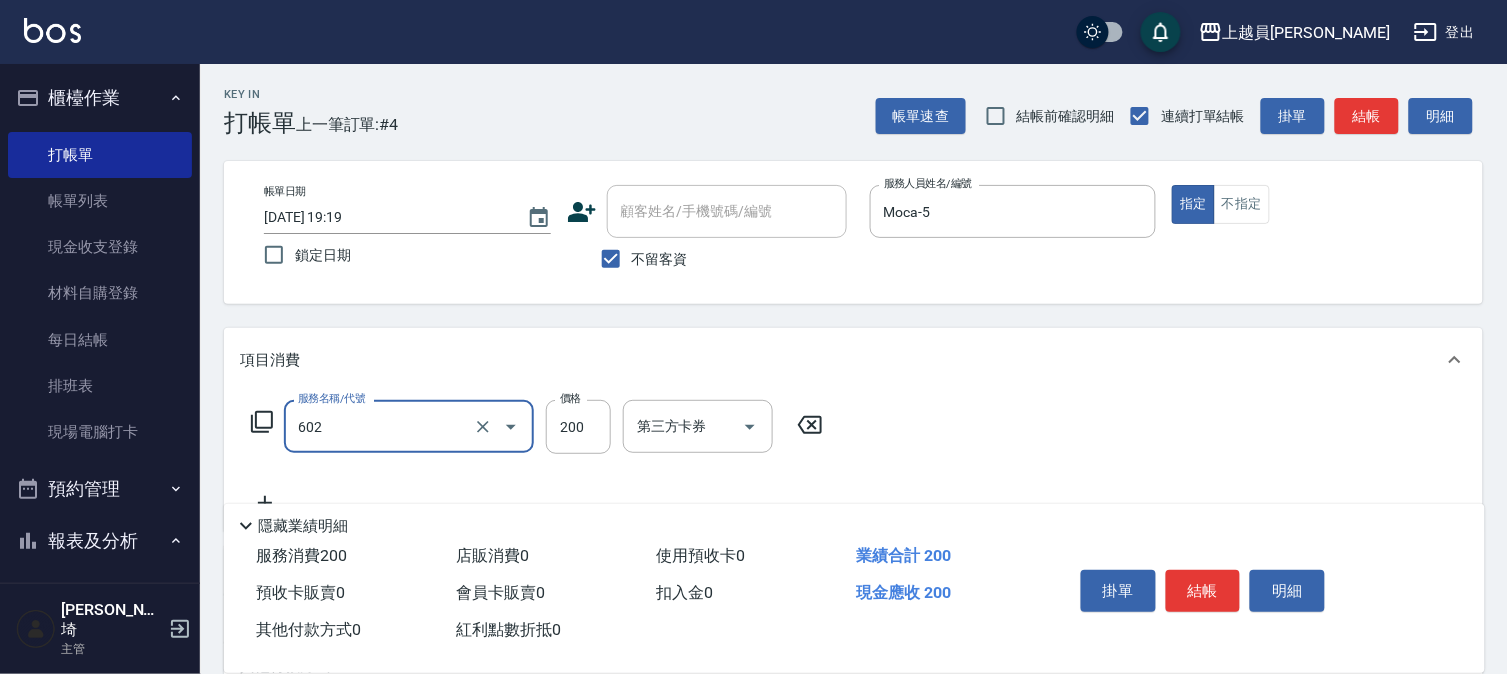 type on "一般洗髮(602)" 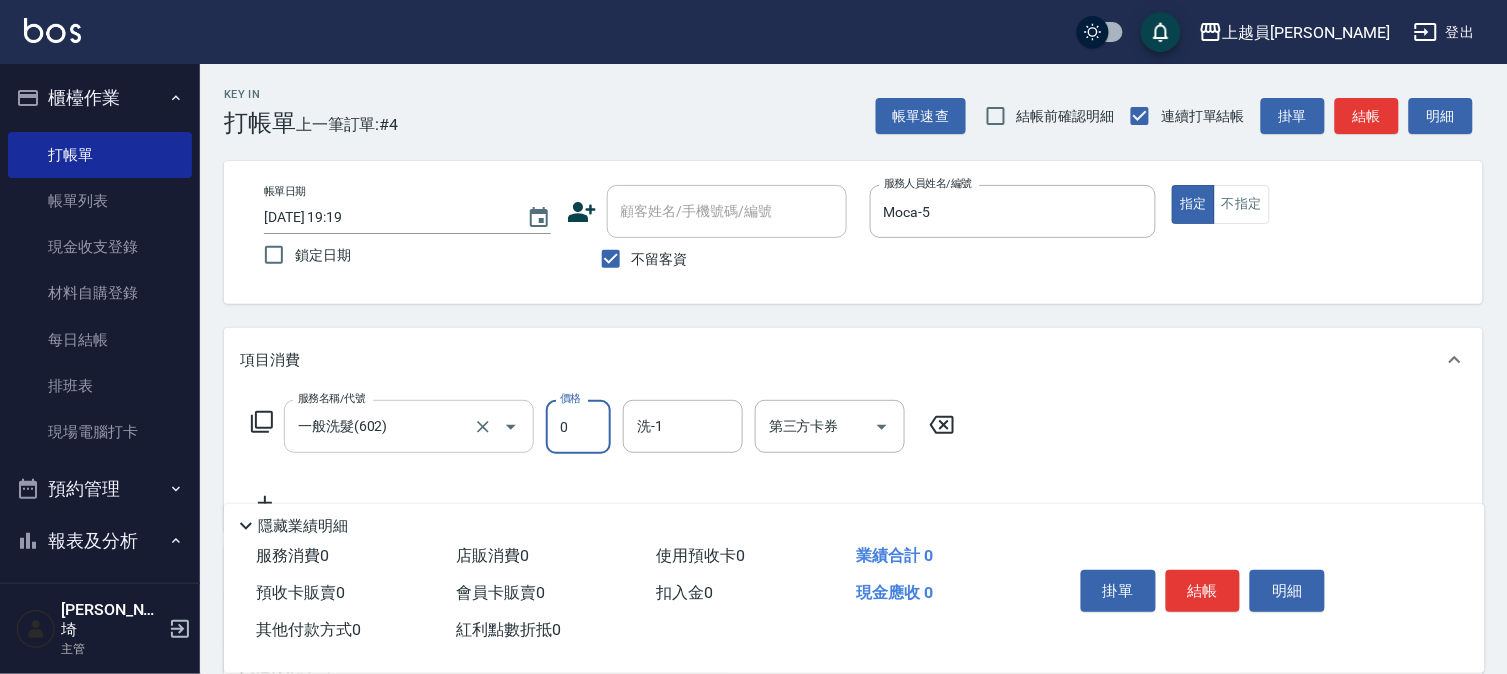type on "0" 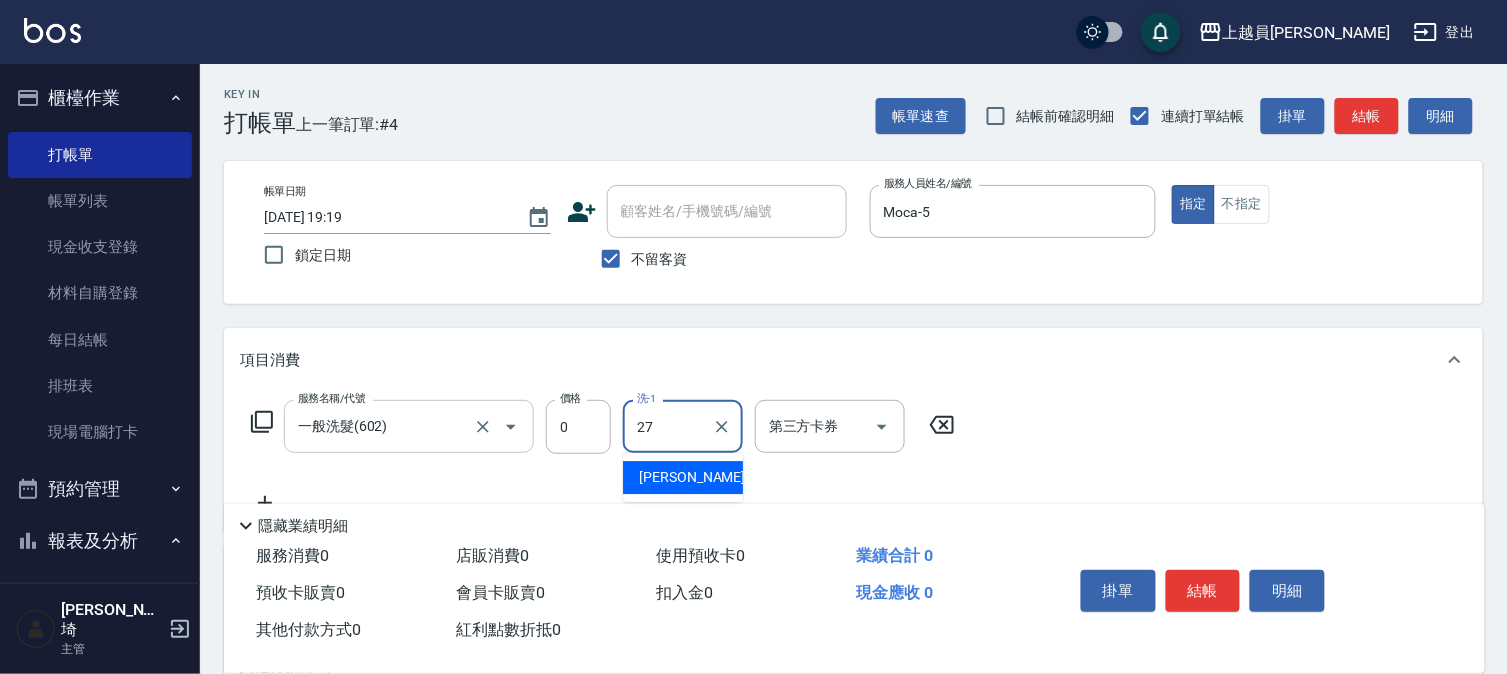 type on "[PERSON_NAME]-27" 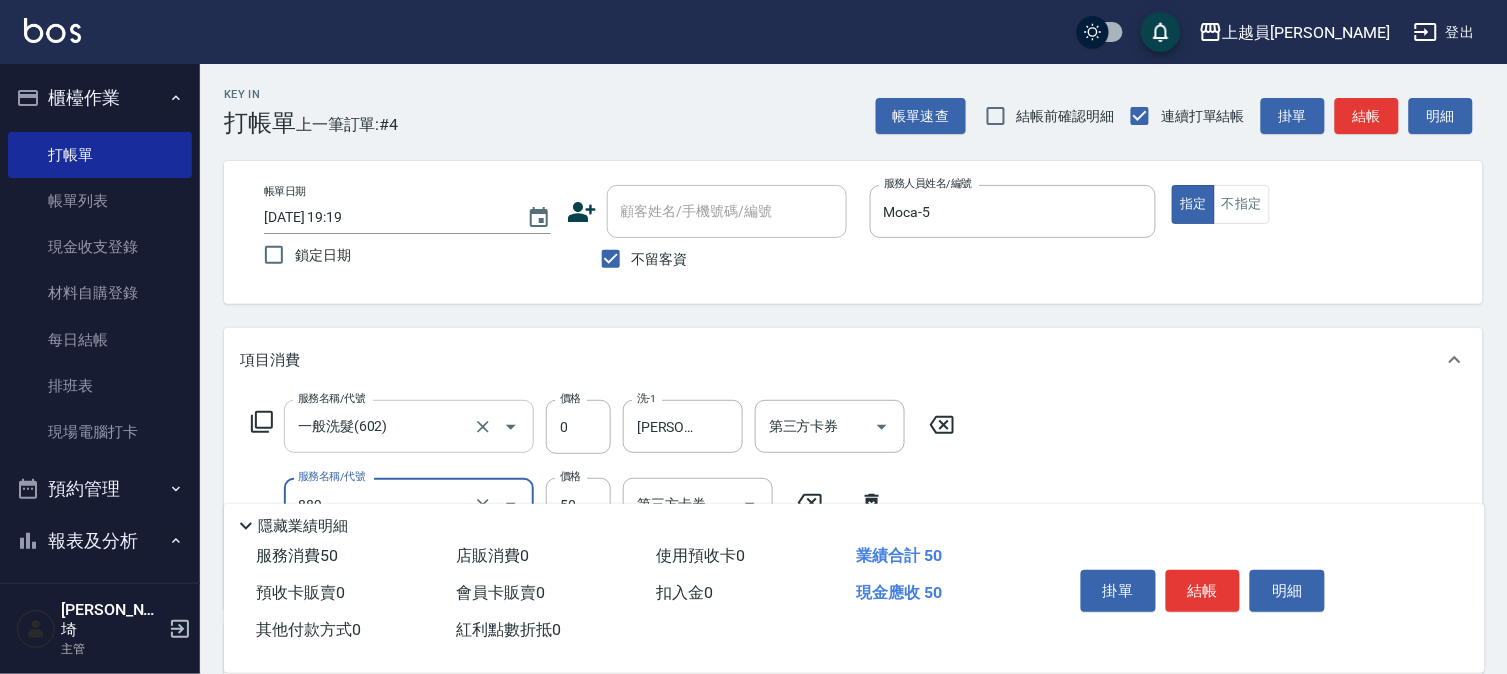 type on "精油(889)" 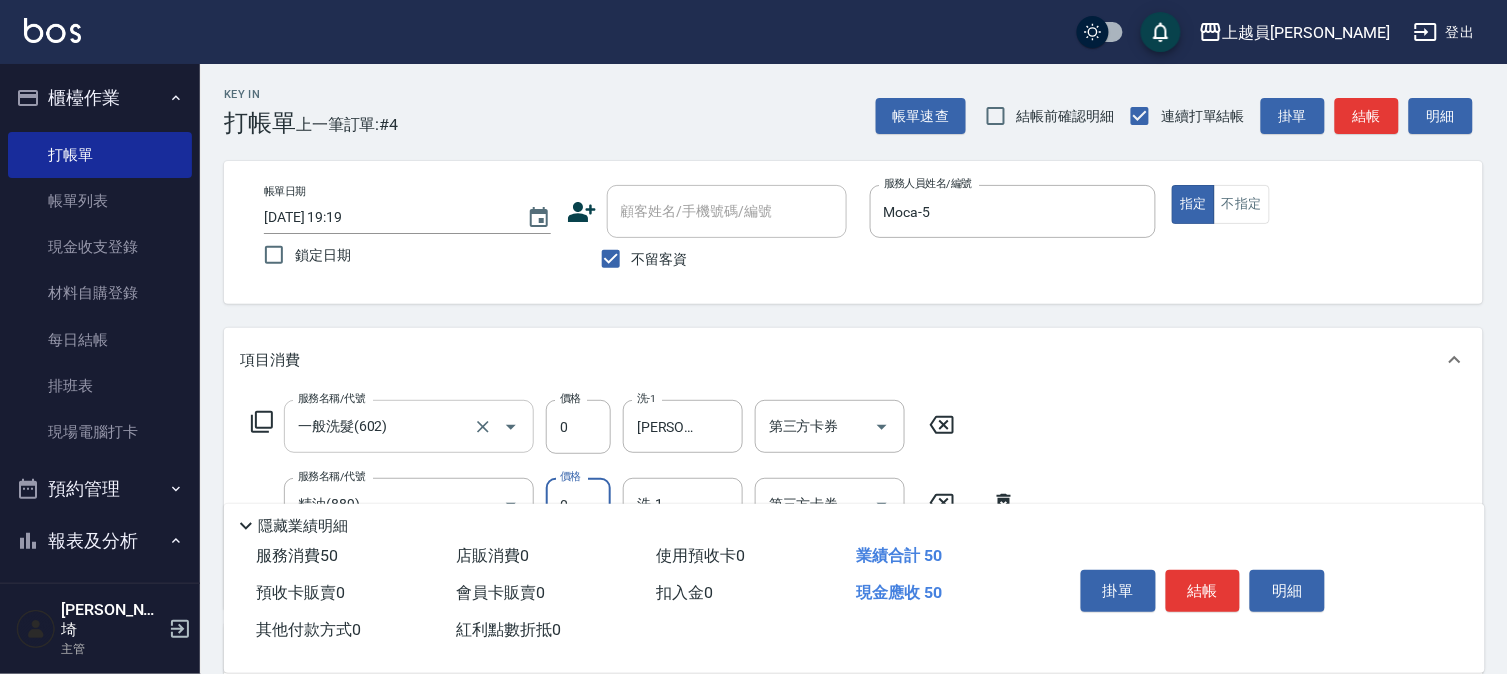 type on "0" 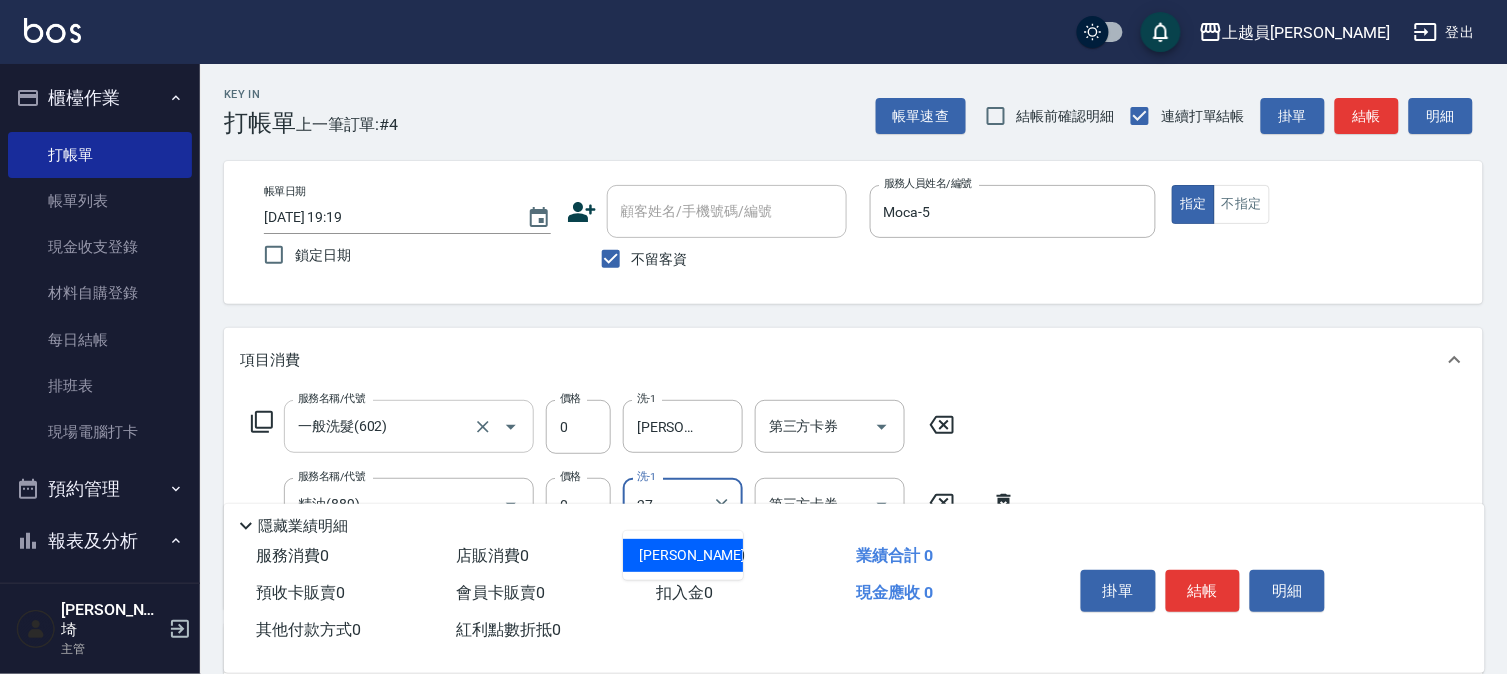 type on "[PERSON_NAME]-27" 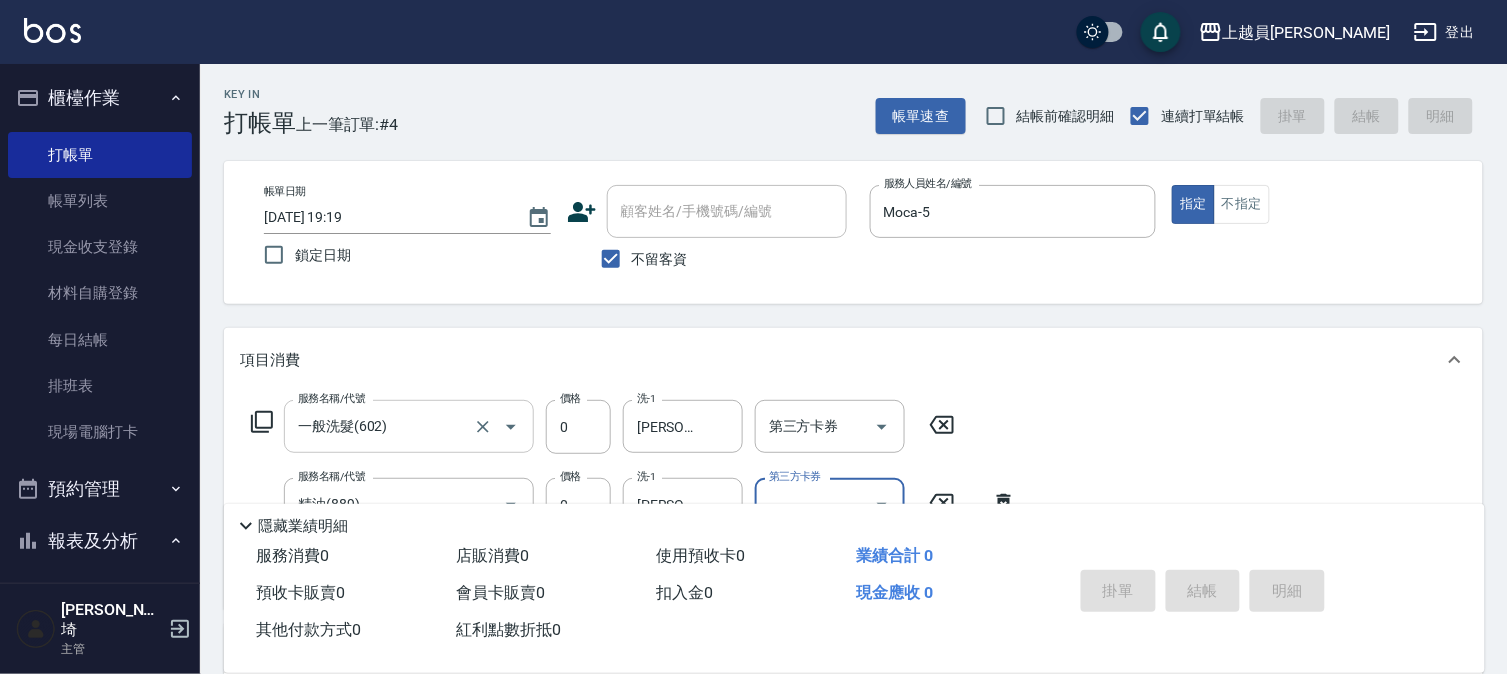 type 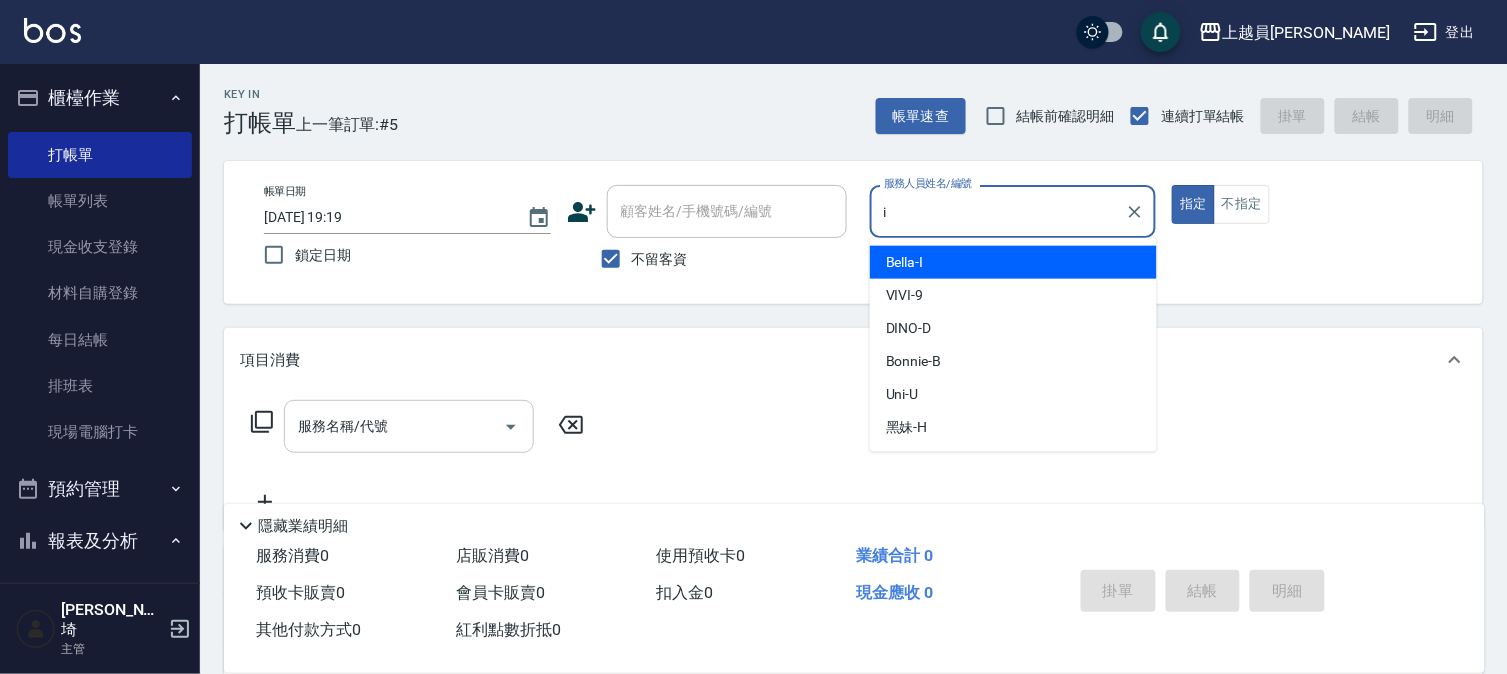 type on "Bella-I" 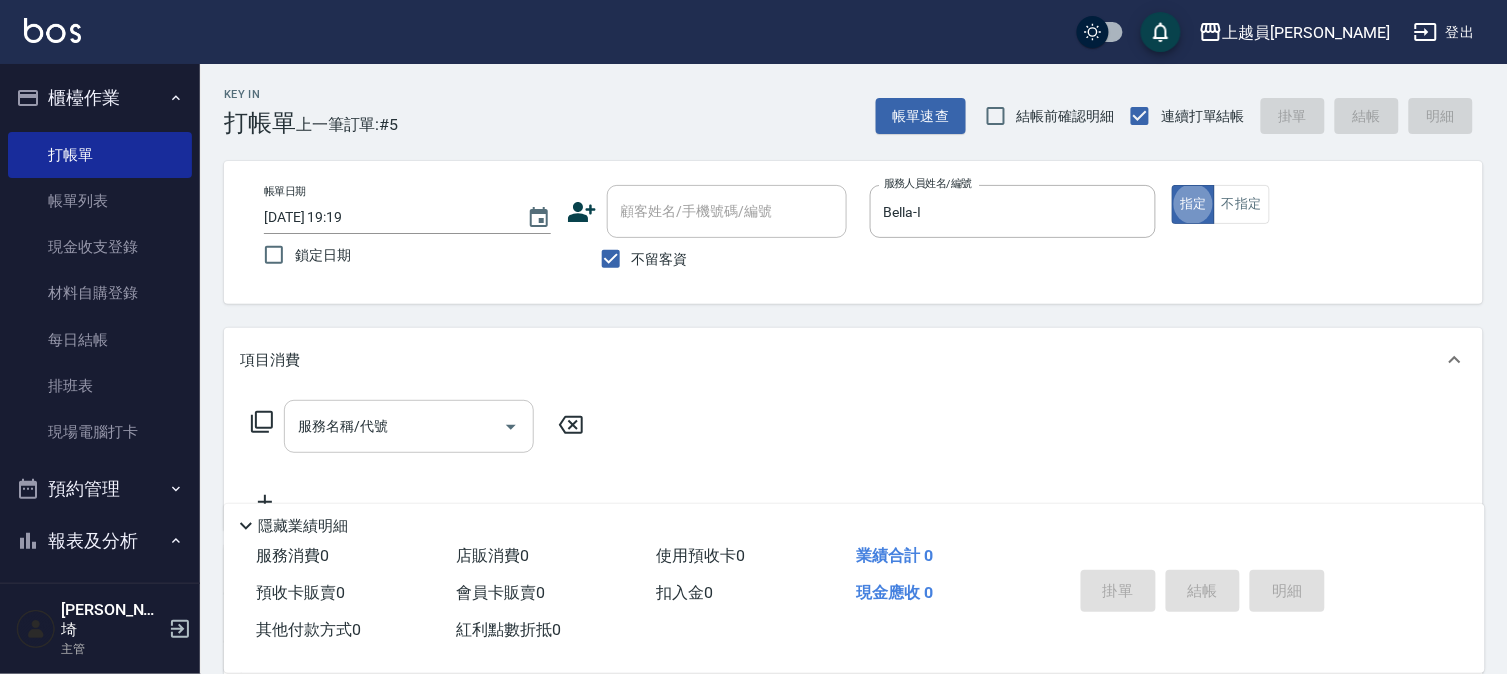 click on "服務名稱/代號" at bounding box center [409, 426] 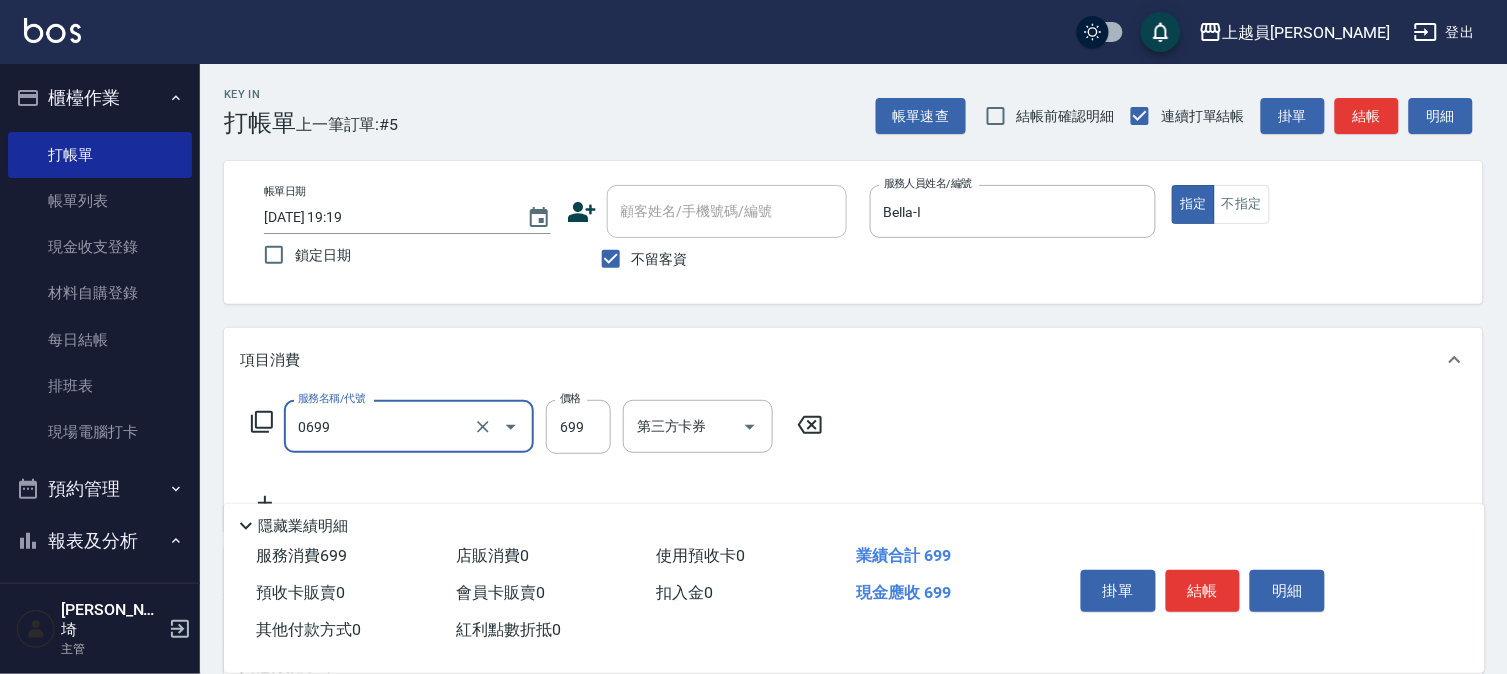 type on "精油洗髮(0699)" 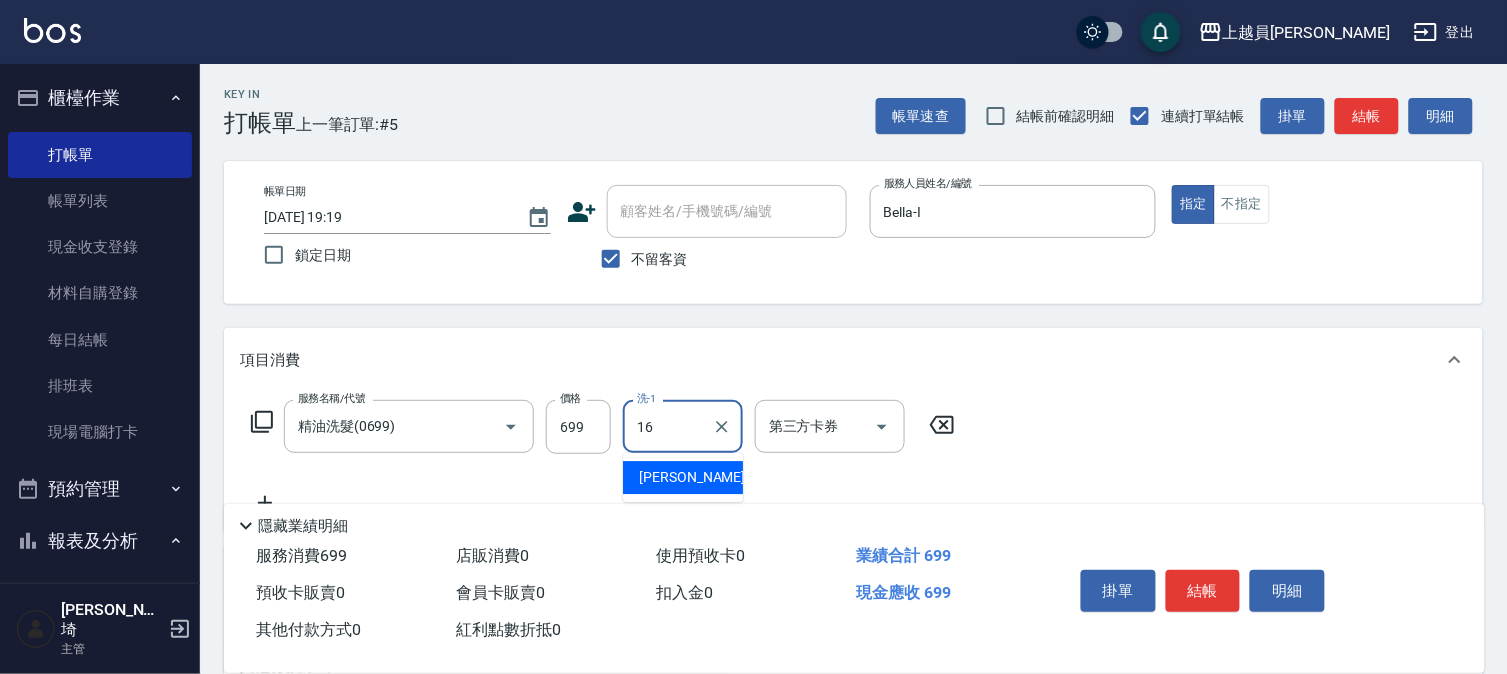 type on "[PERSON_NAME]-16" 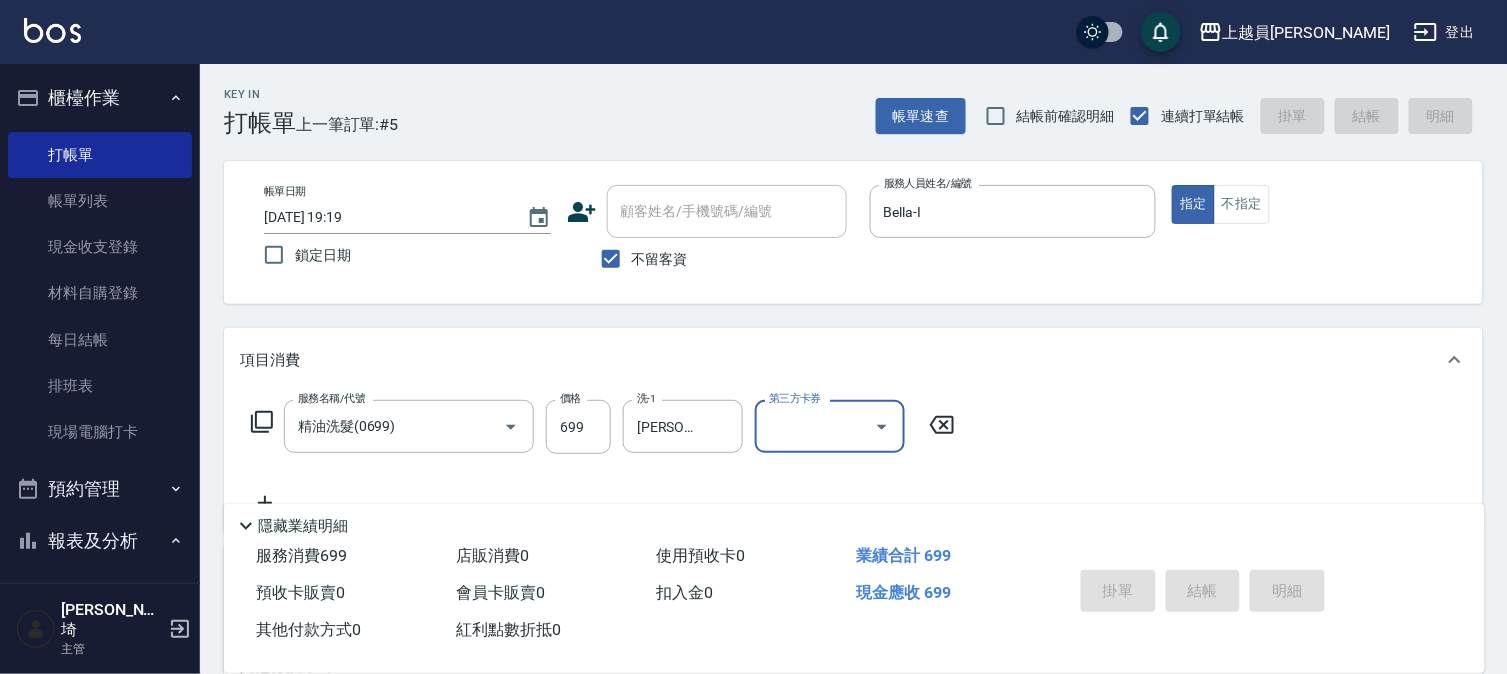 type on "[DATE] 19:21" 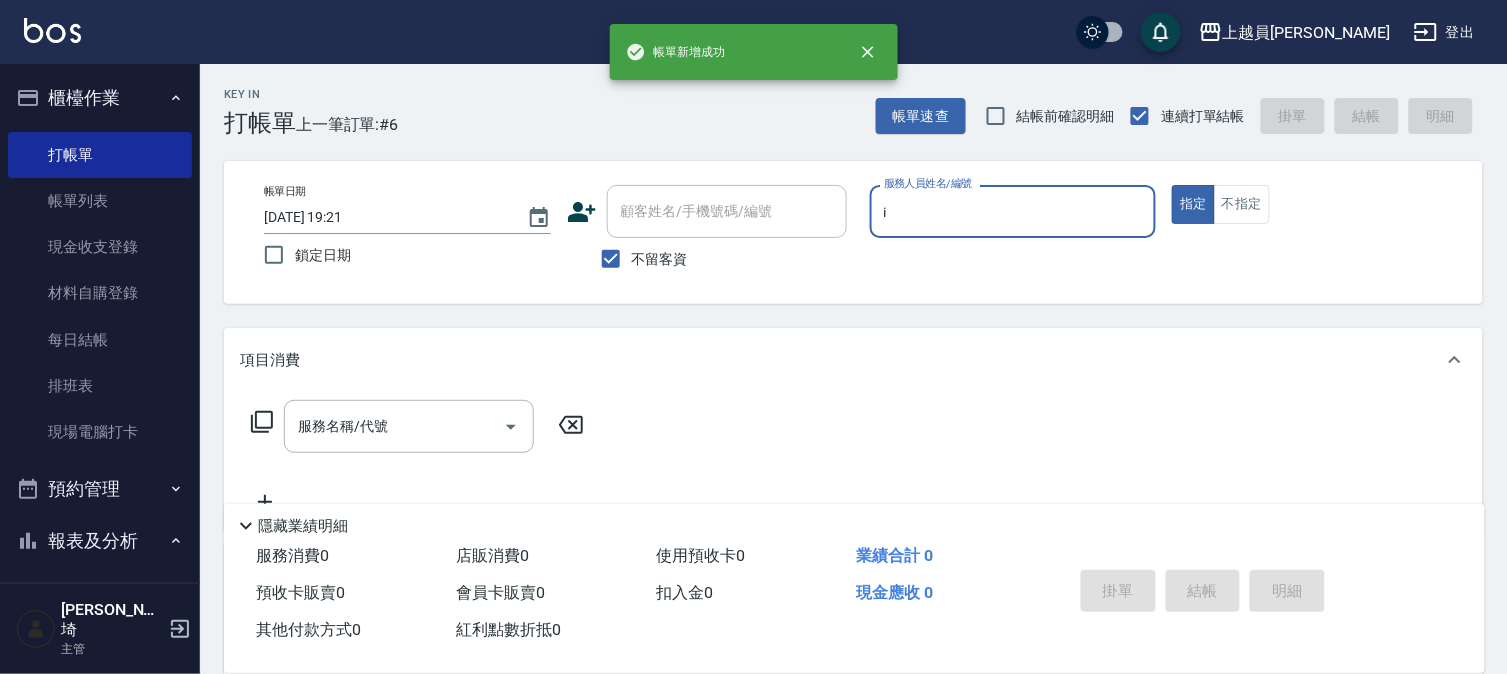 type on "Bella-I" 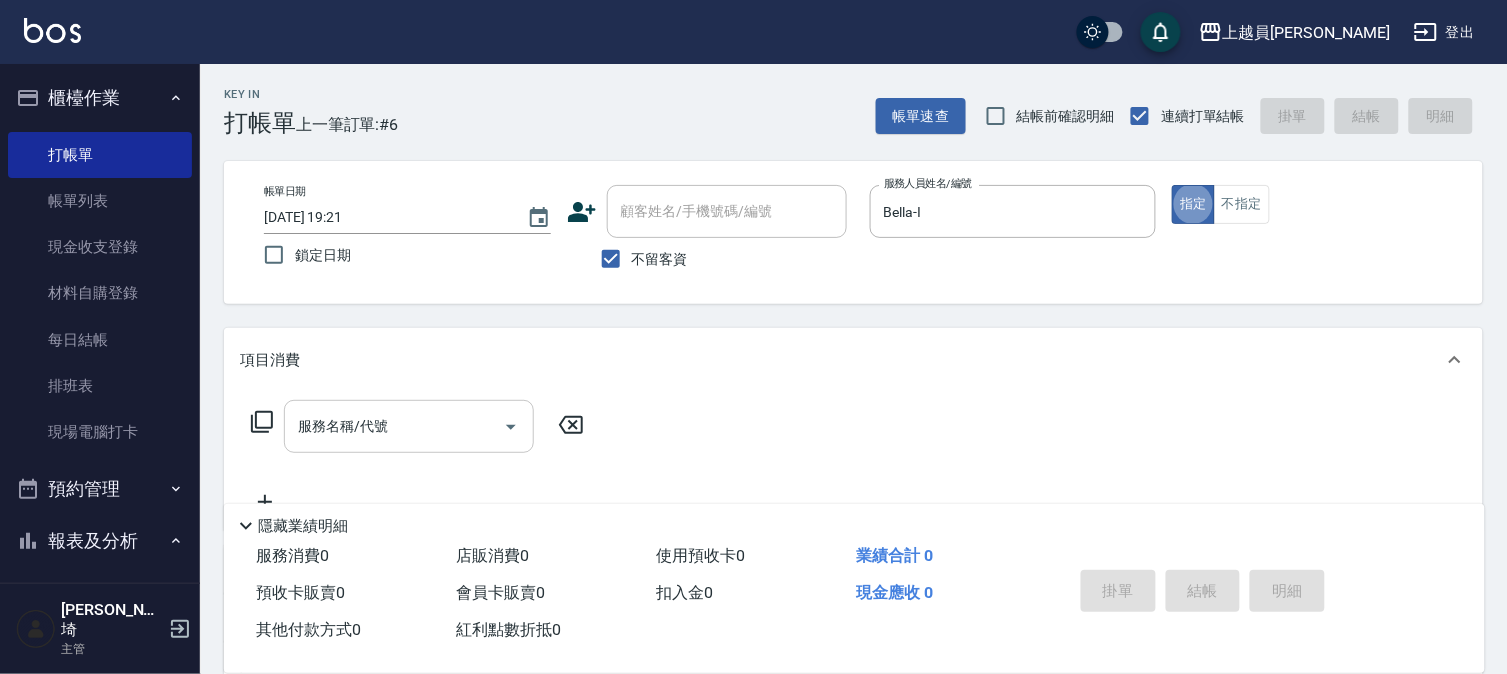 click on "服務名稱/代號" at bounding box center [394, 426] 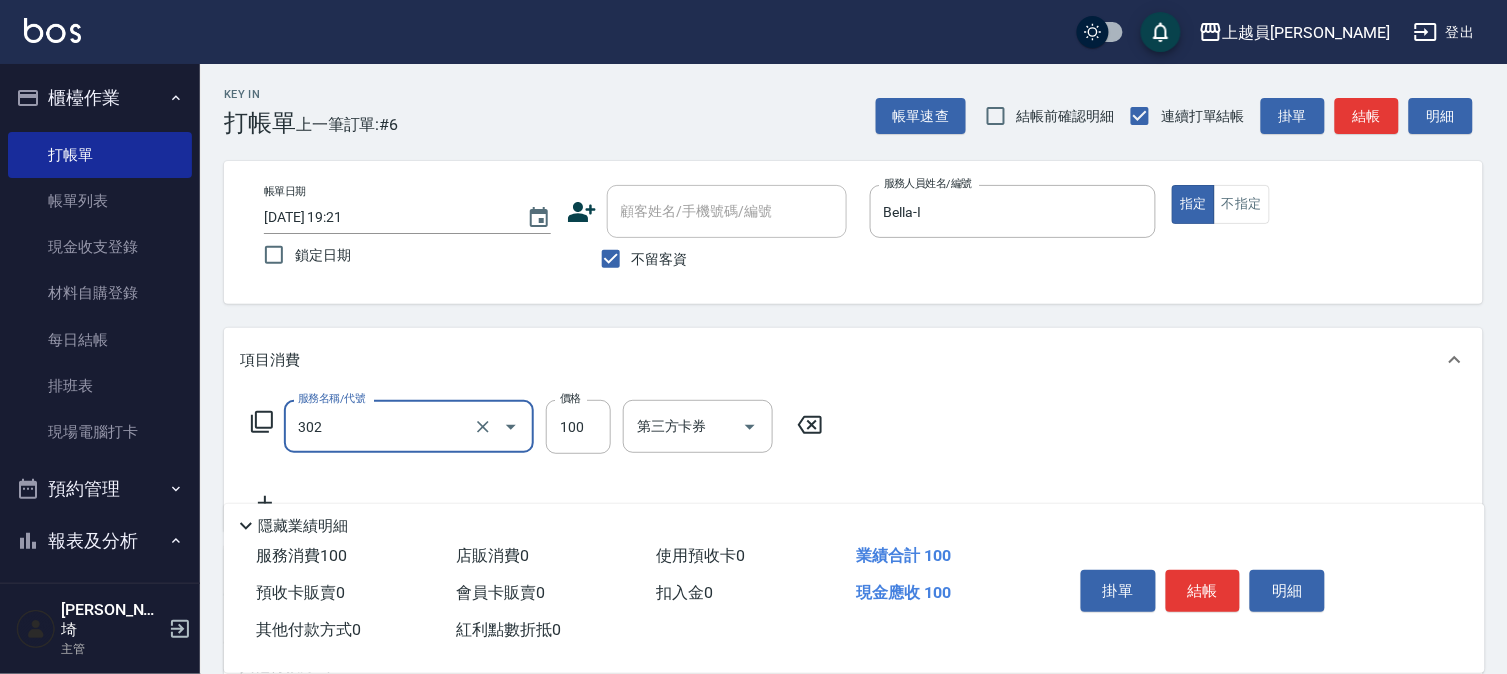 type on "剪髮(302)" 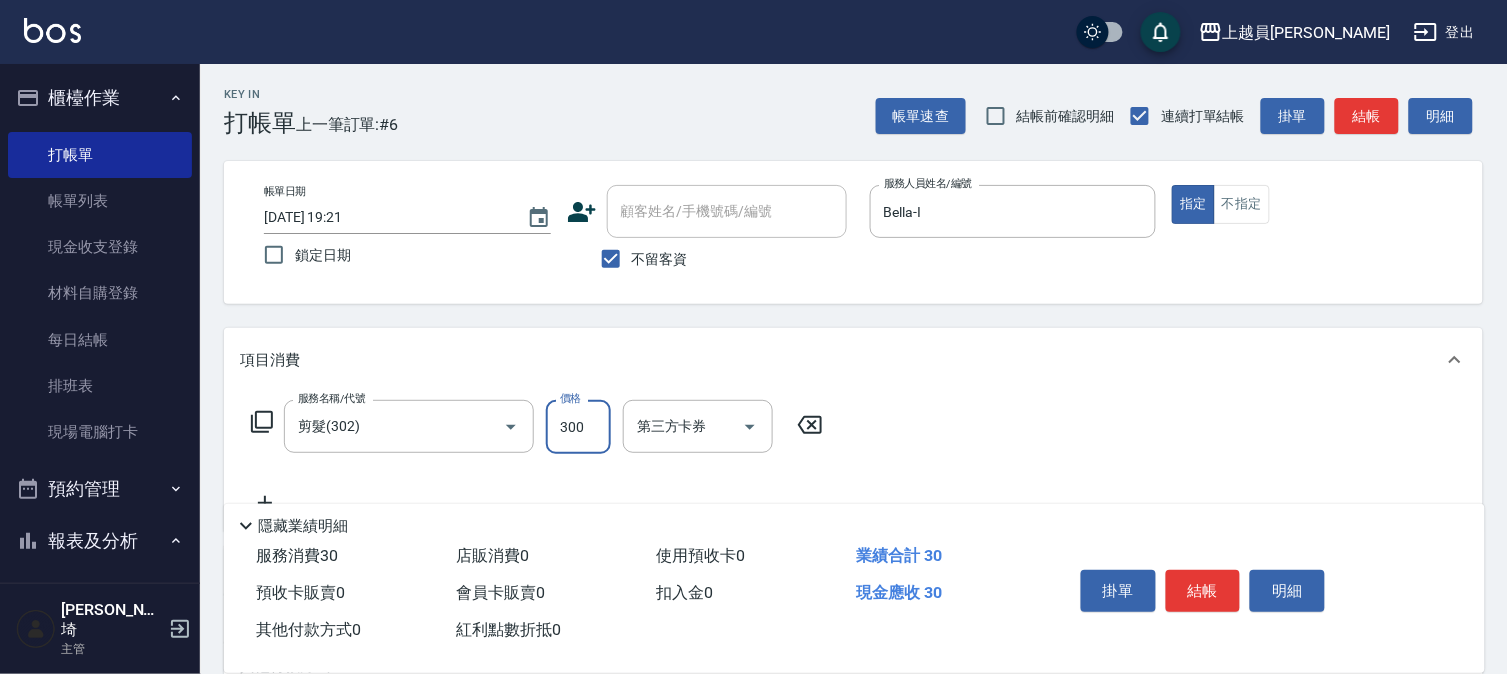 type on "300" 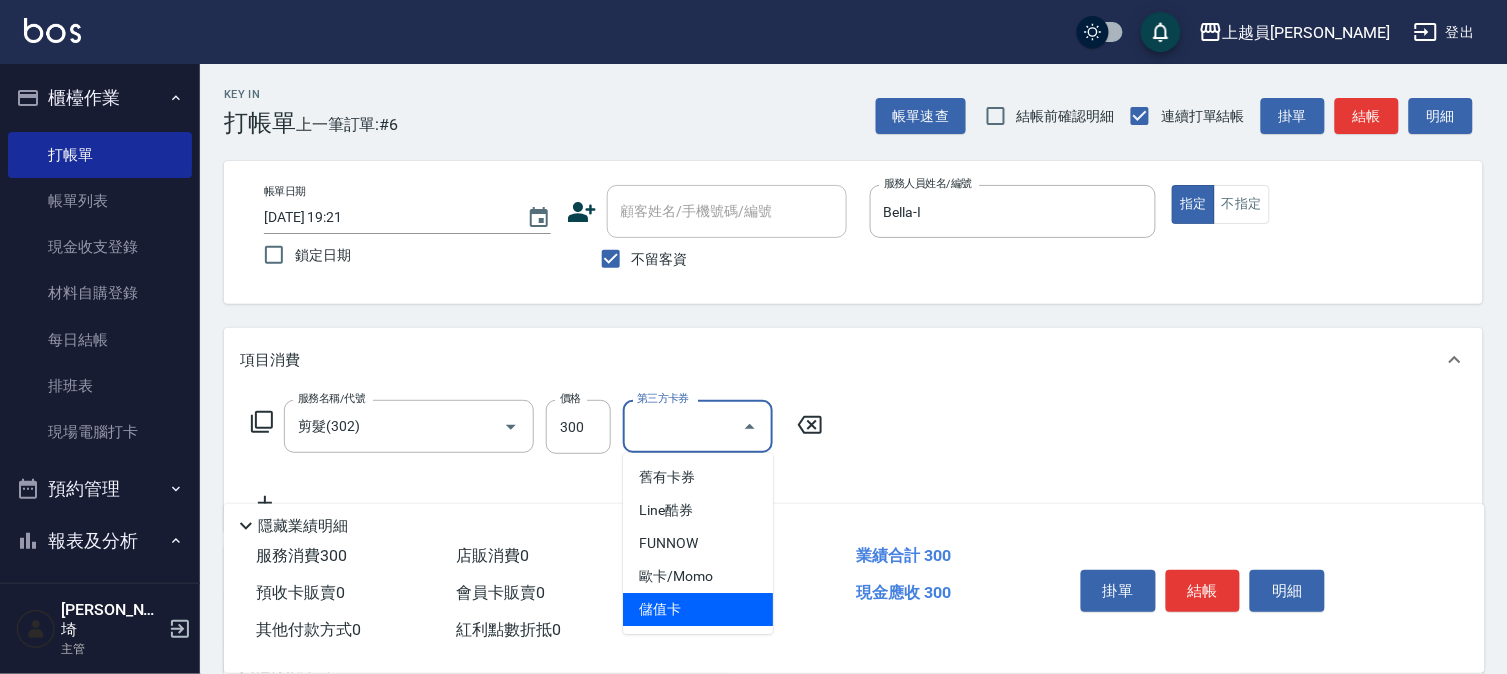 type on "儲值卡" 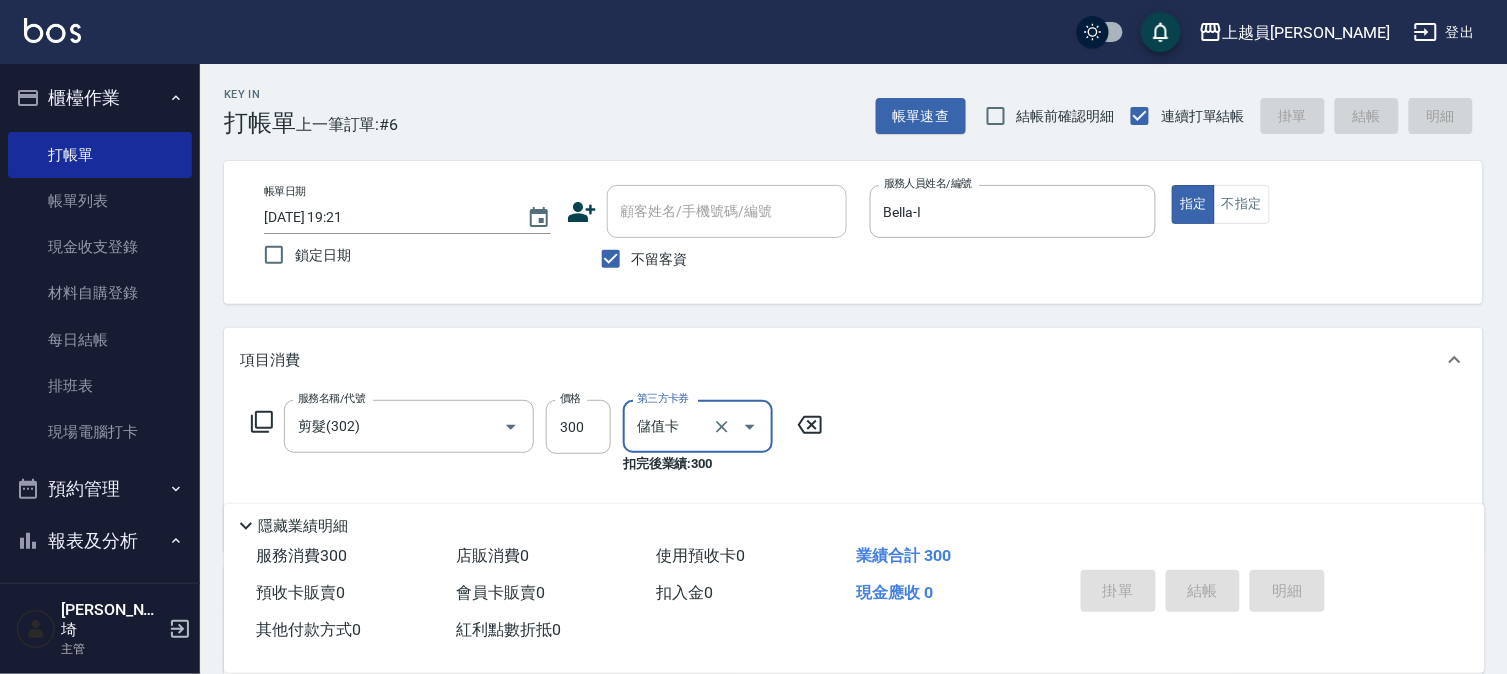 type 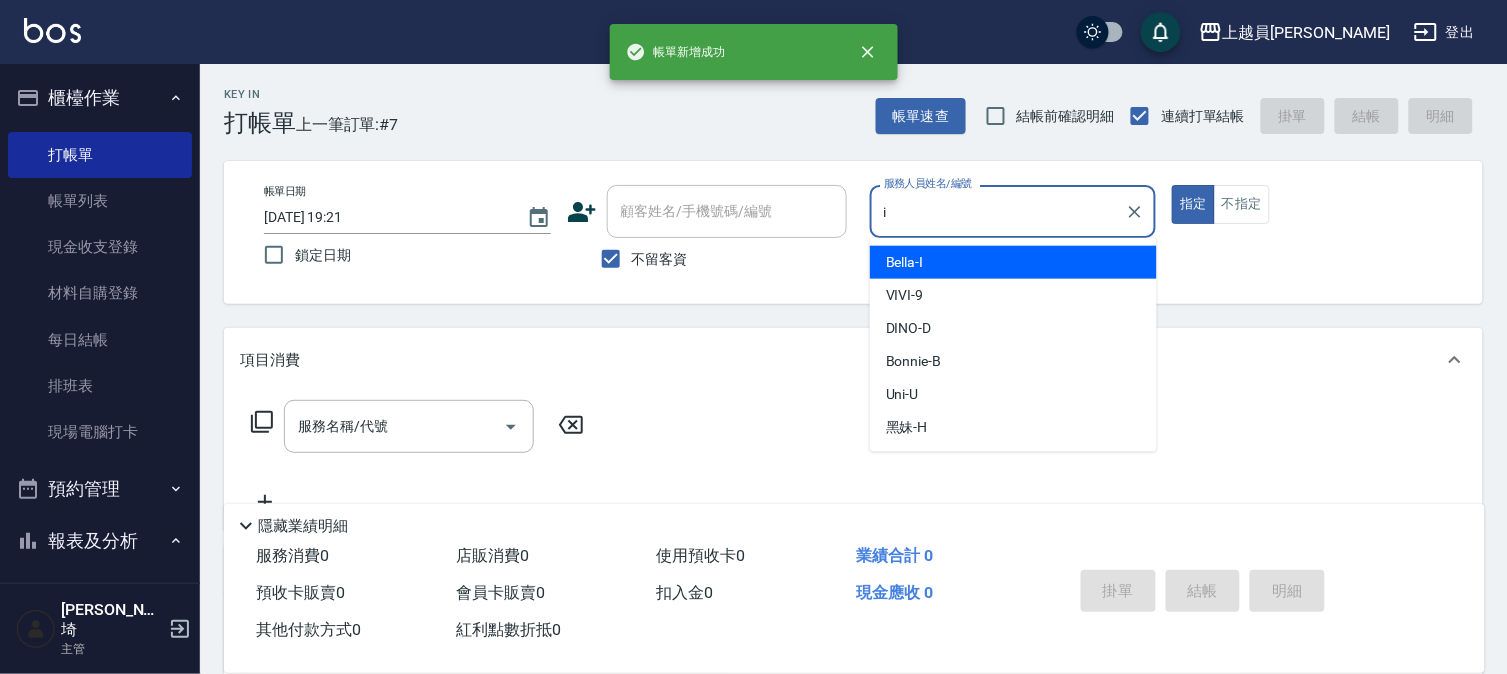 type on "Bella-I" 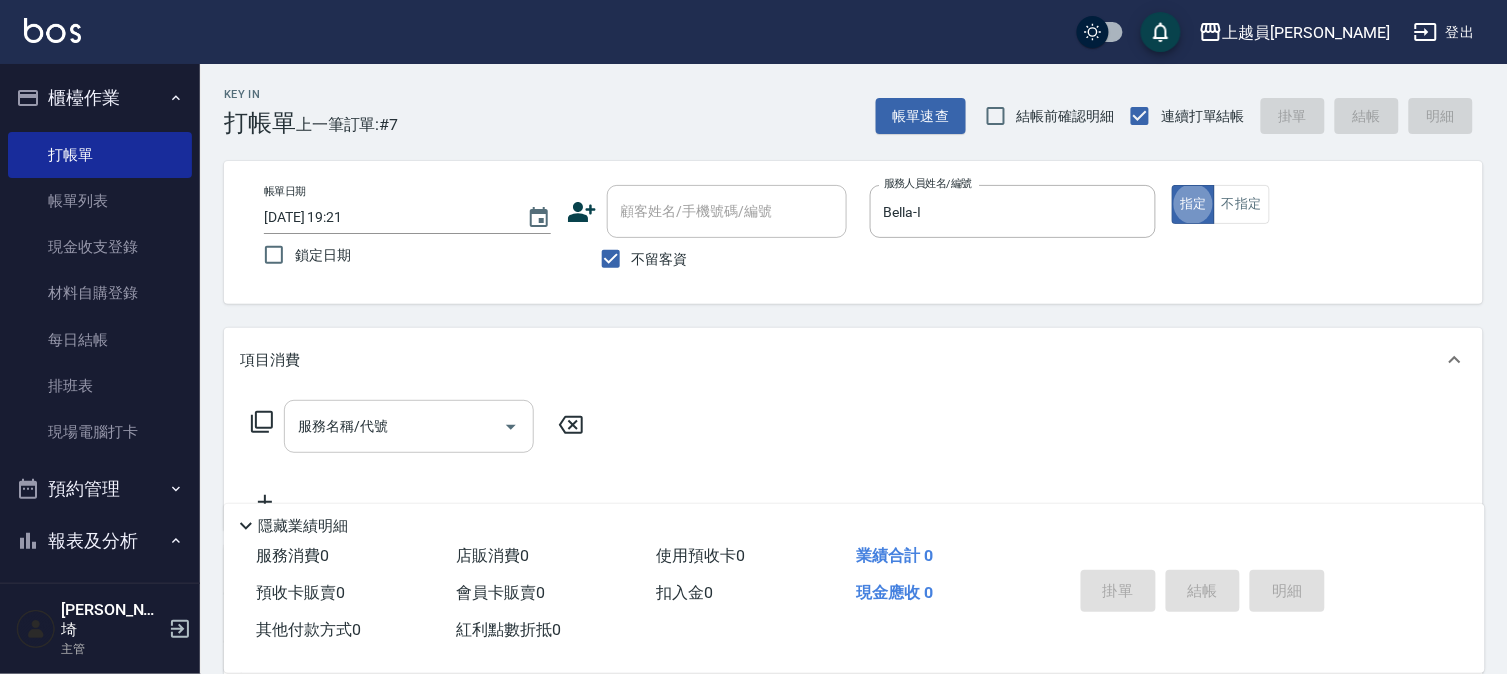 click on "服務名稱/代號 服務名稱/代號" at bounding box center (409, 426) 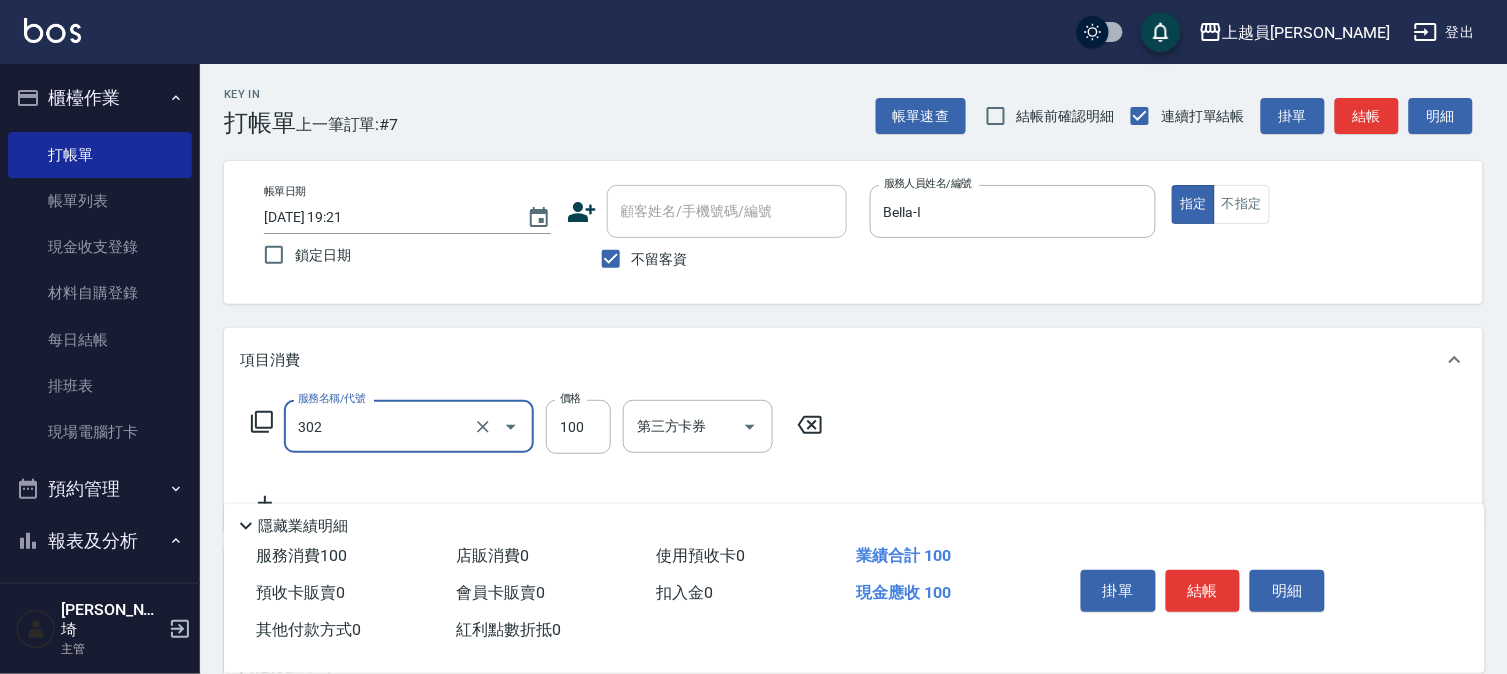 type on "剪髮(302)" 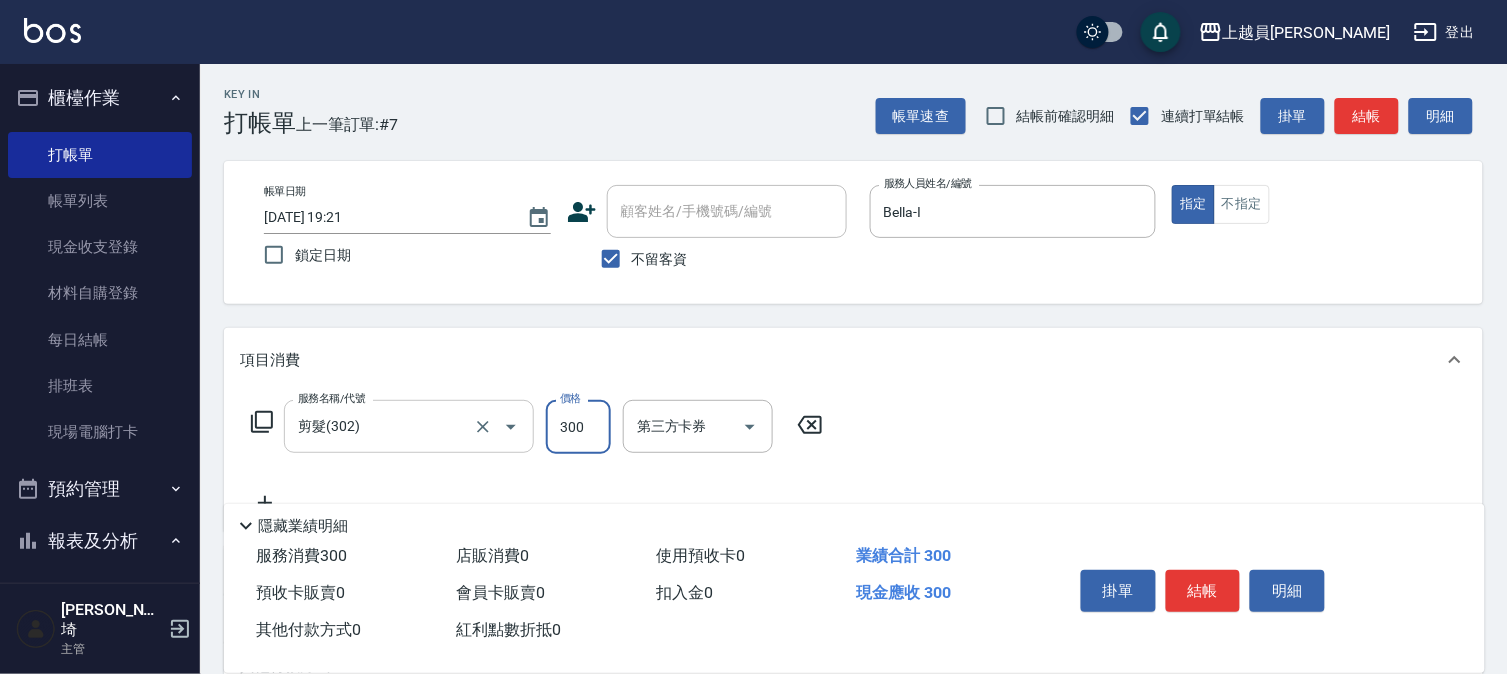 type on "300" 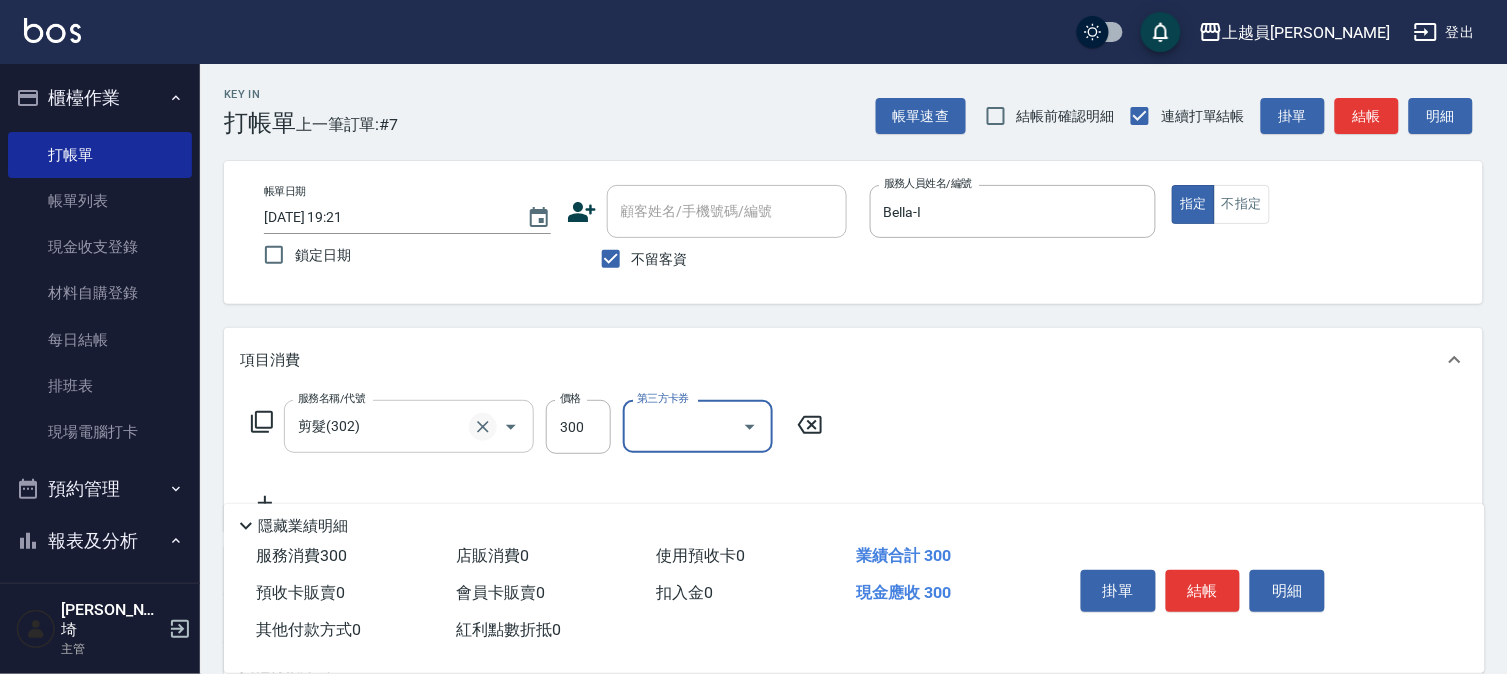 click 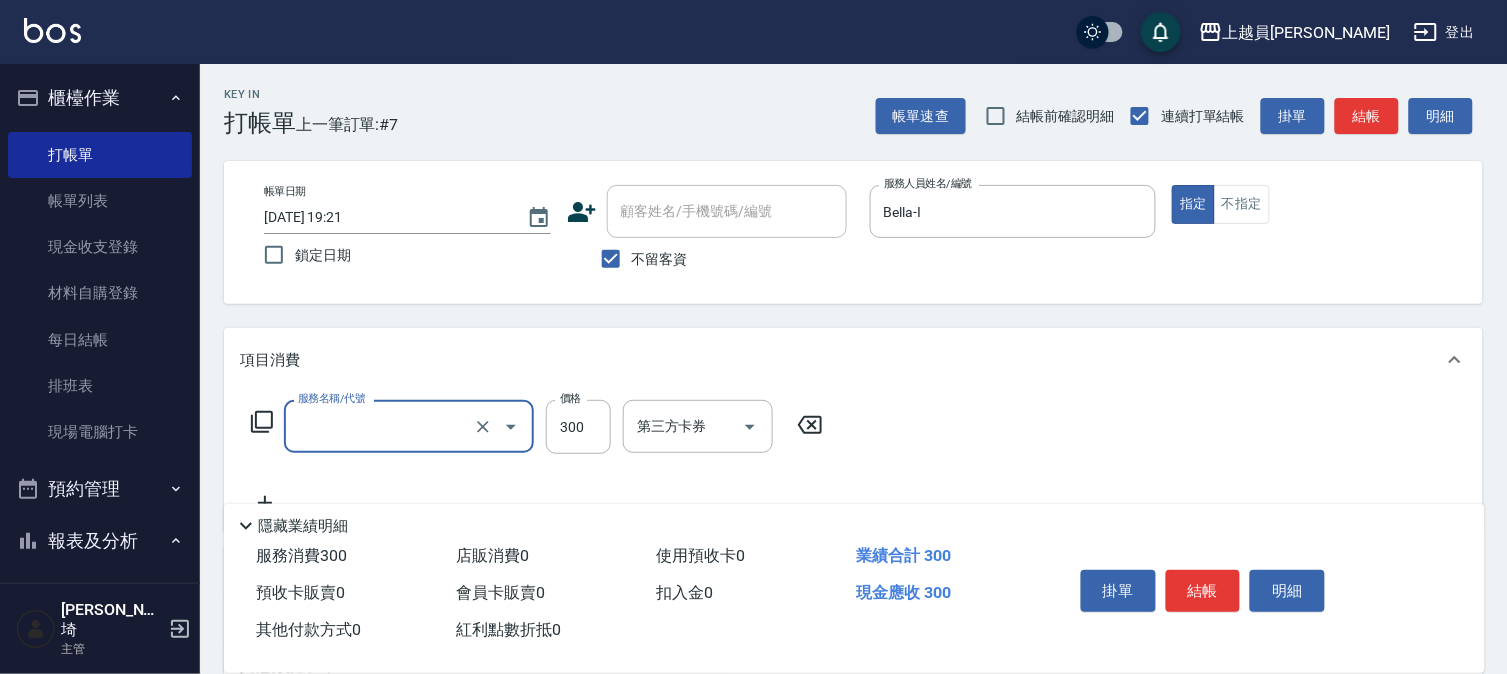 type on "0" 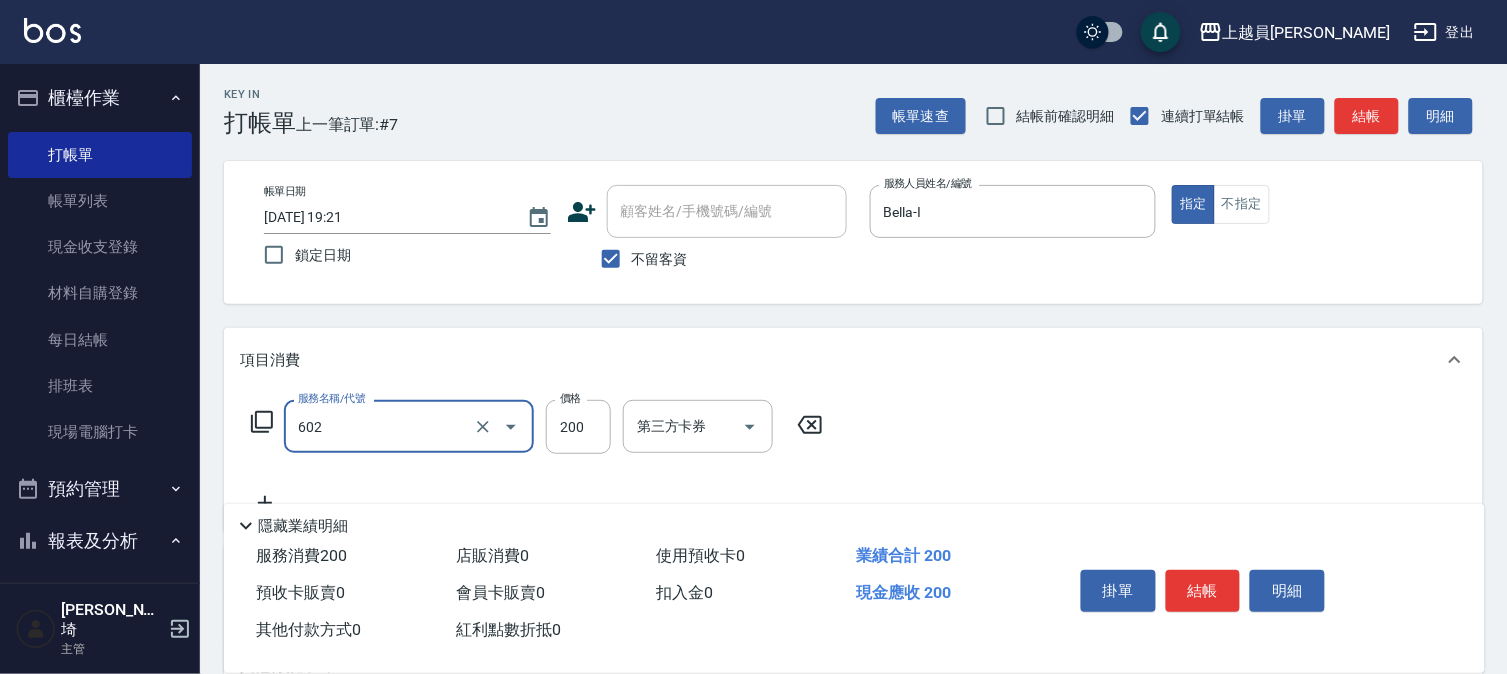 type on "一般洗髮(602)" 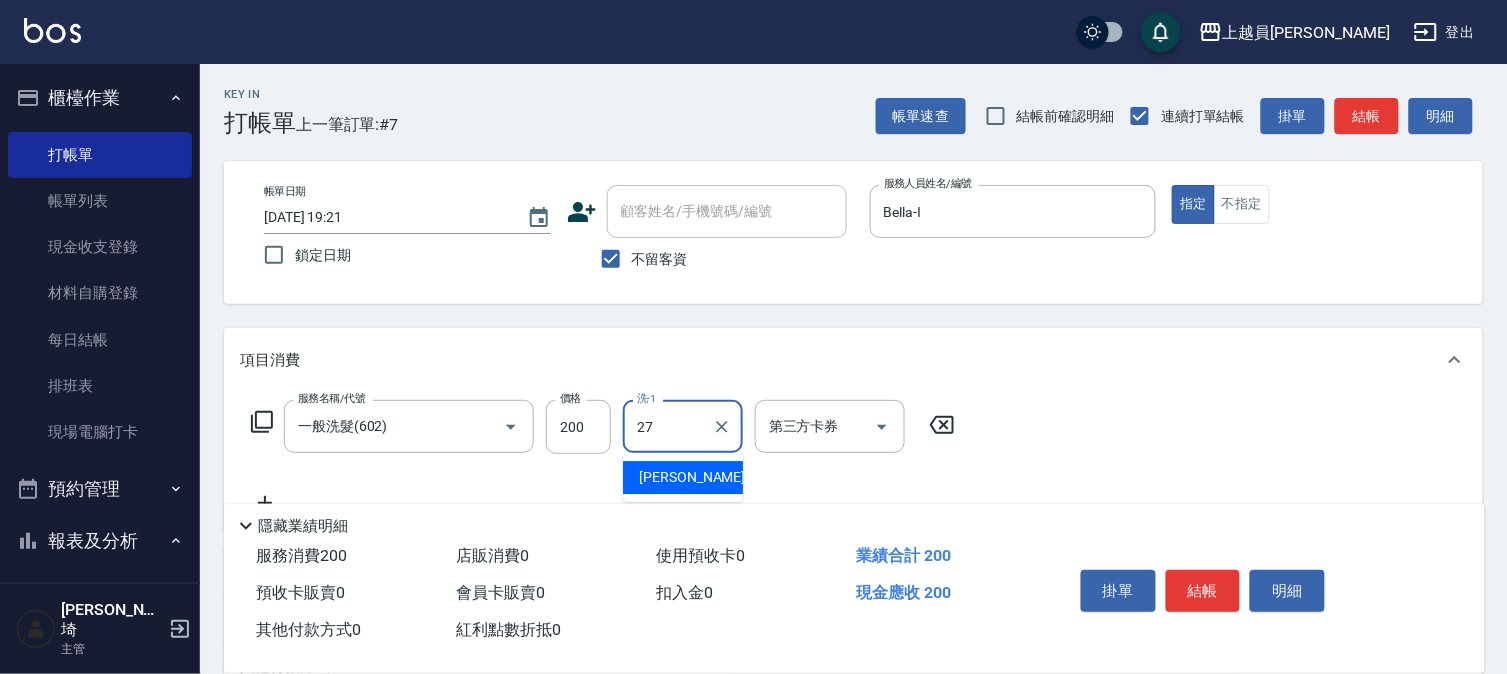 type on "[PERSON_NAME]-27" 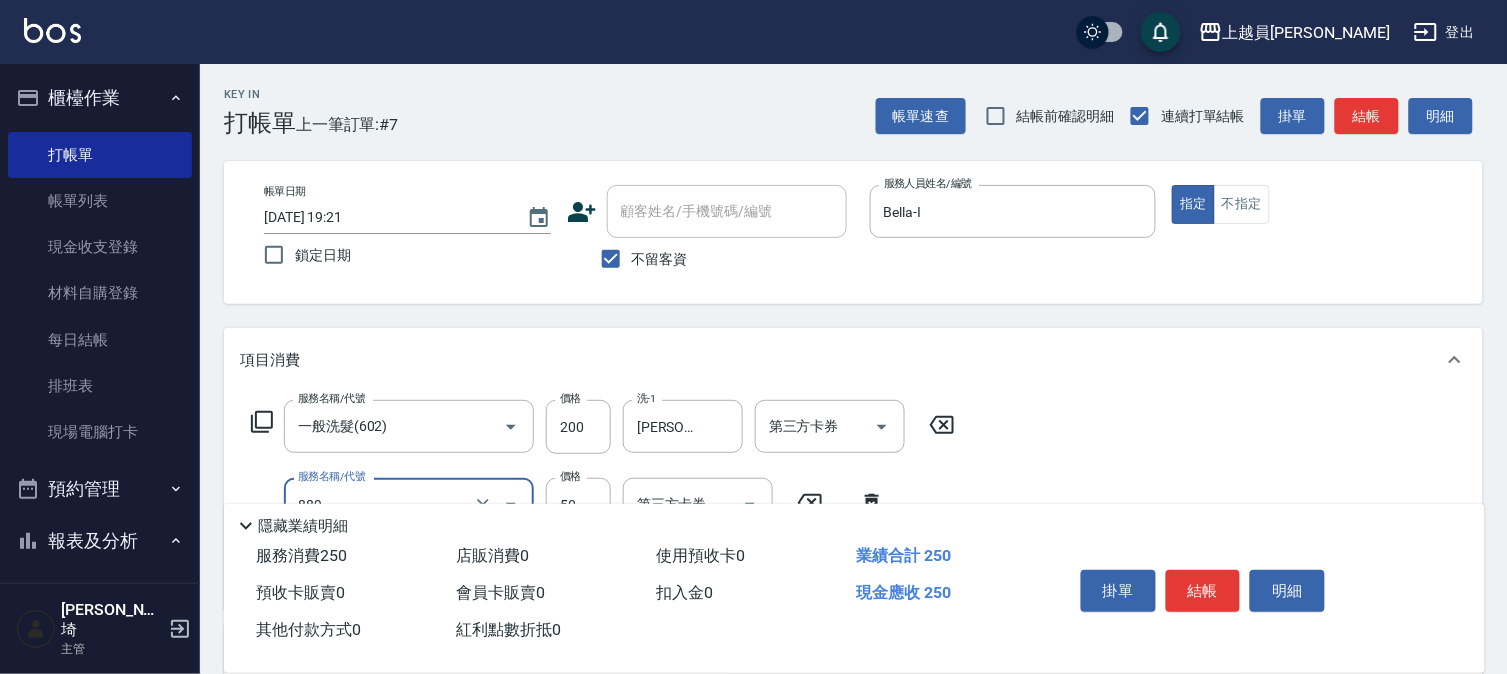 type on "精油(889)" 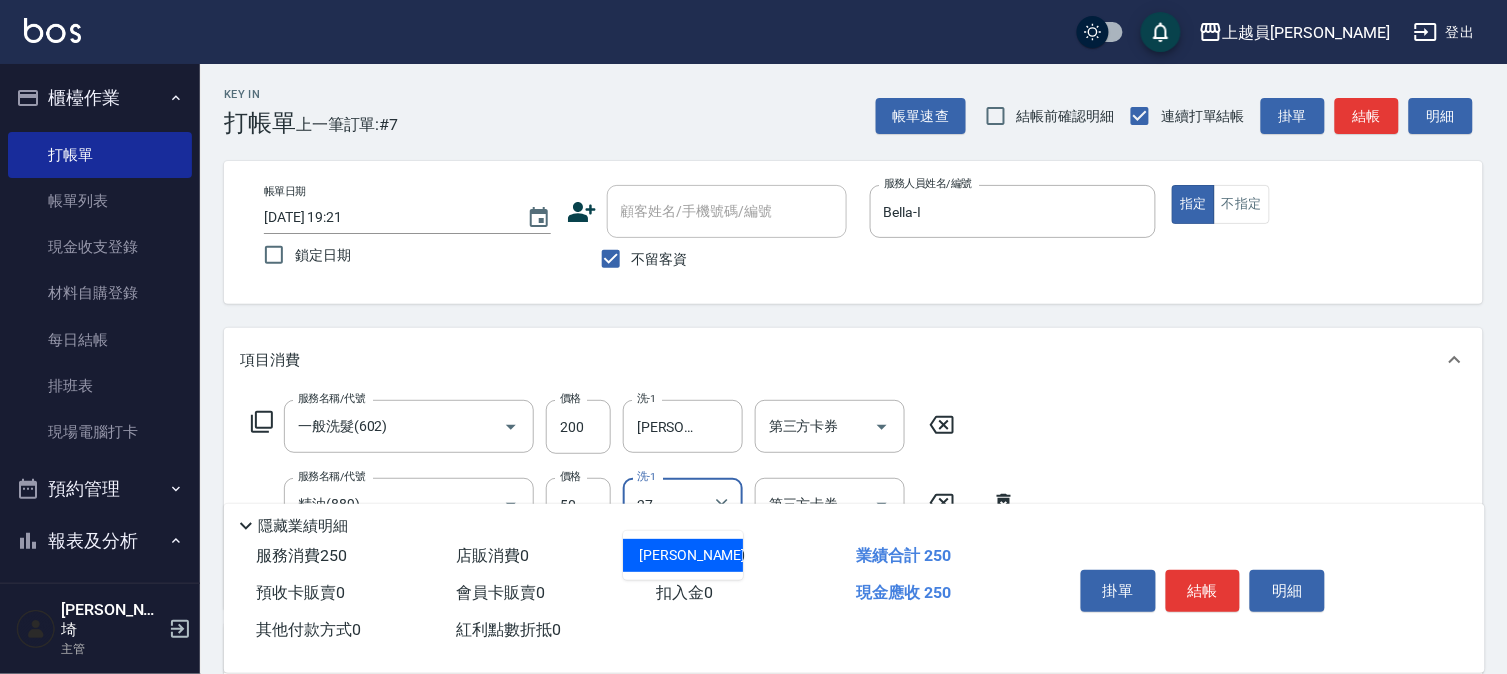 type on "[PERSON_NAME]-27" 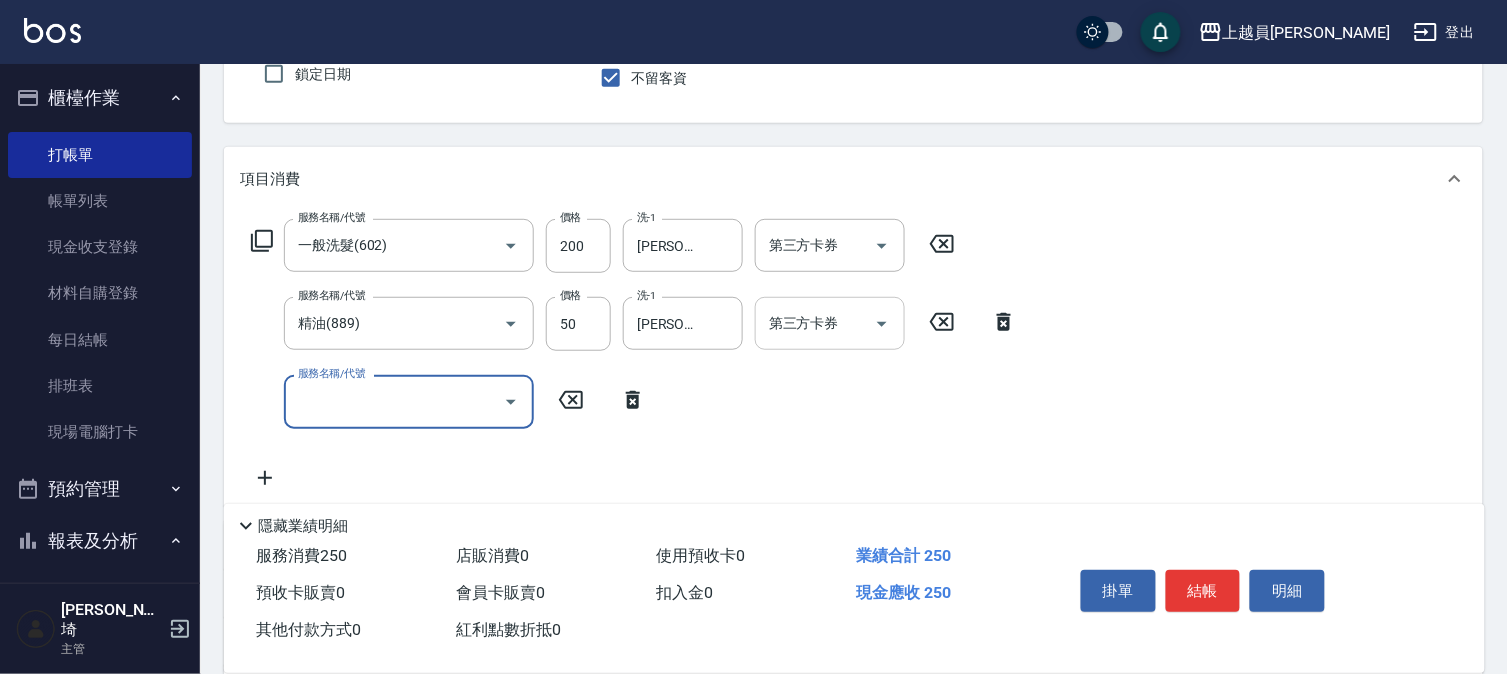 scroll, scrollTop: 222, scrollLeft: 0, axis: vertical 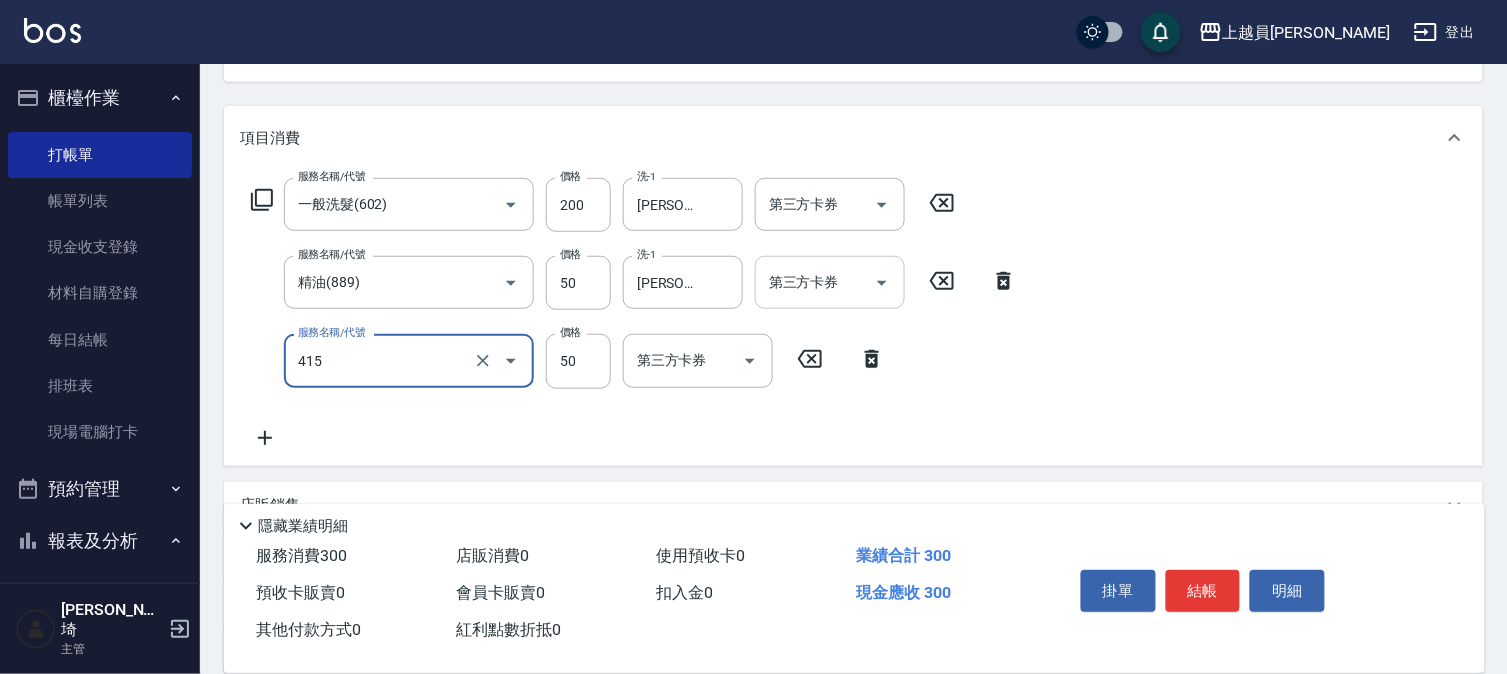 type on "瞬間保養(415)" 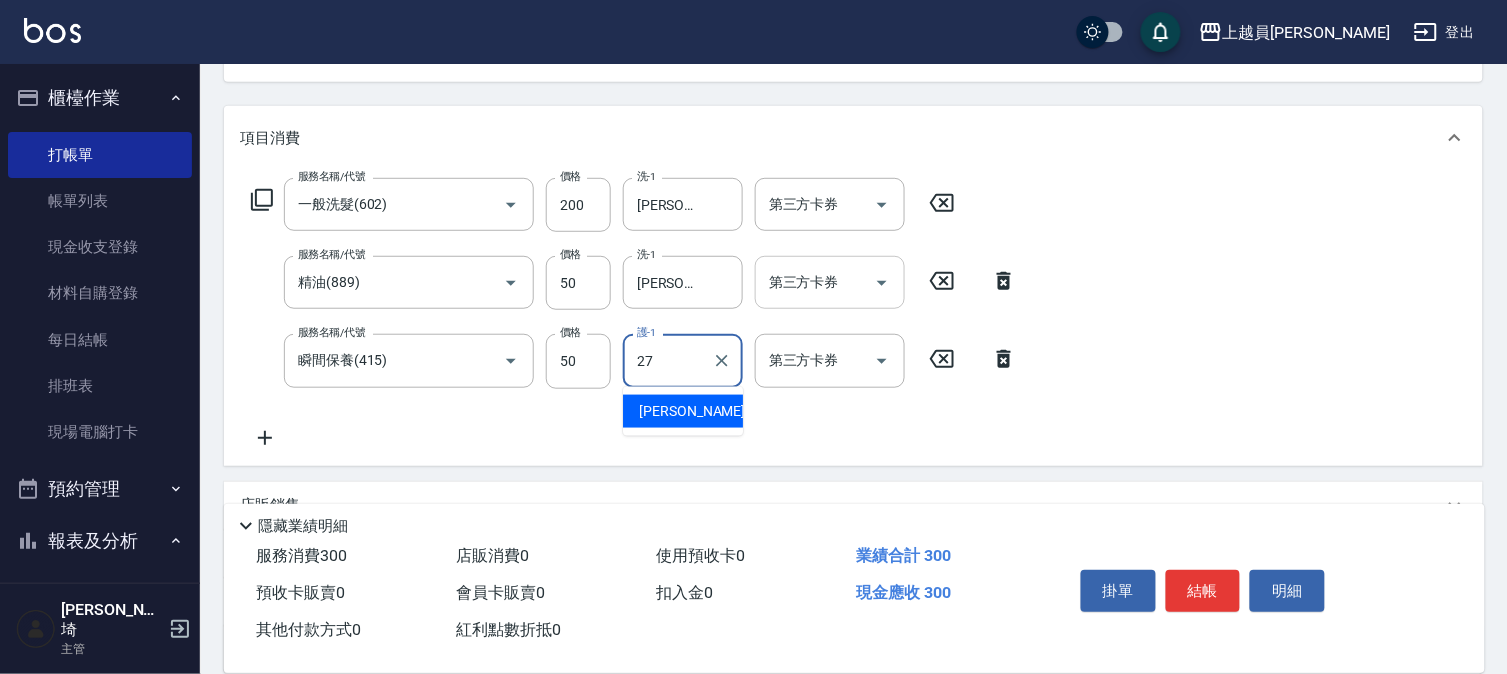 type on "[PERSON_NAME]-27" 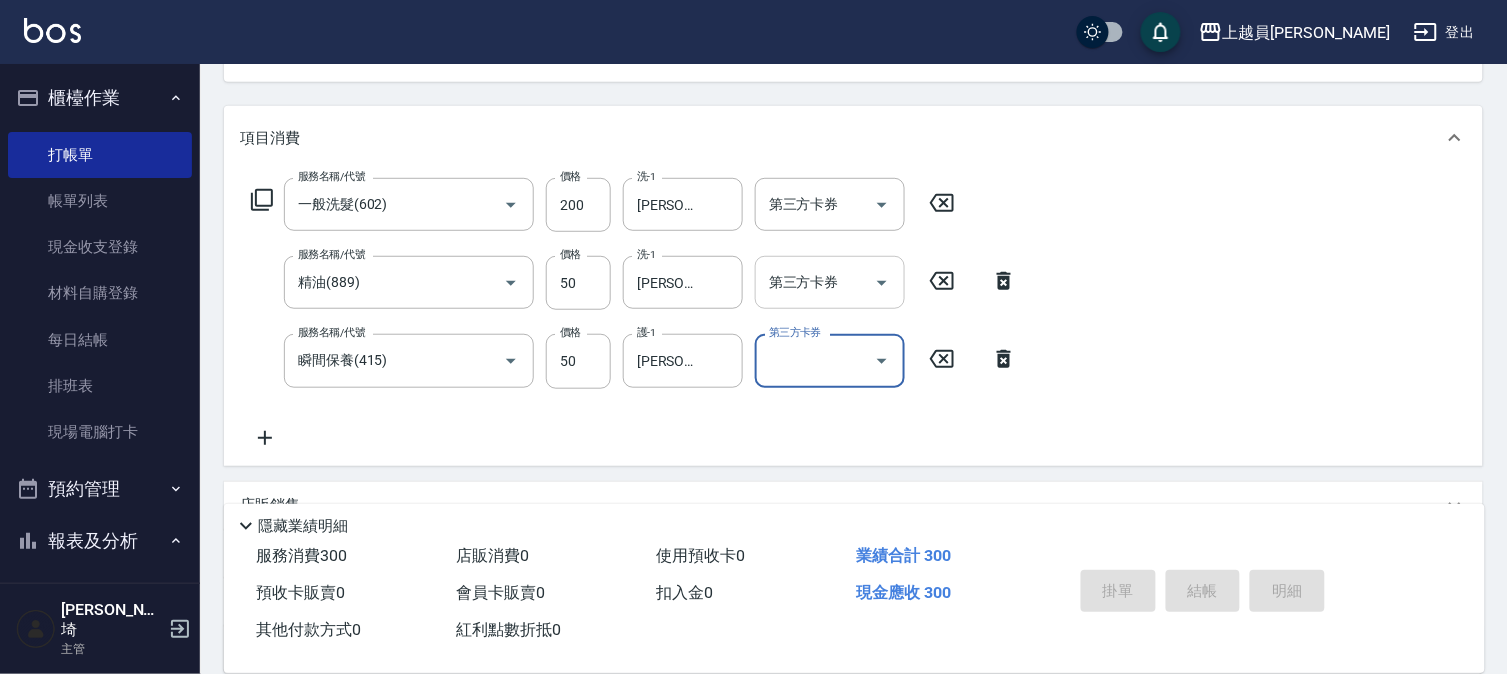 type 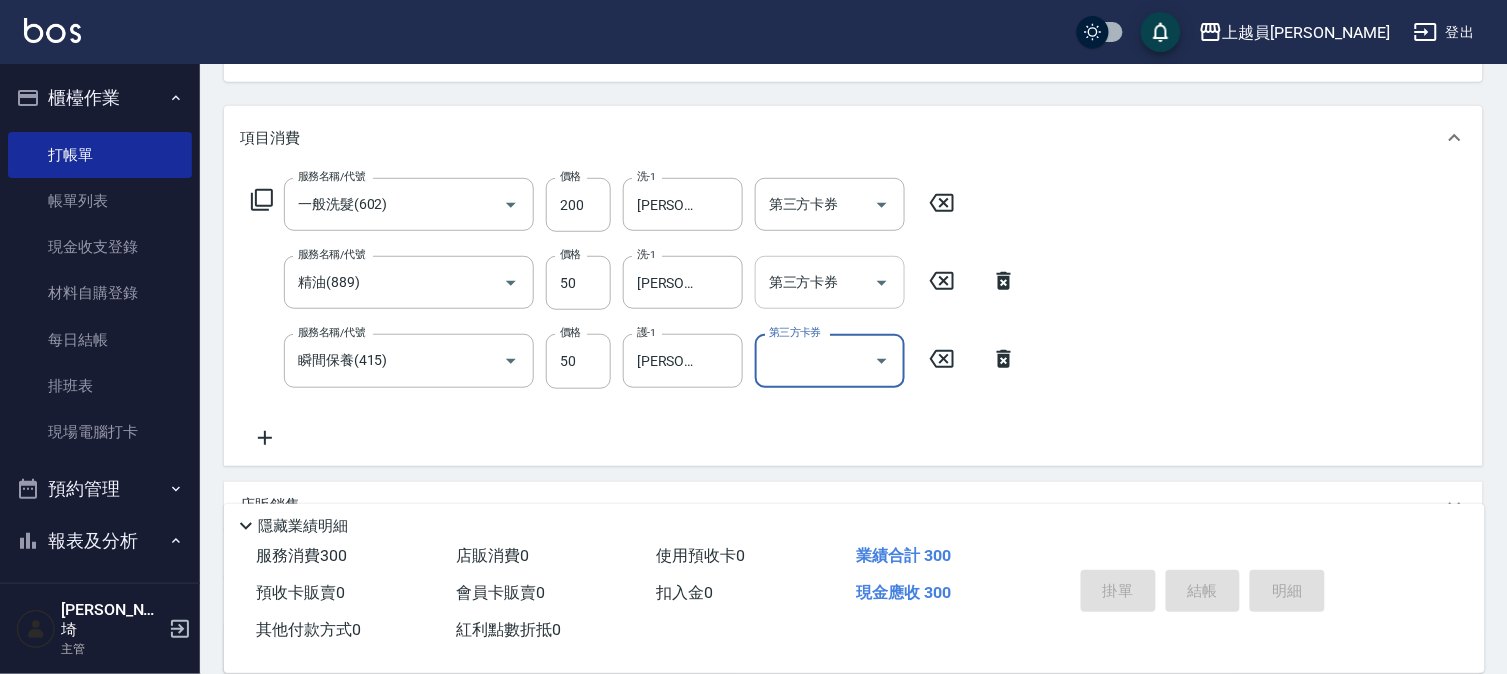 type 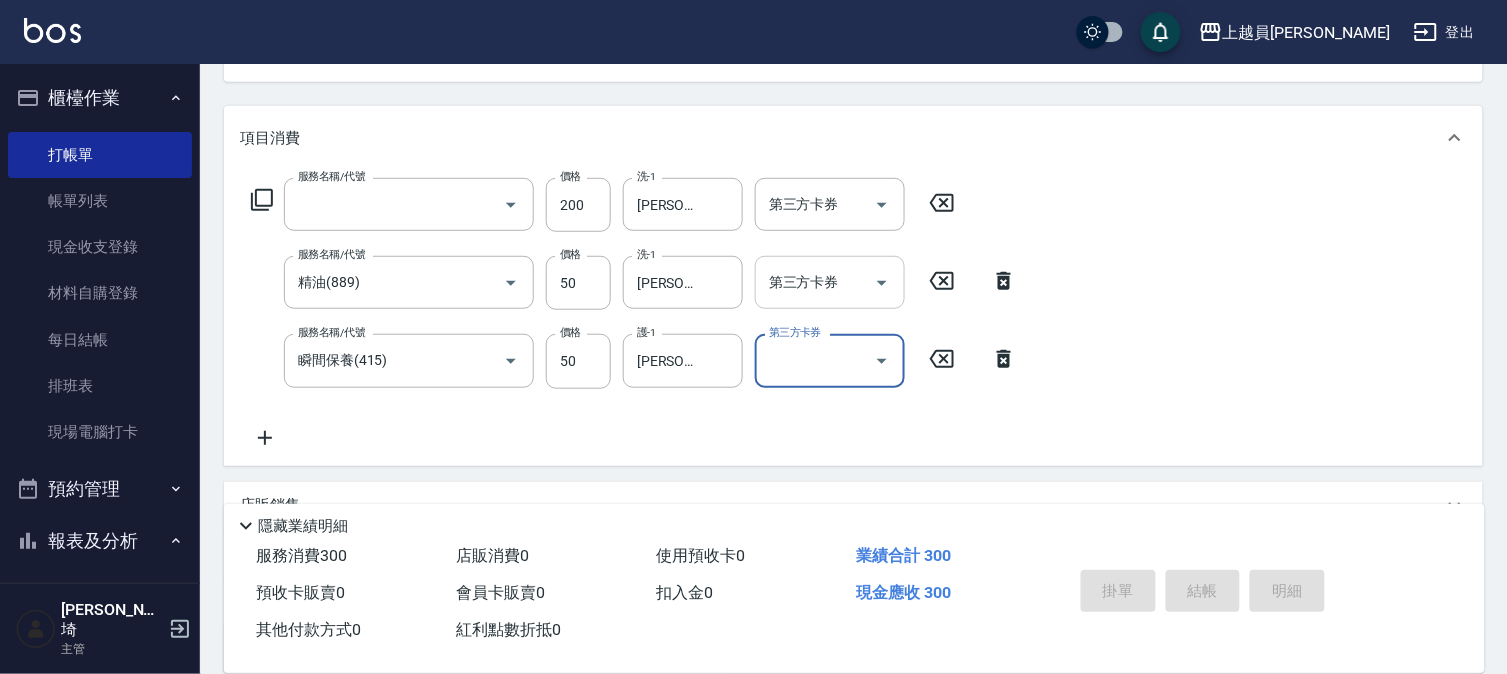 scroll, scrollTop: 194, scrollLeft: 0, axis: vertical 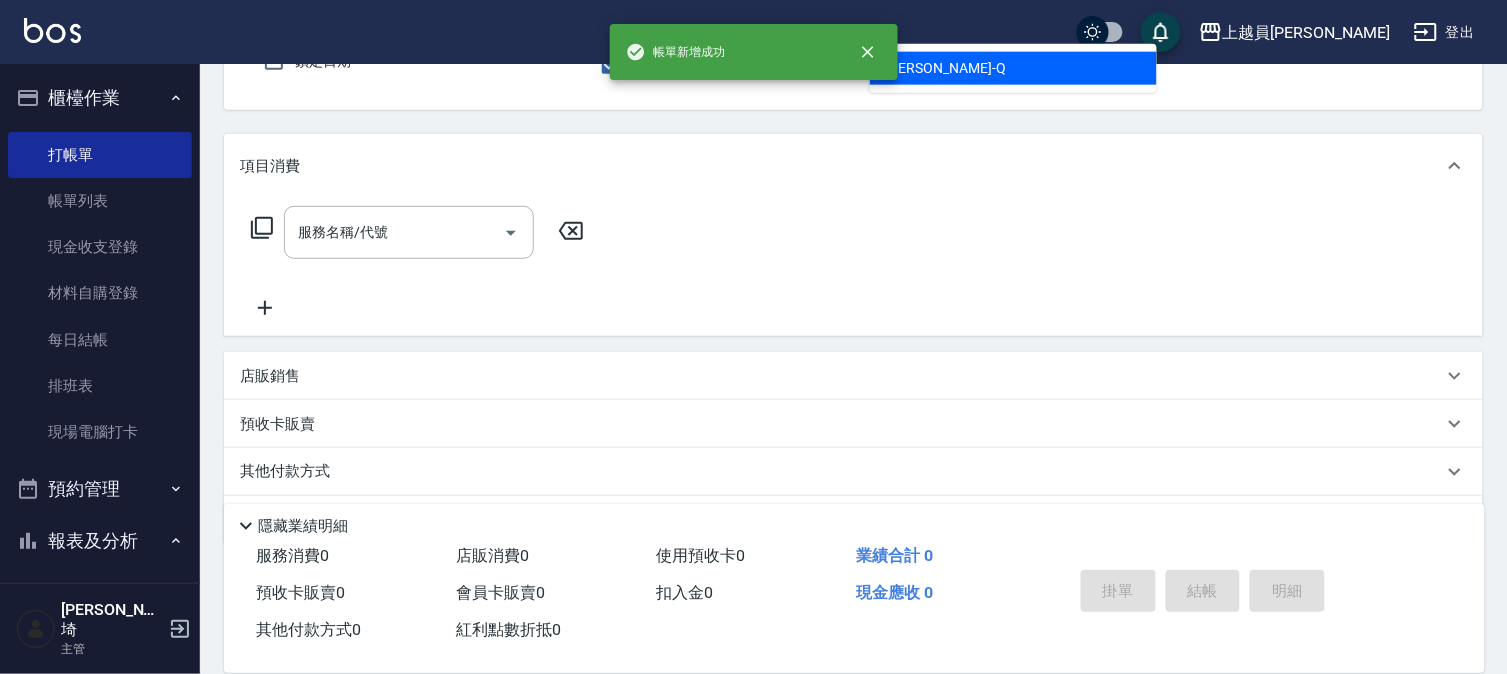 type on "[PERSON_NAME]" 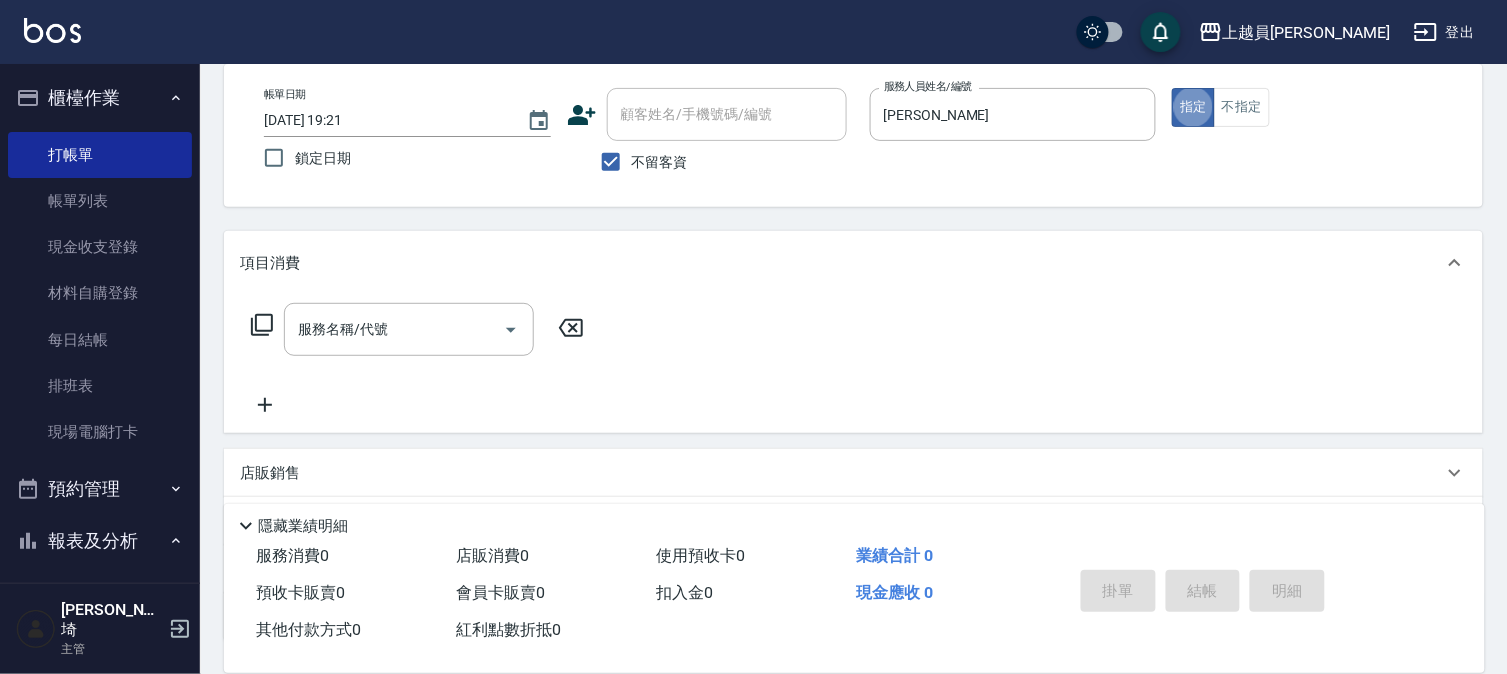 scroll, scrollTop: 73, scrollLeft: 0, axis: vertical 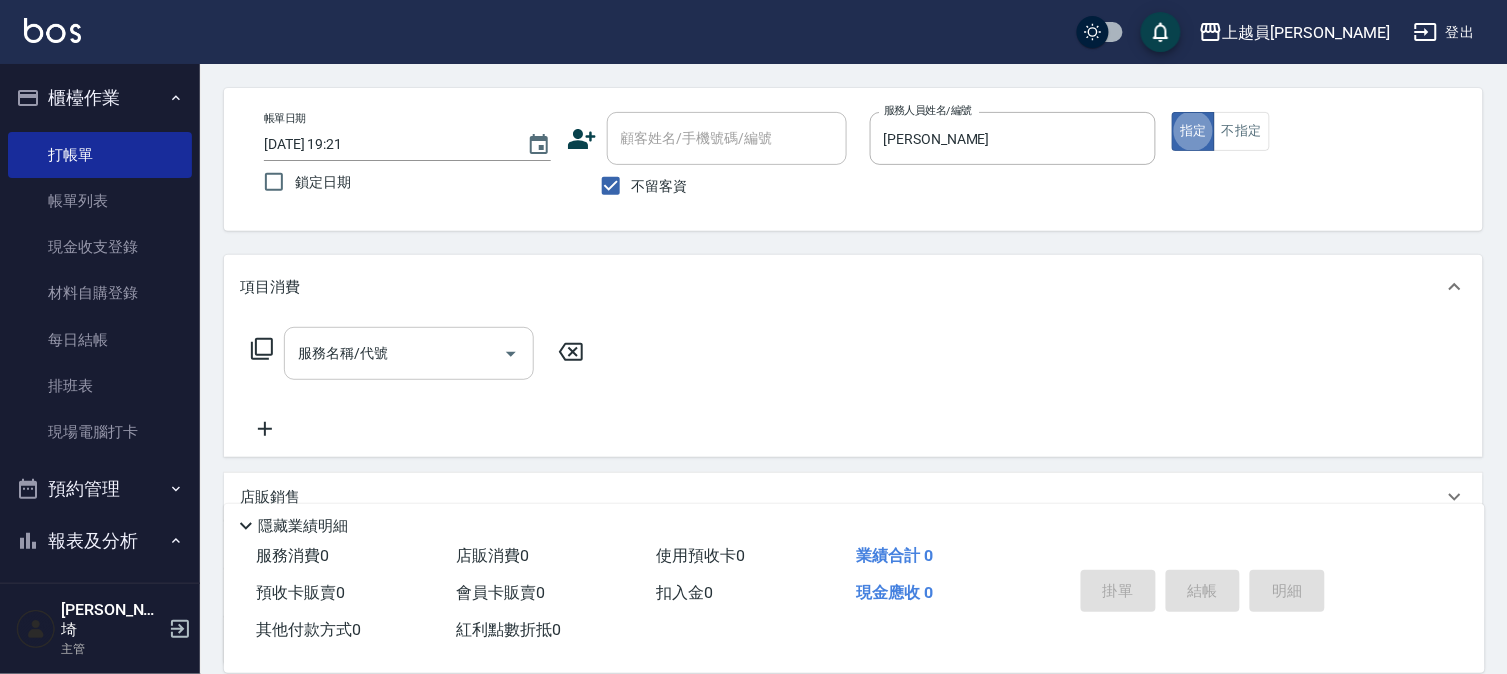 click on "服務名稱/代號" at bounding box center (394, 353) 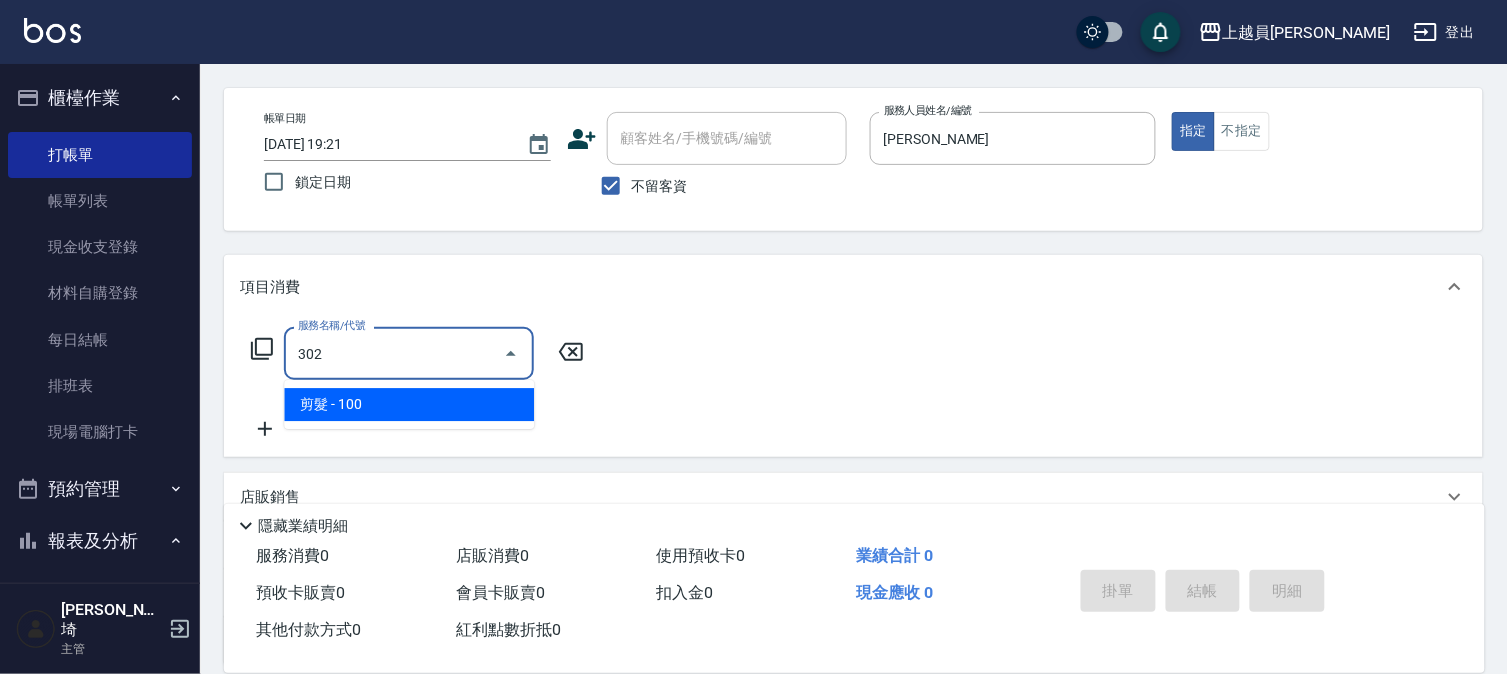 type on "剪髮(302)" 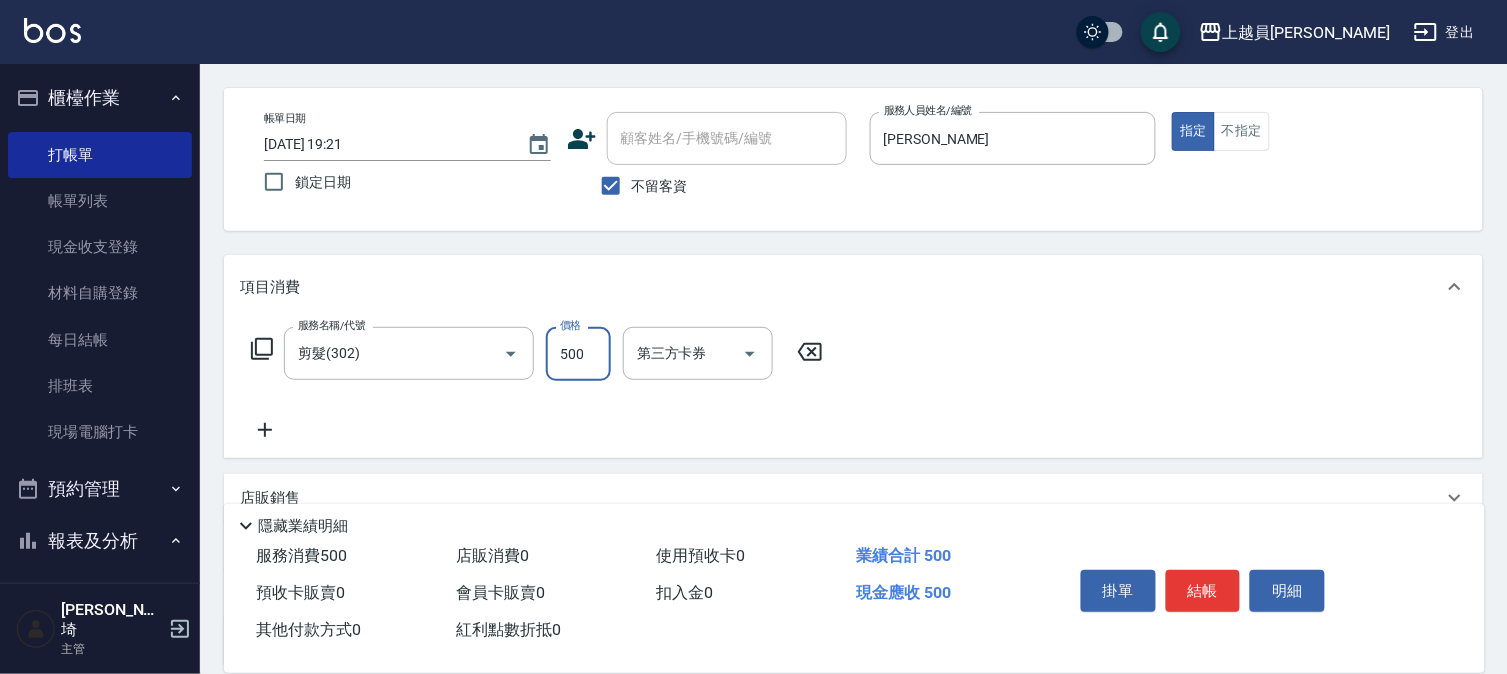 type on "500" 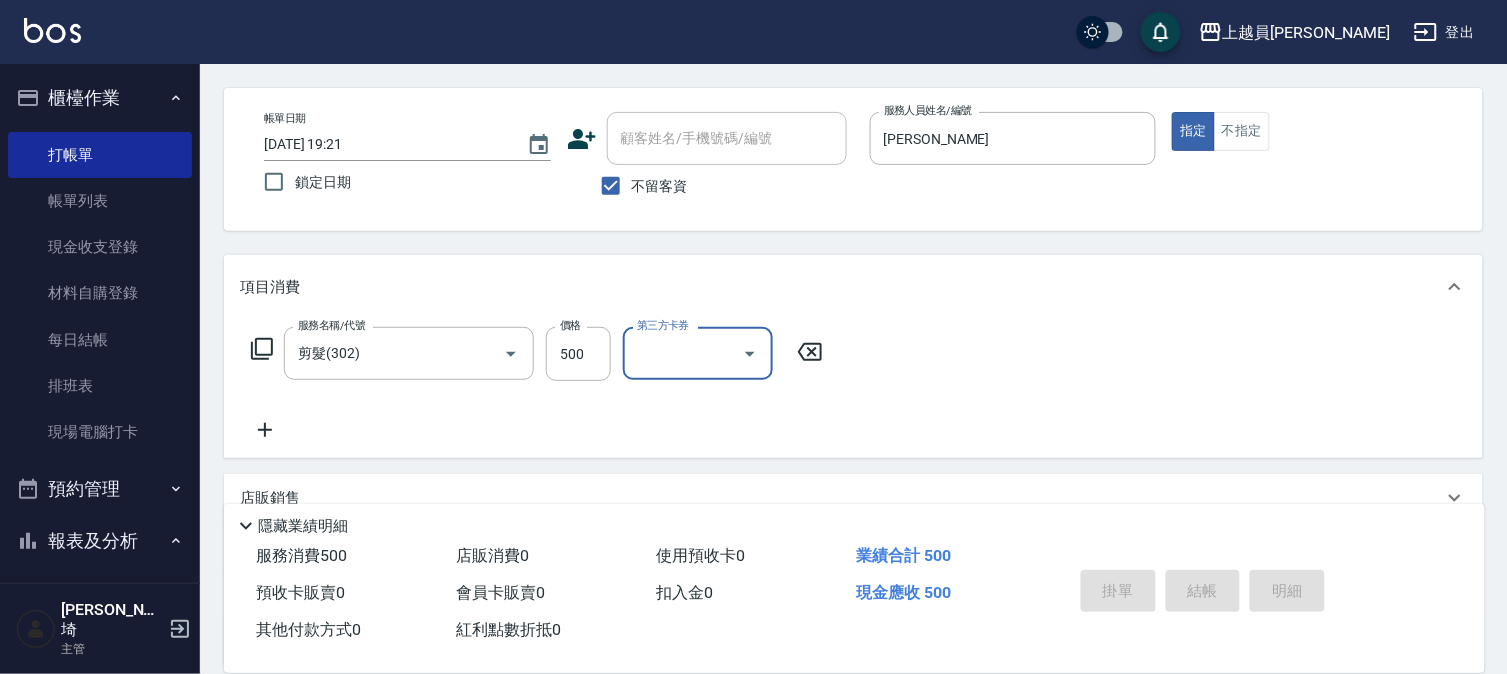 type on "[DATE] 19:22" 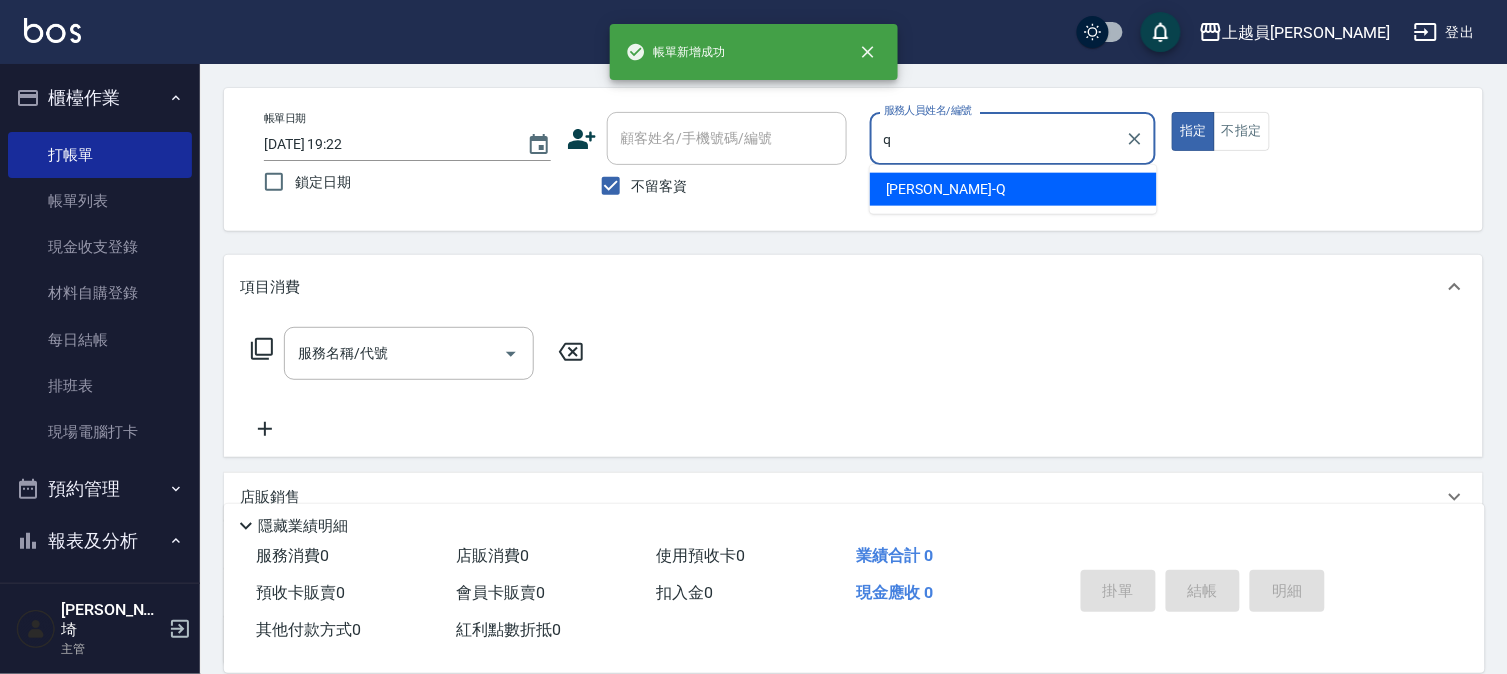 type on "[PERSON_NAME]" 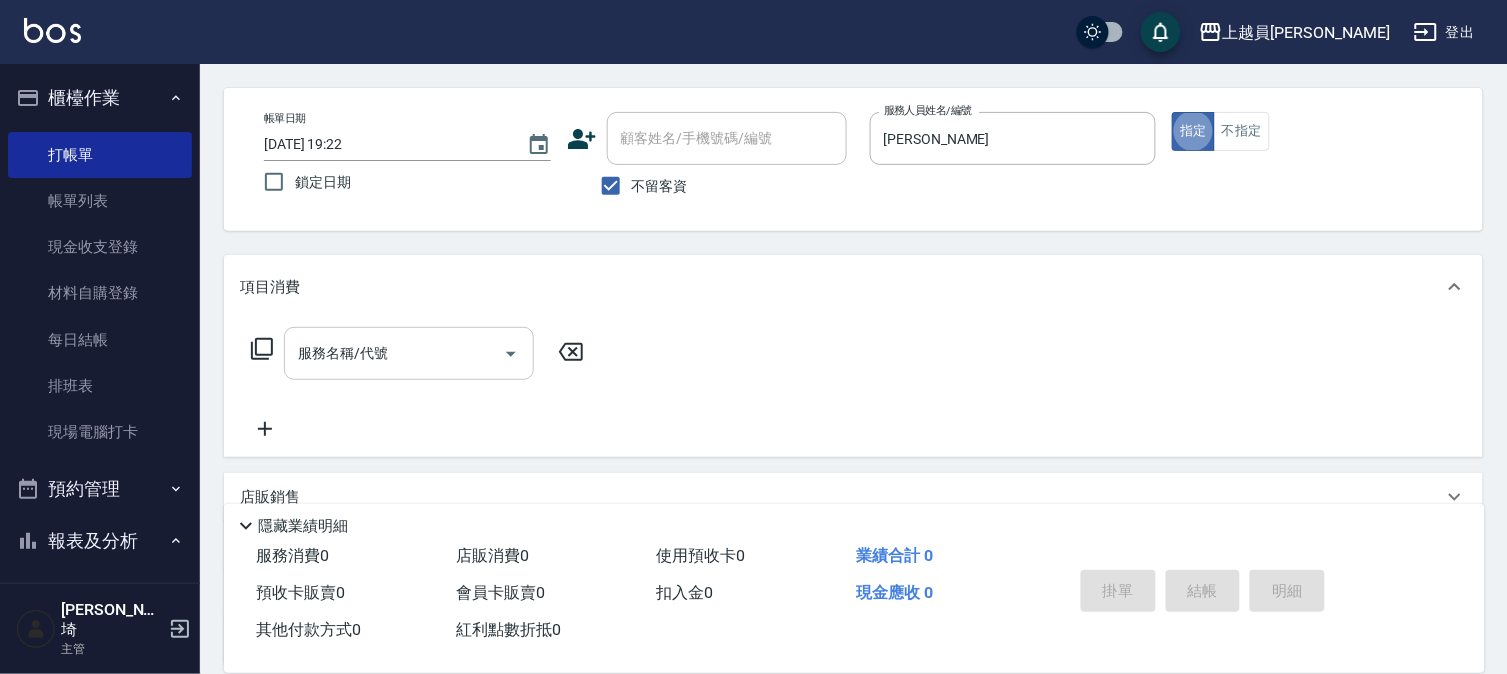 click on "服務名稱/代號" at bounding box center (409, 353) 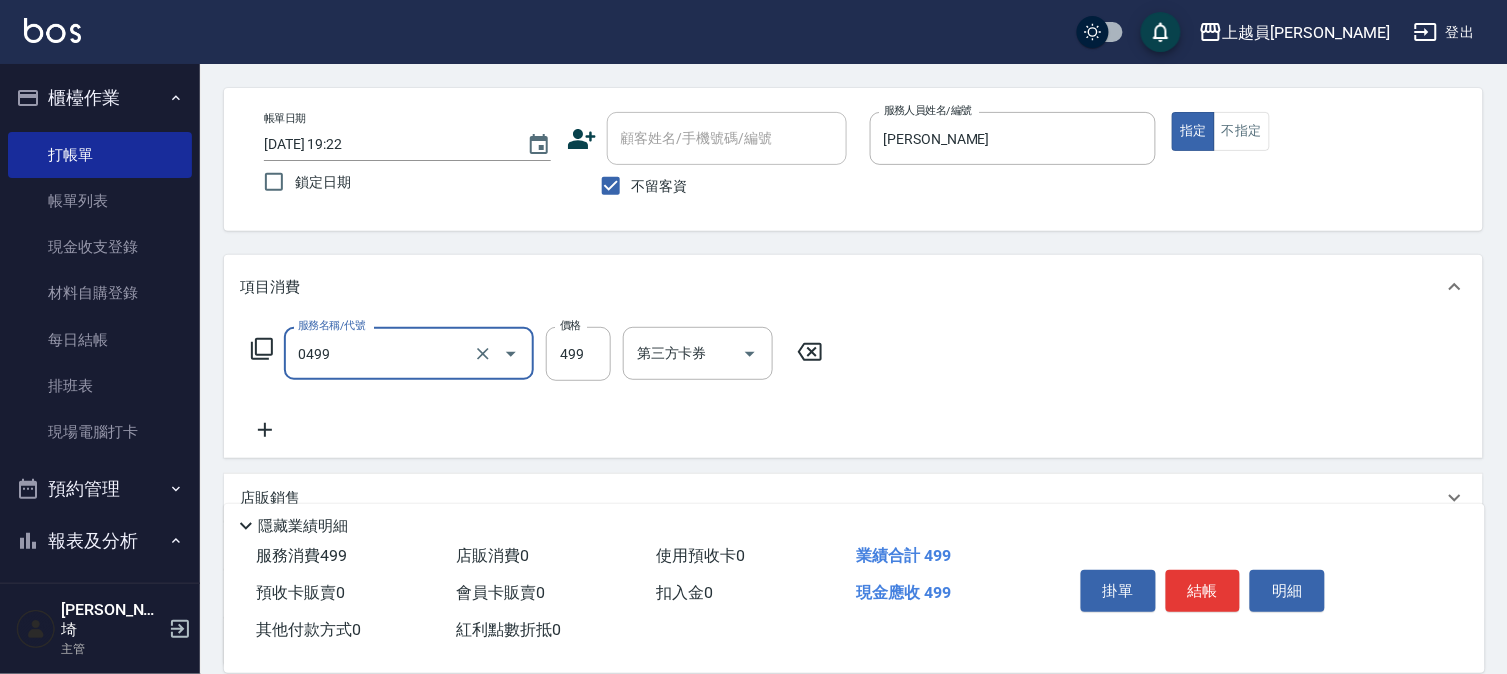 type on "去角質洗髮(0499)" 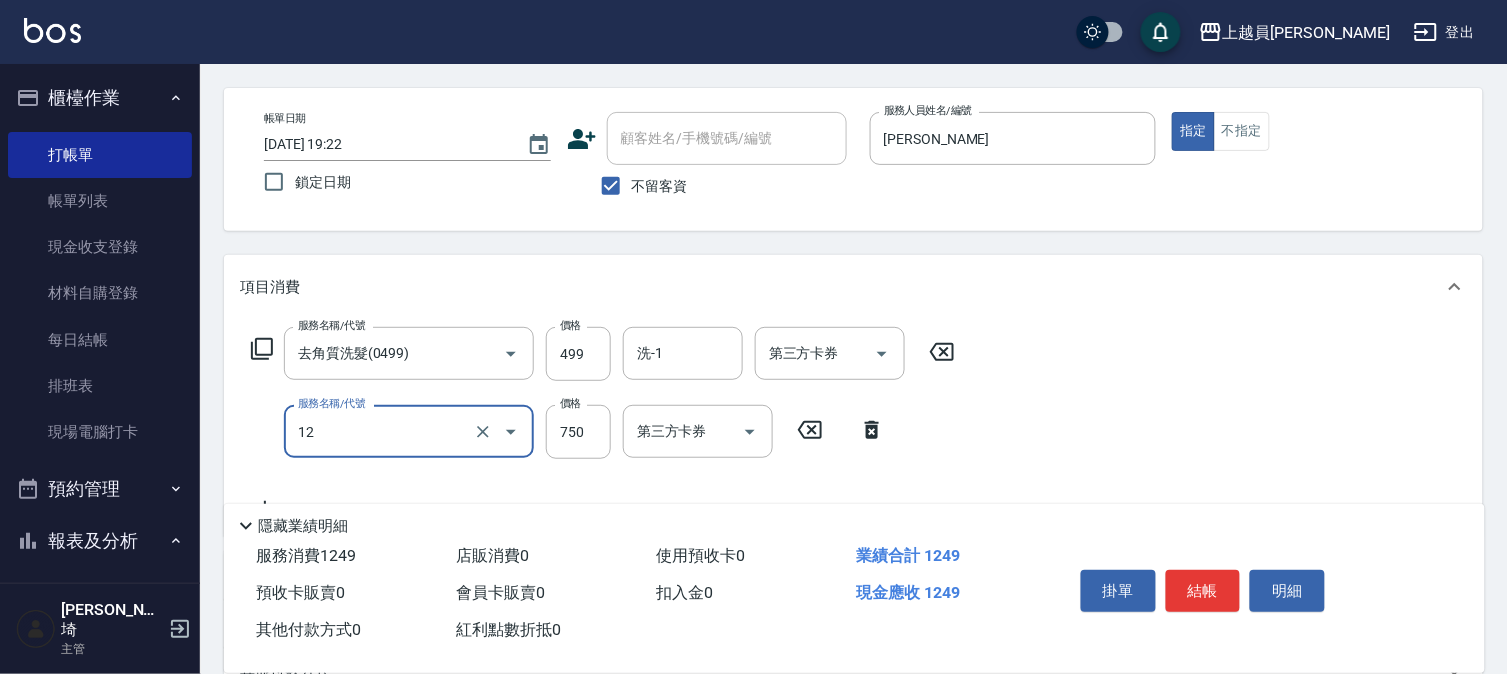 type on "日本精漾護髮(12)" 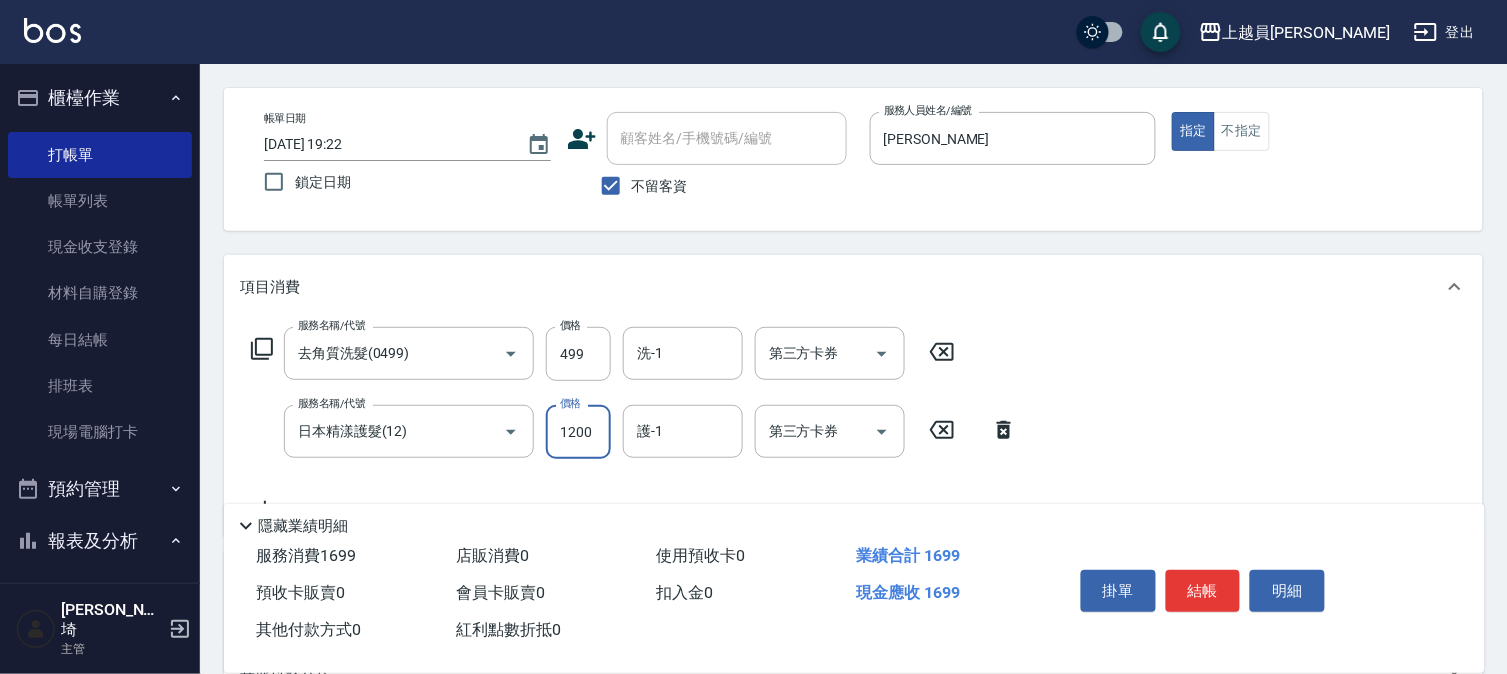 type on "1200" 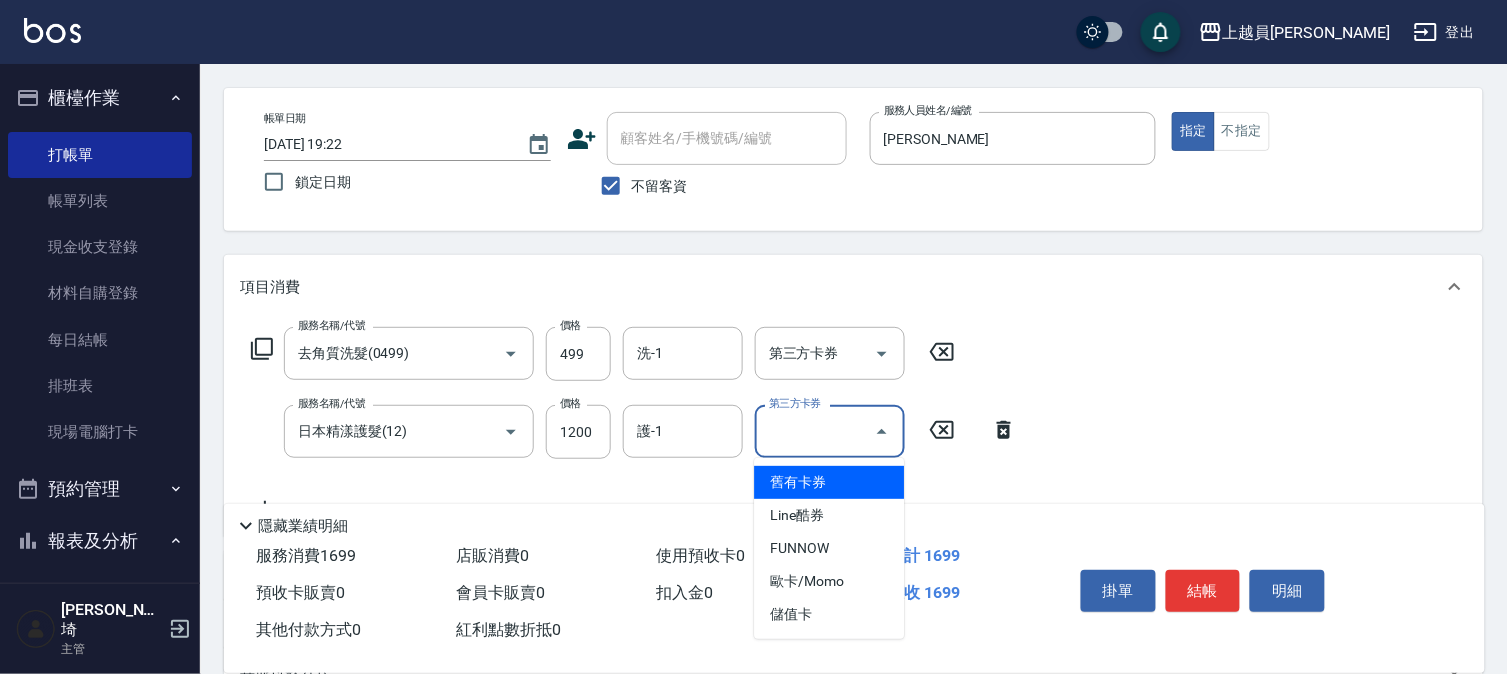 type on "儲值卡" 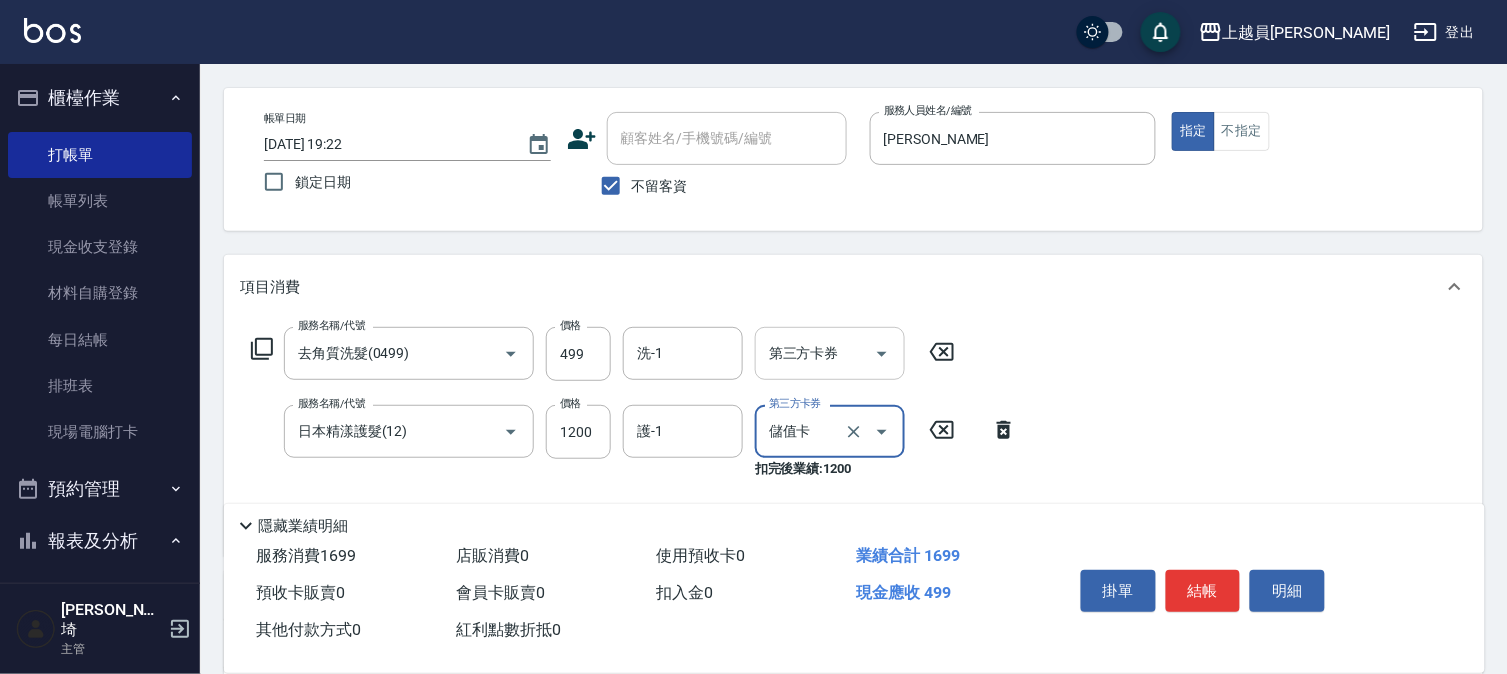 click on "第三方卡券" at bounding box center [830, 353] 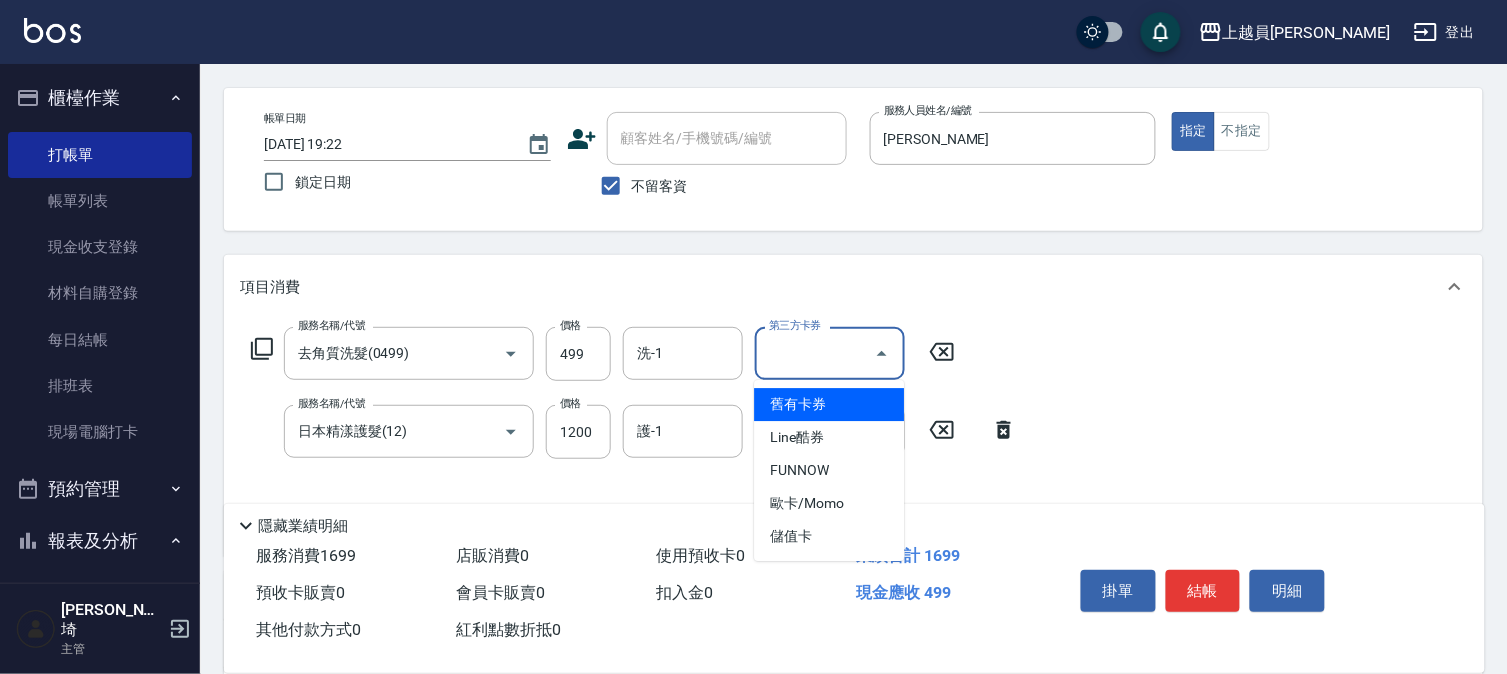 click at bounding box center [881, 353] 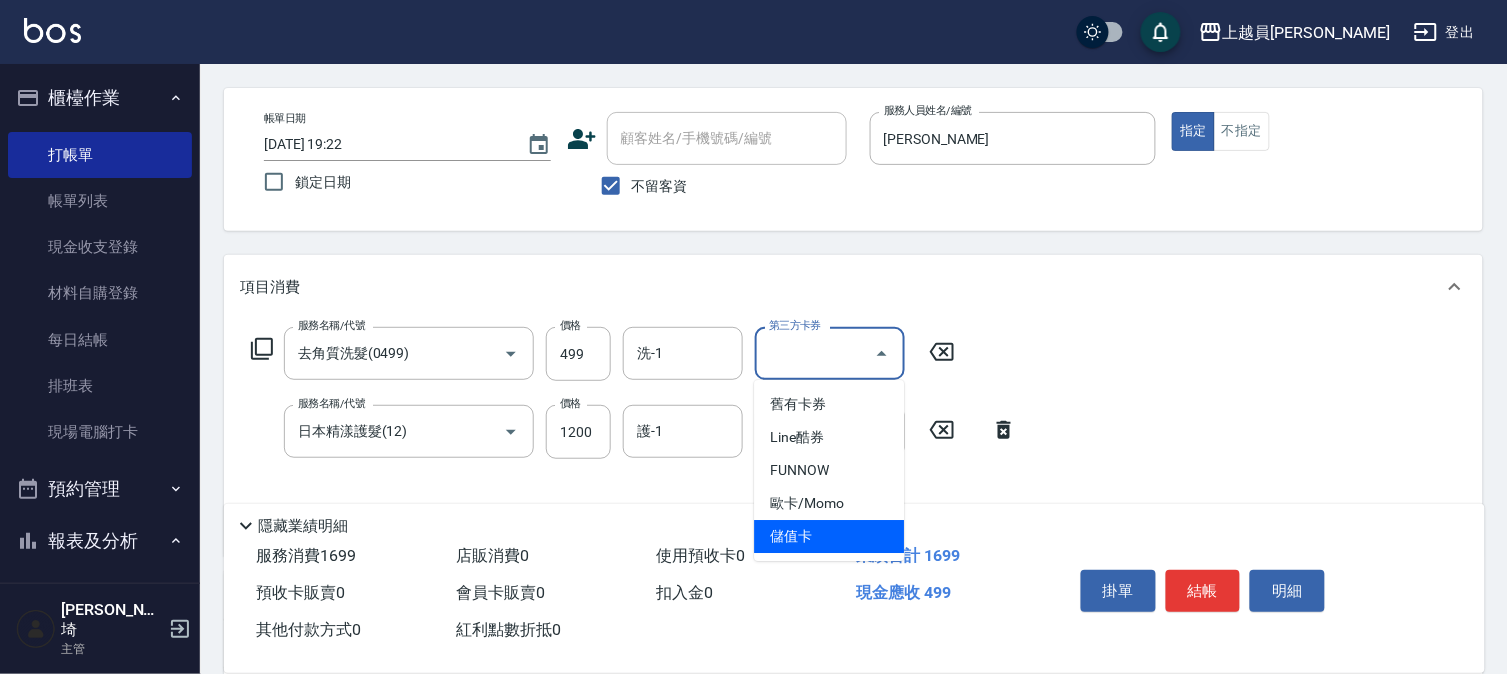 click on "儲值卡" at bounding box center (829, 536) 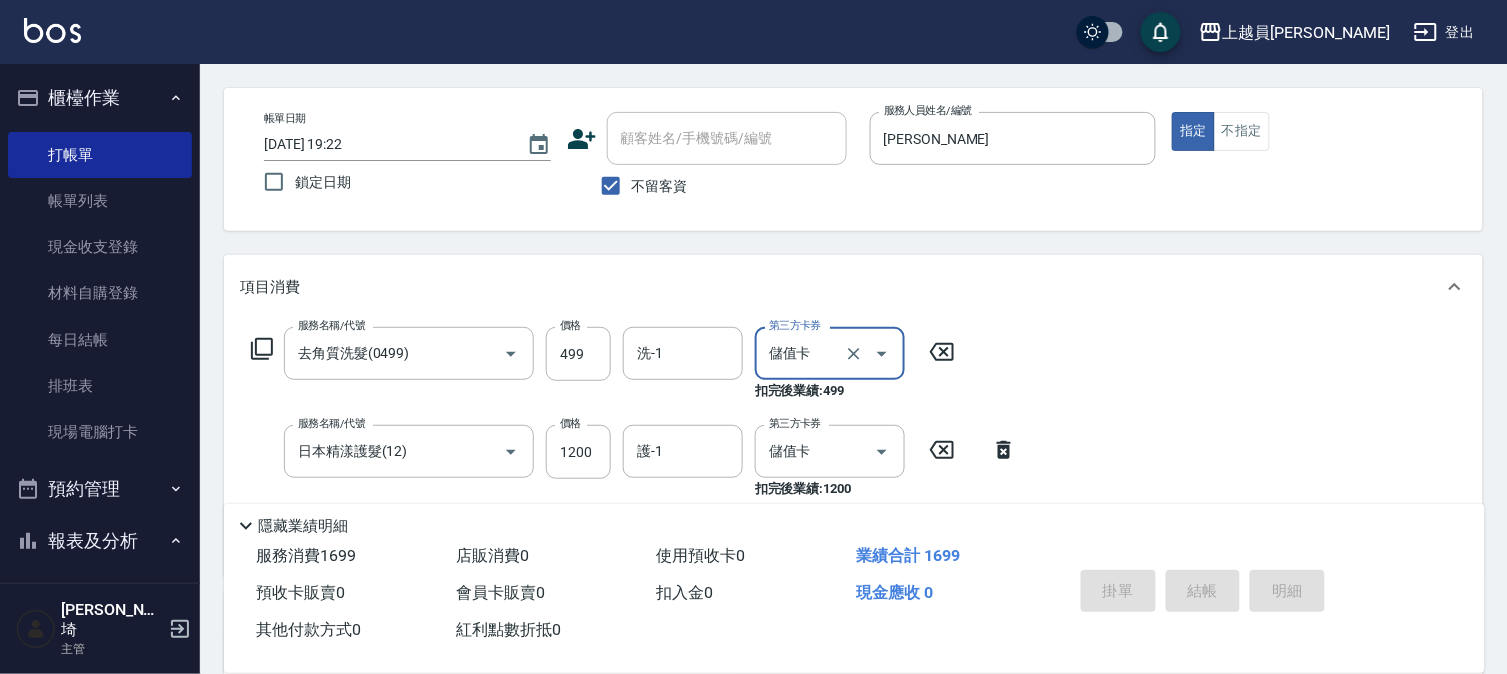 type 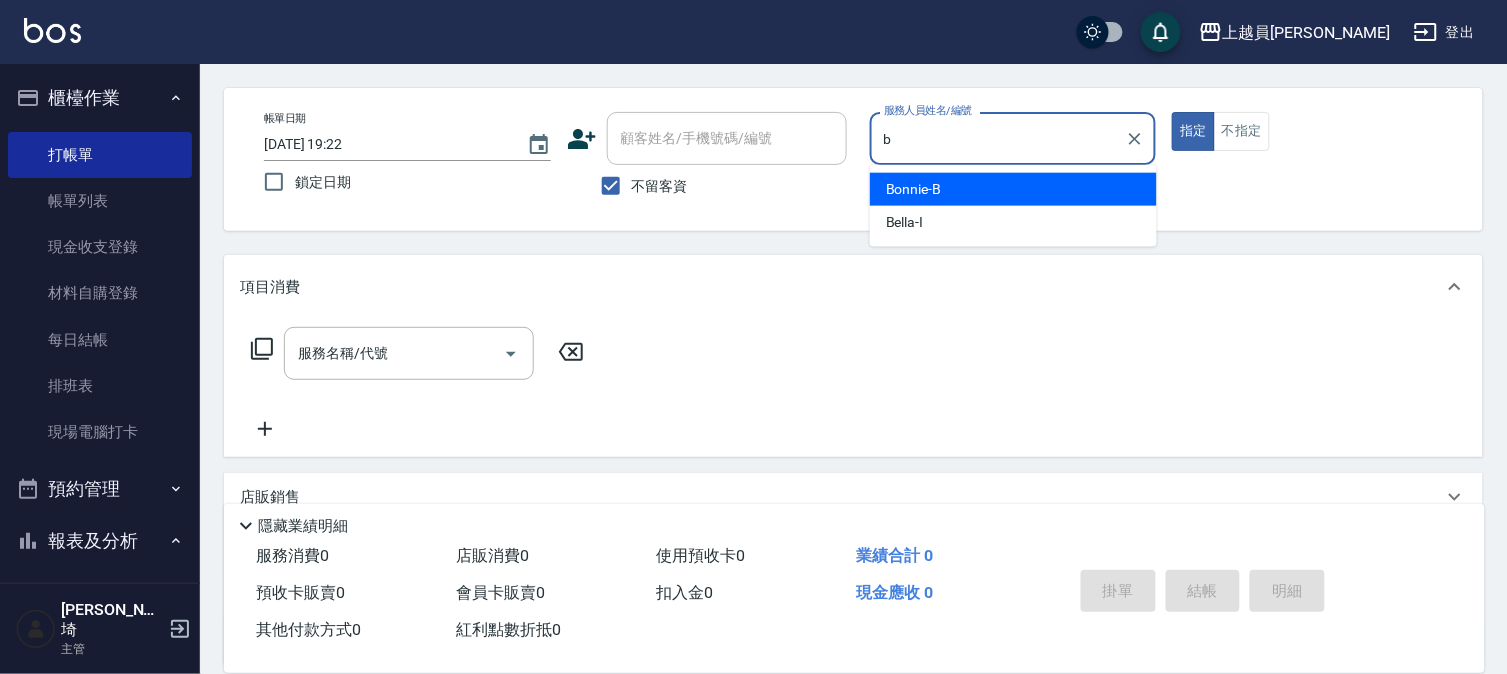 type on "Bonnie-B" 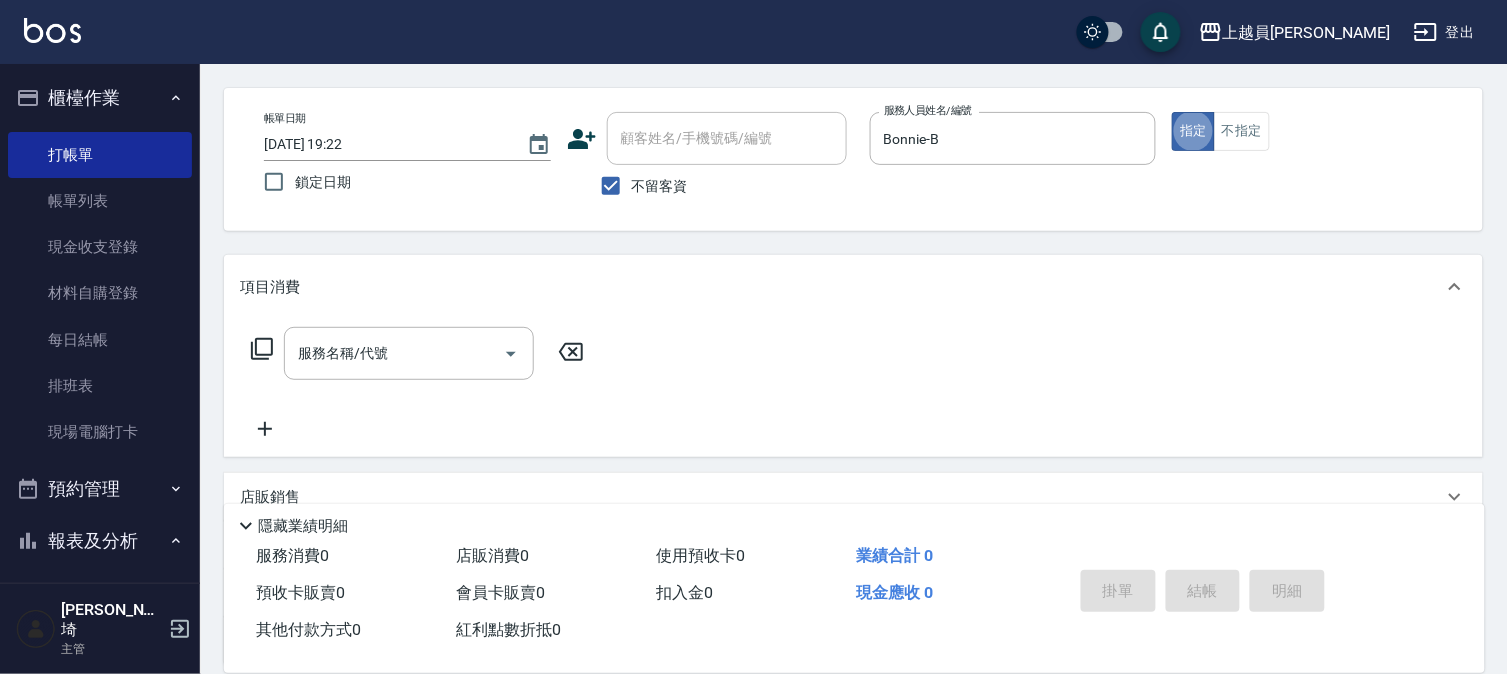 click on "帳單日期 [DATE] 19:22 鎖定日期 顧客姓名/手機號碼/編號 顧客姓名/手機號碼/編號 不留客資 服務人員姓名/編號 [PERSON_NAME] 服務人員姓名/編號 指定 不指定" at bounding box center [853, 159] 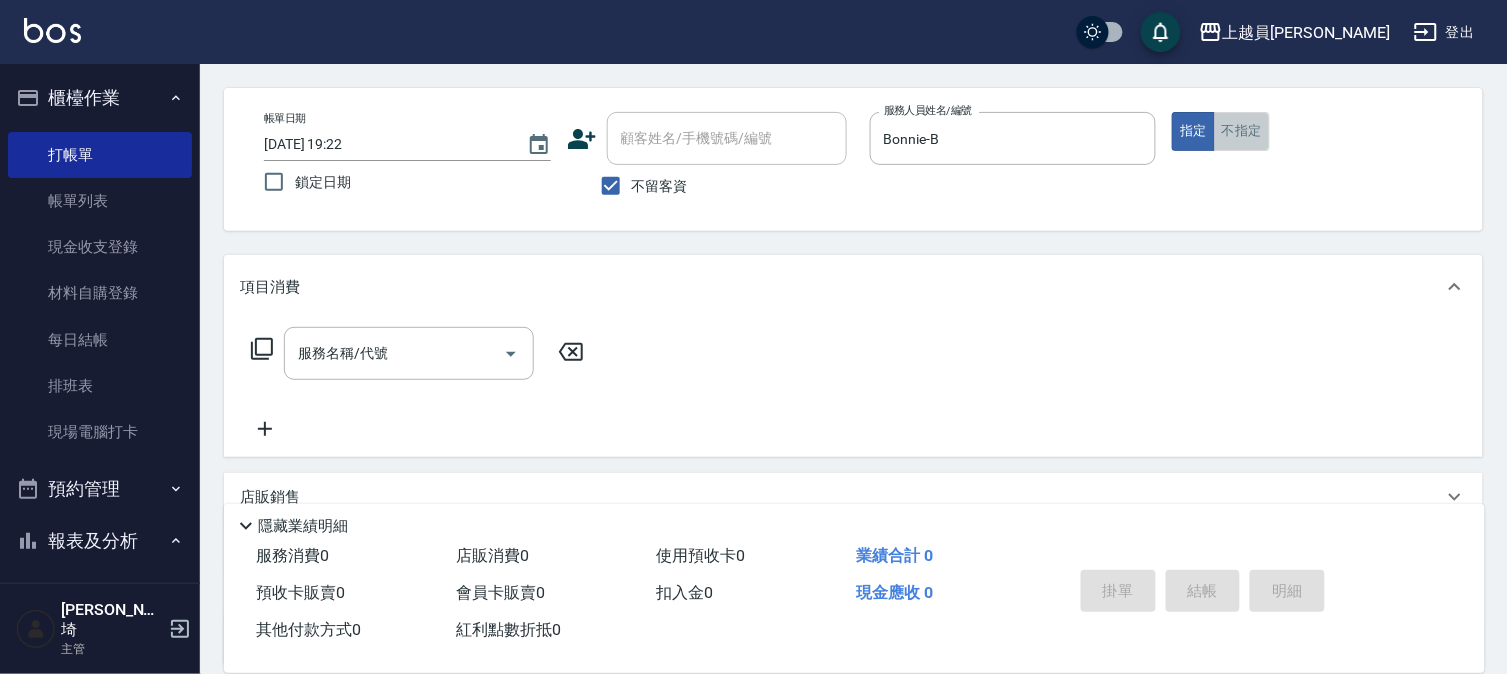 click on "不指定" at bounding box center [1242, 131] 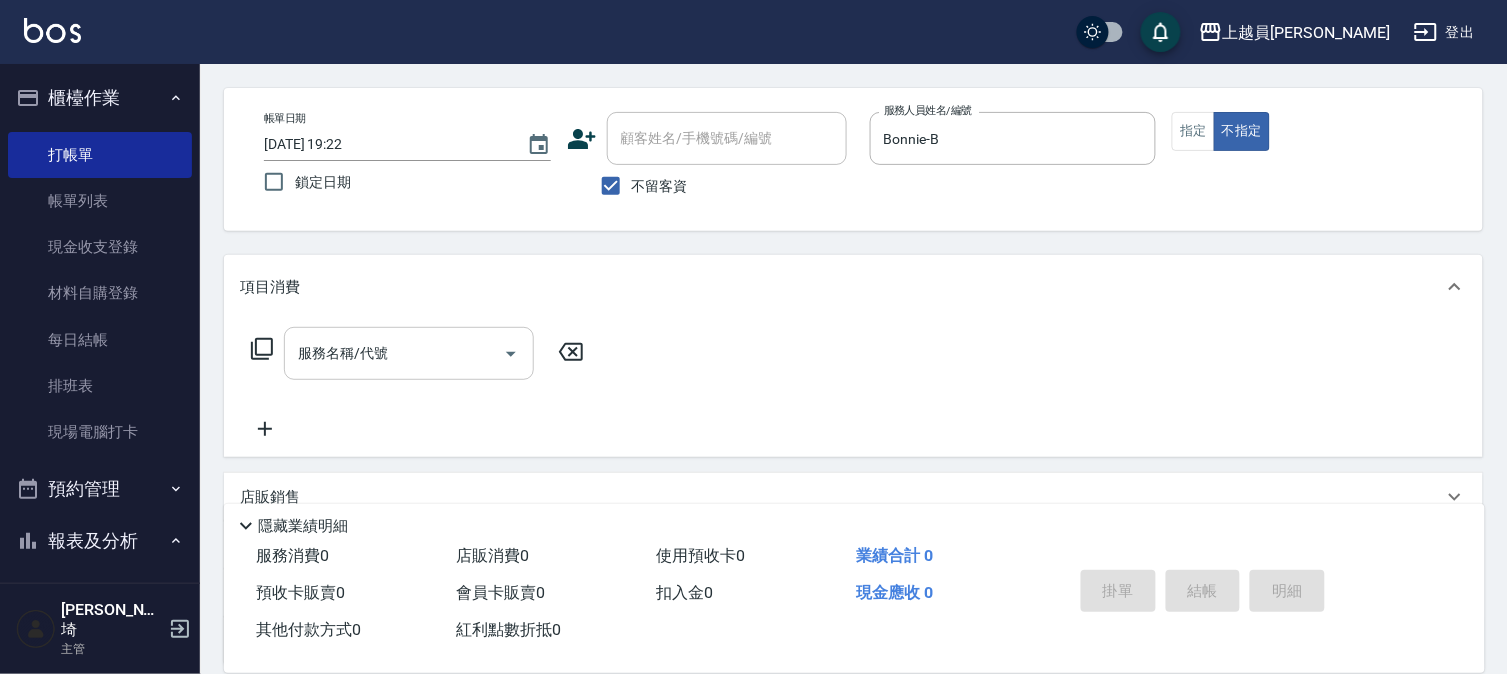 click on "服務名稱/代號 服務名稱/代號" at bounding box center (409, 353) 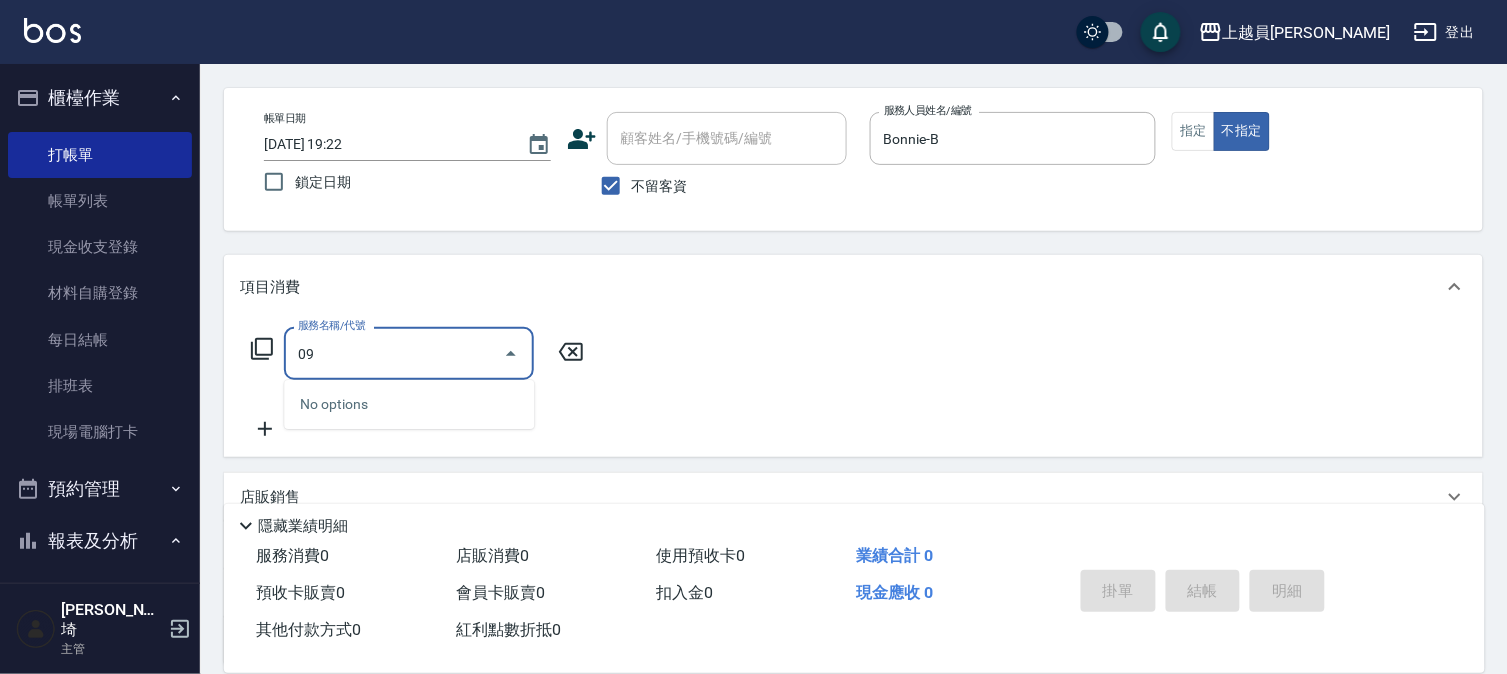 type on "0" 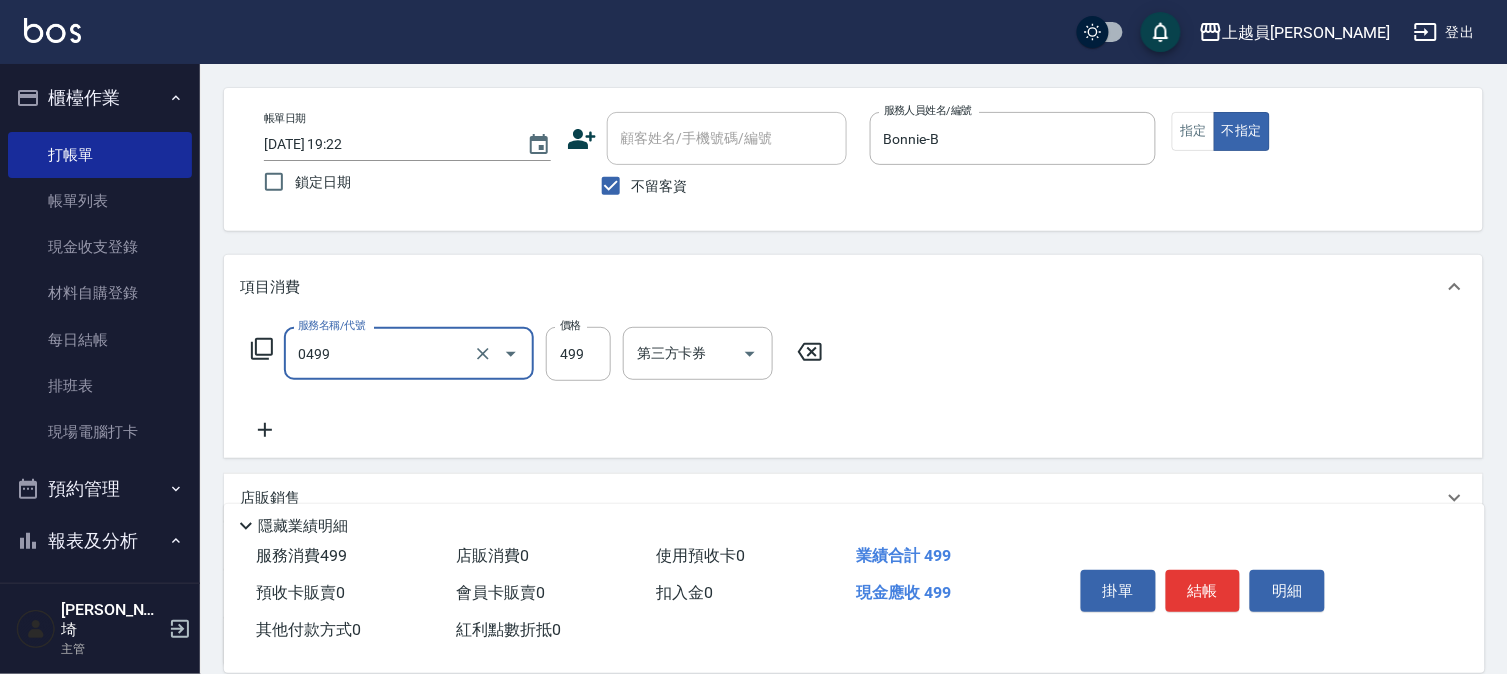 type on "去角質洗髮(0499)" 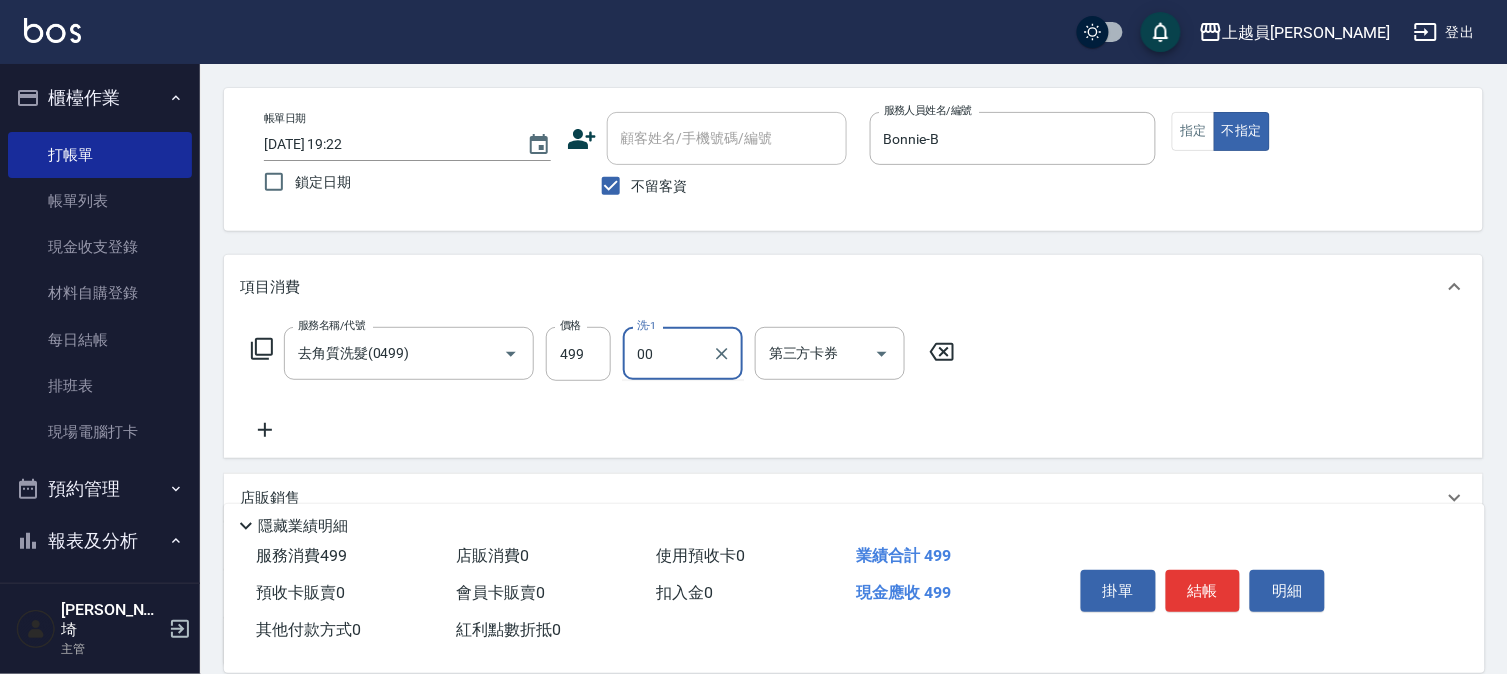 type on "[PERSON_NAME]-00" 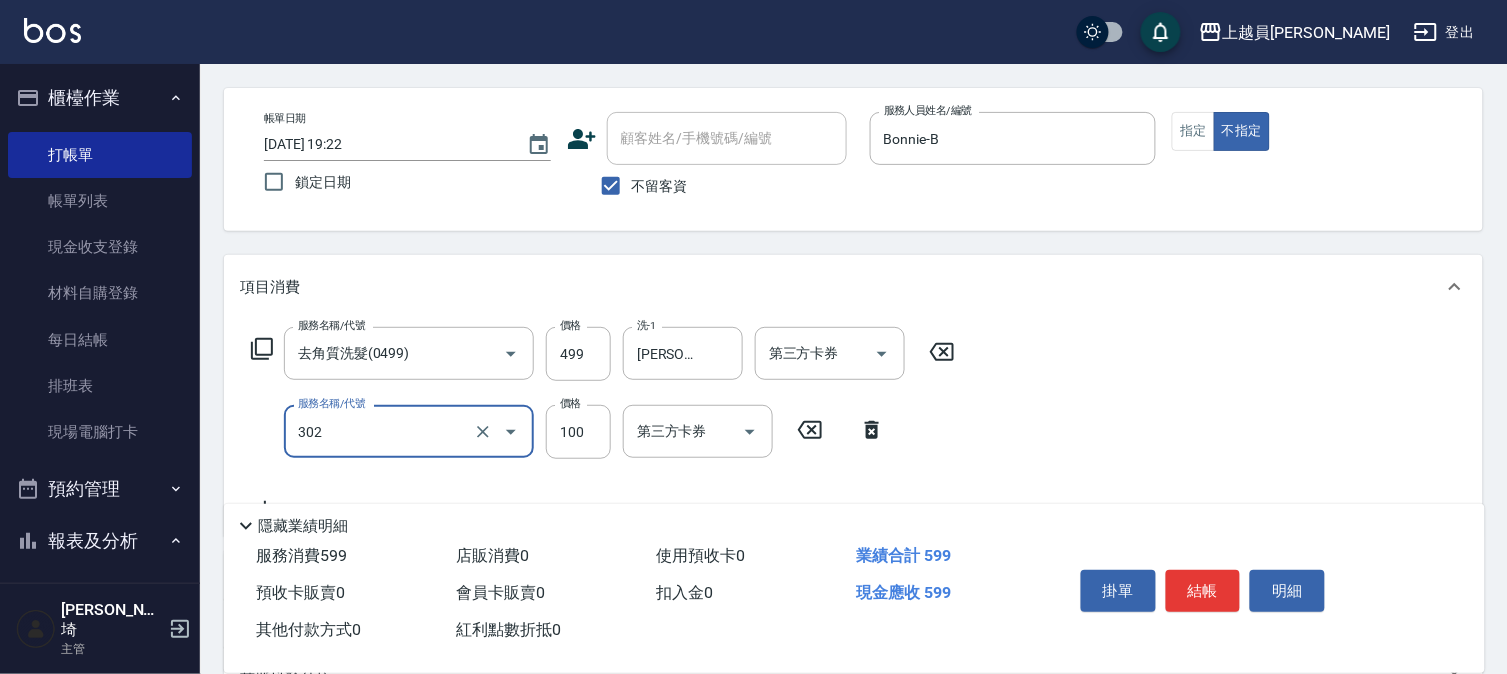 type on "剪髮(302)" 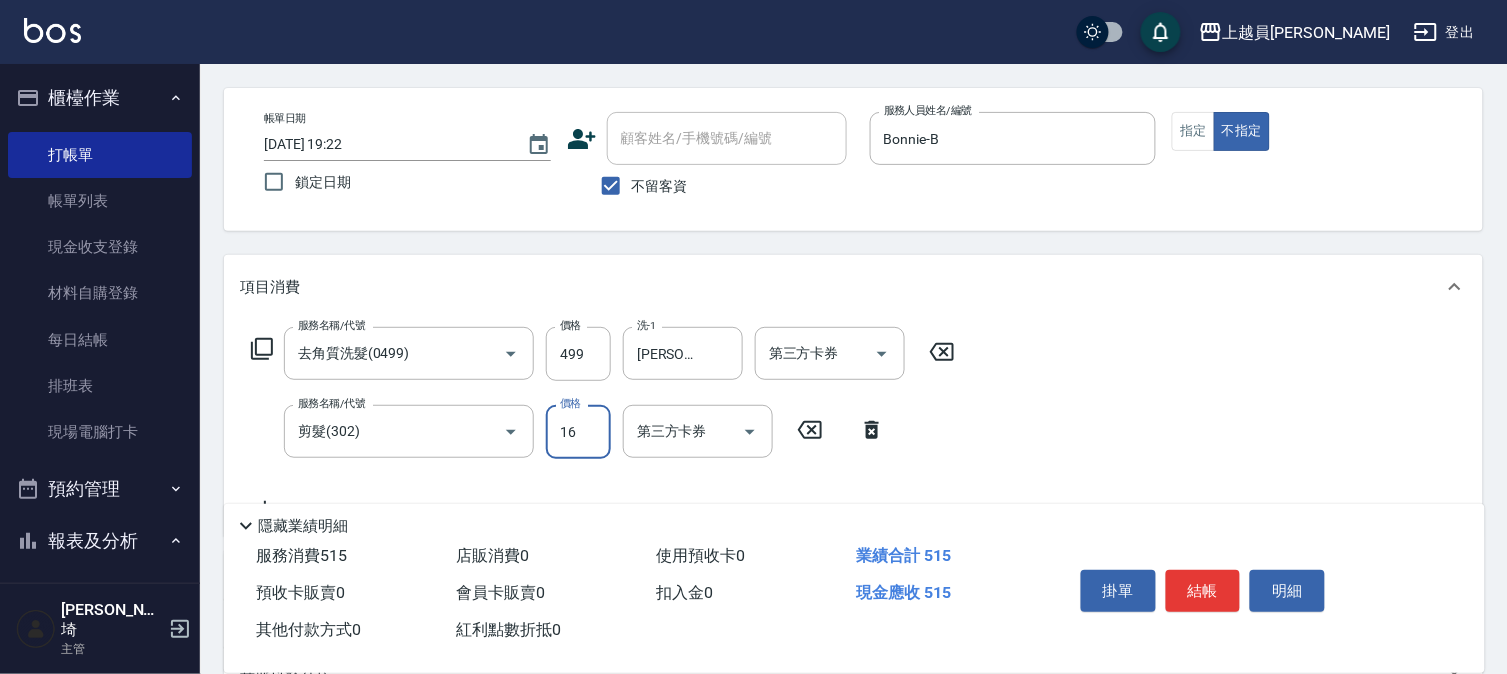 type on "160" 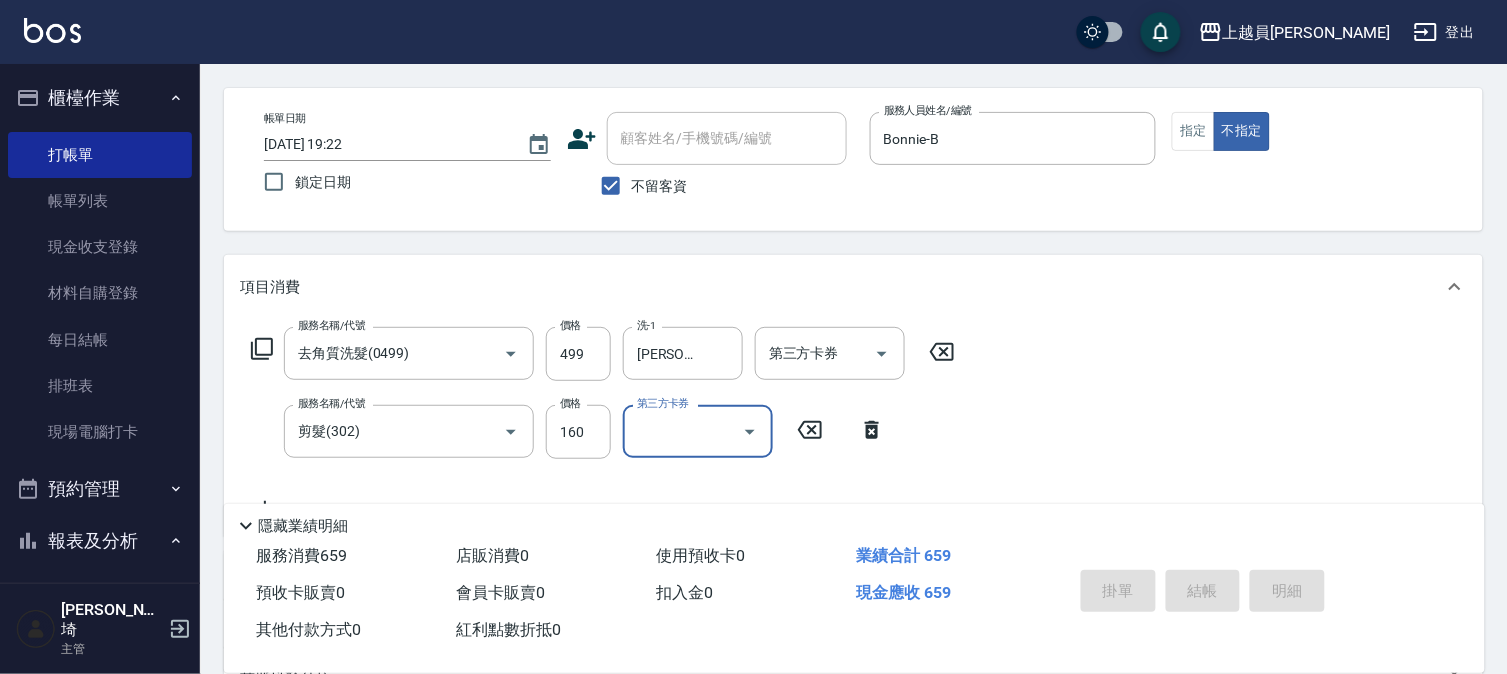 type 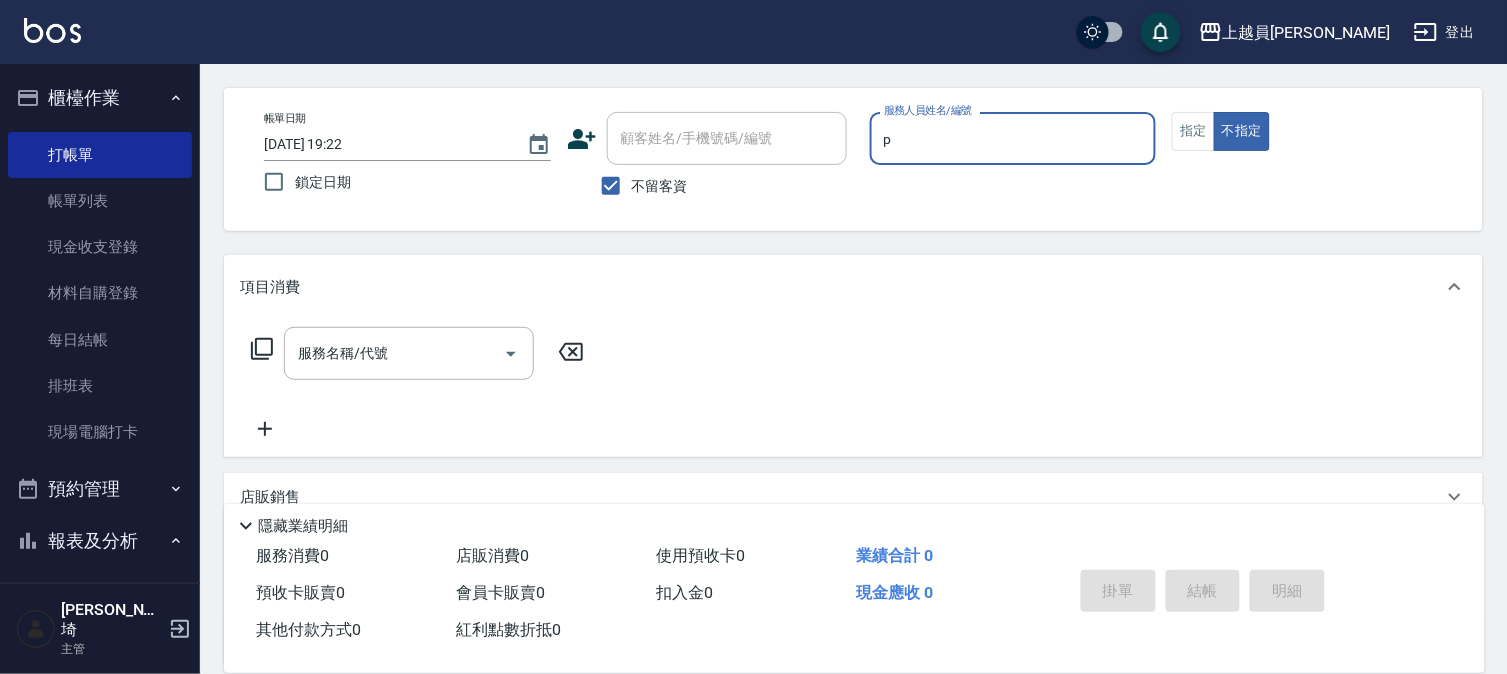 type on "[PERSON_NAME]-P" 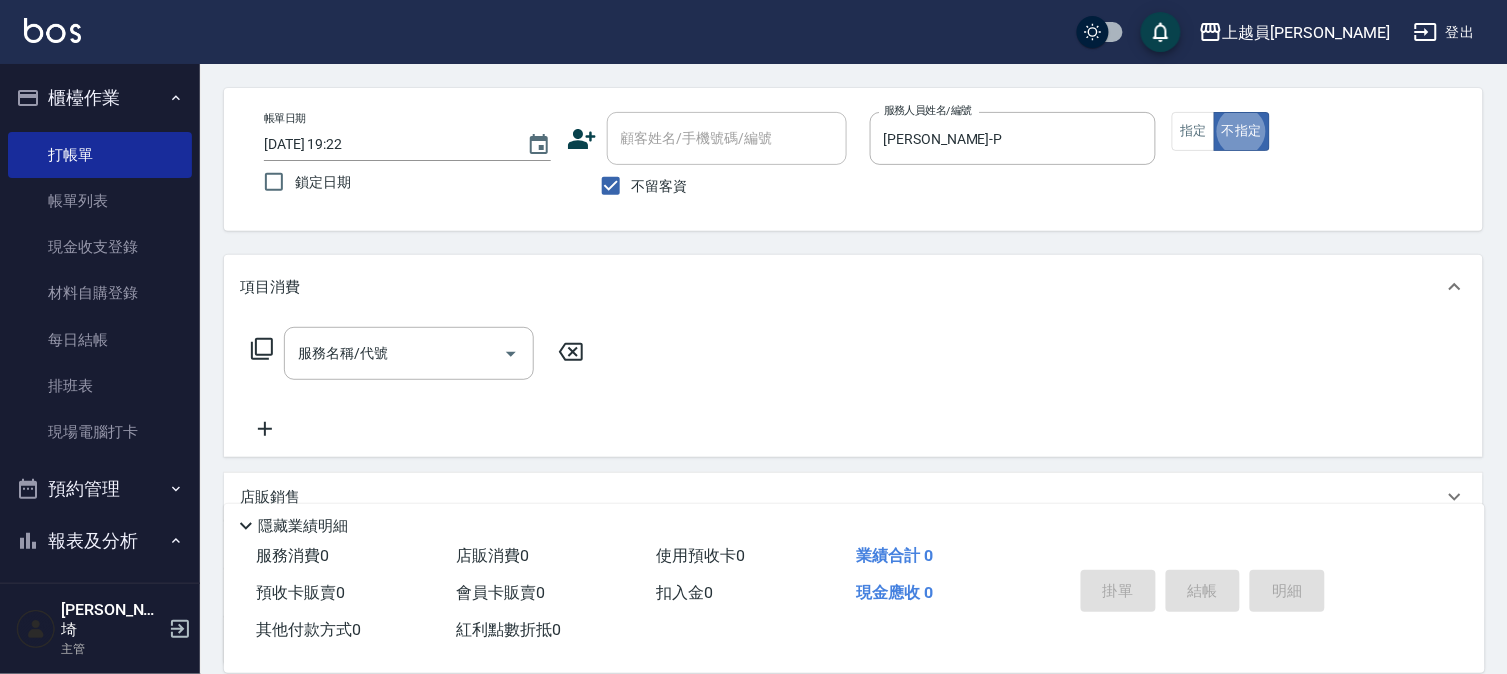 drag, startPoint x: 1190, startPoint y: 140, endPoint x: 915, endPoint y: 215, distance: 285.04385 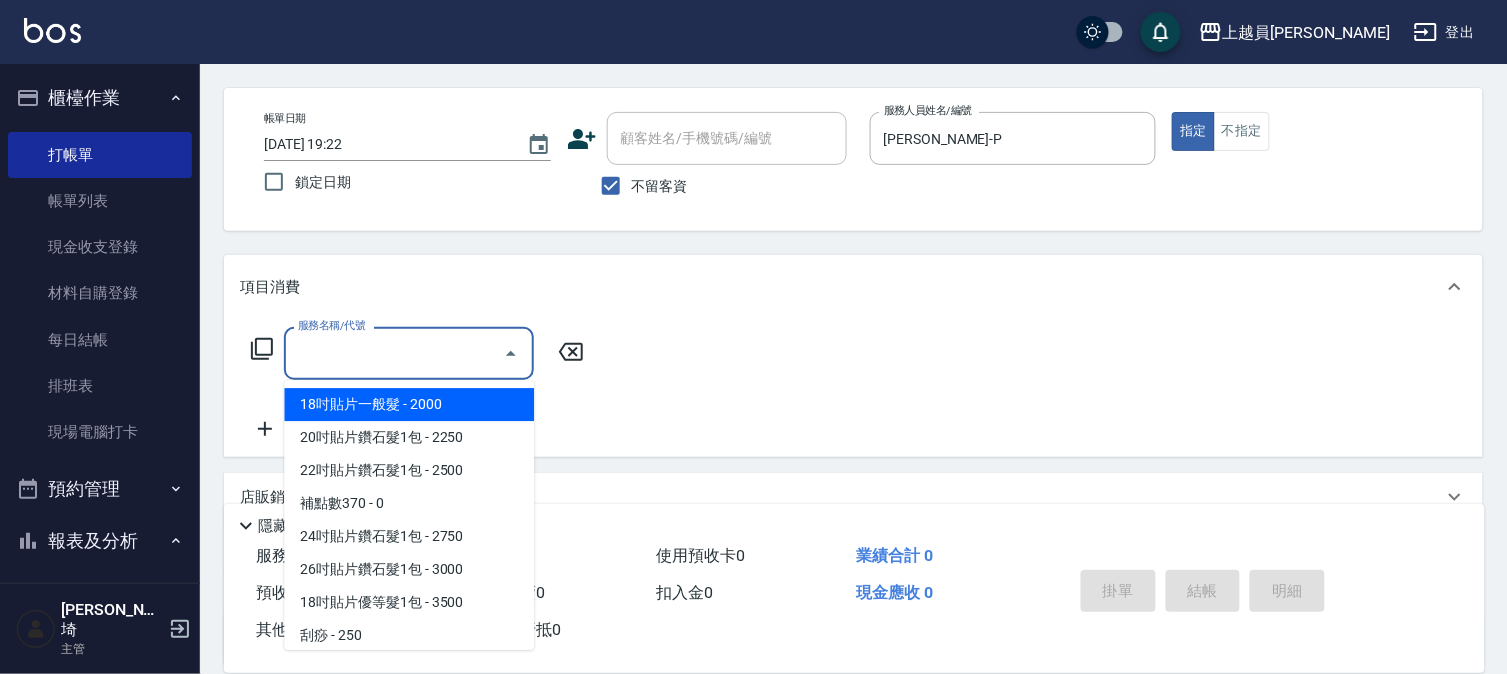 click on "服務名稱/代號 服務名稱/代號" at bounding box center (409, 353) 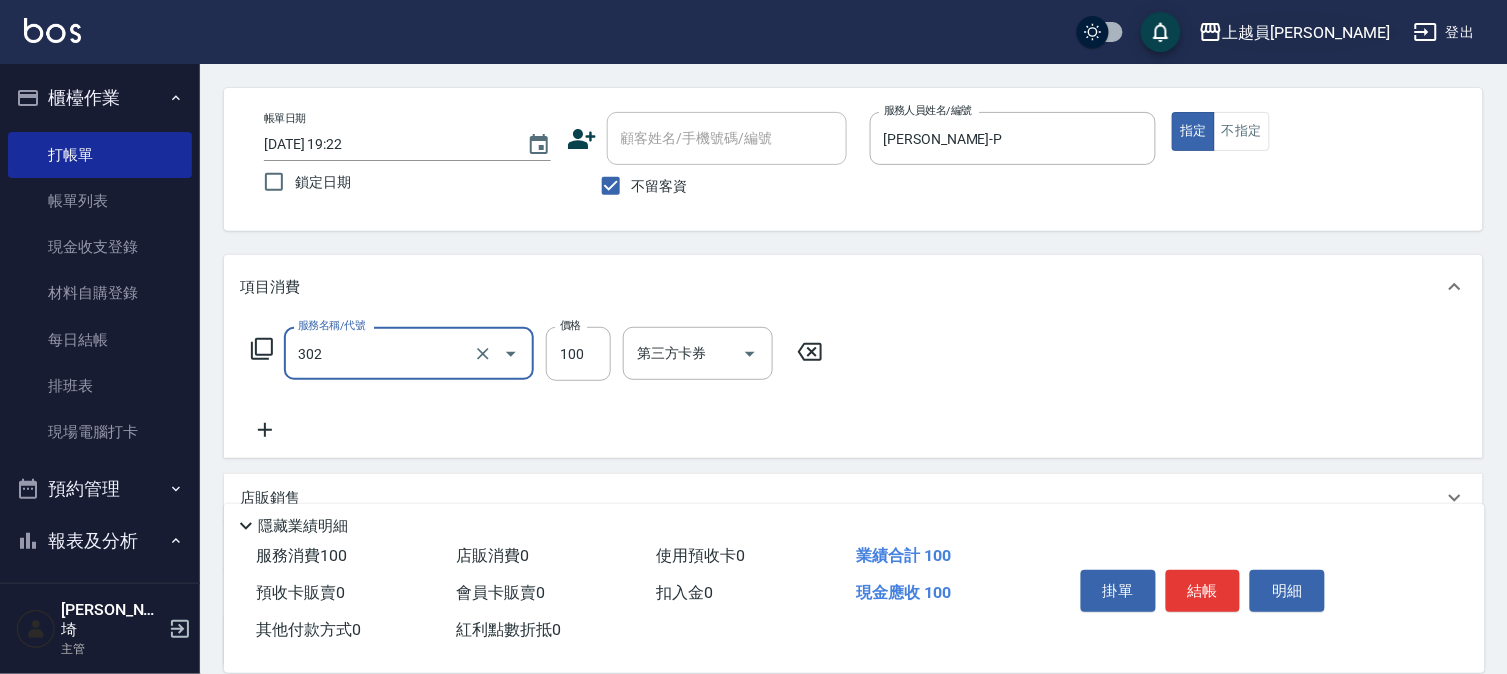 type on "剪髮(302)" 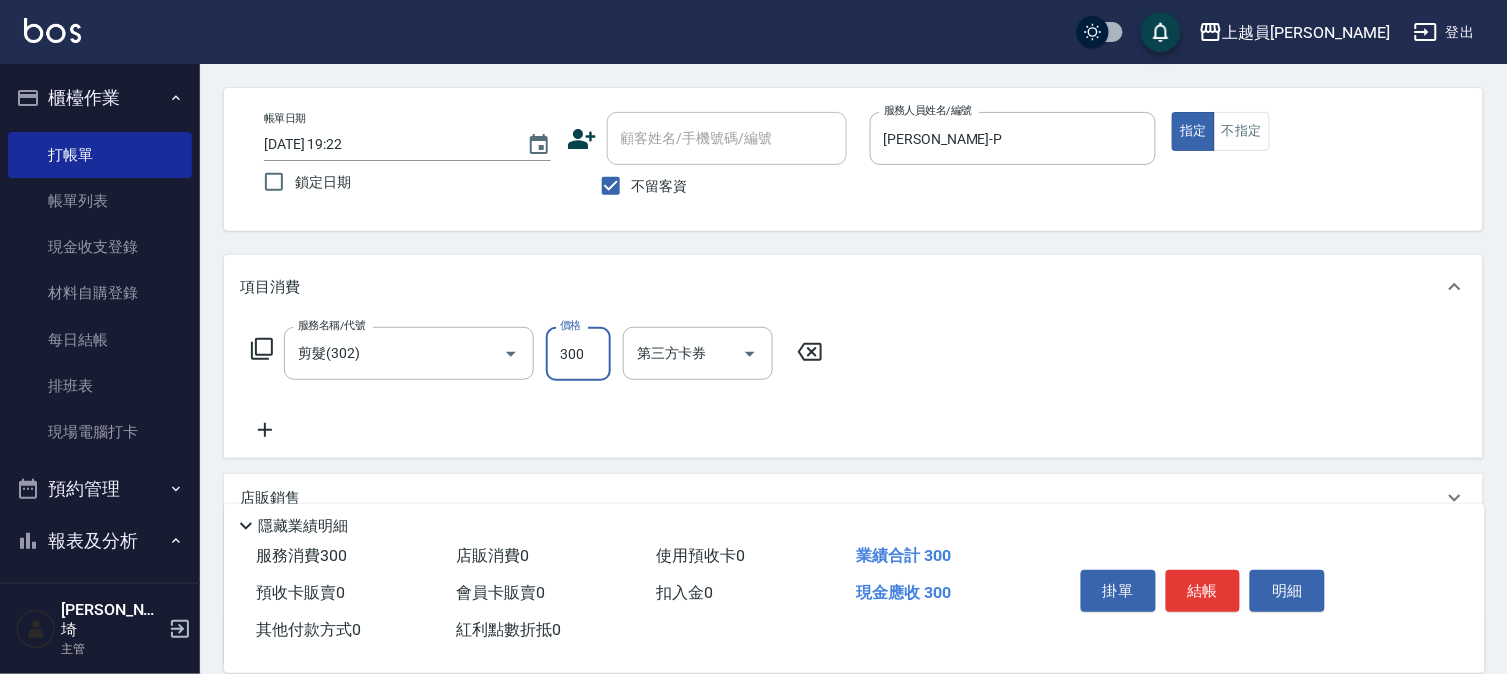 type on "300" 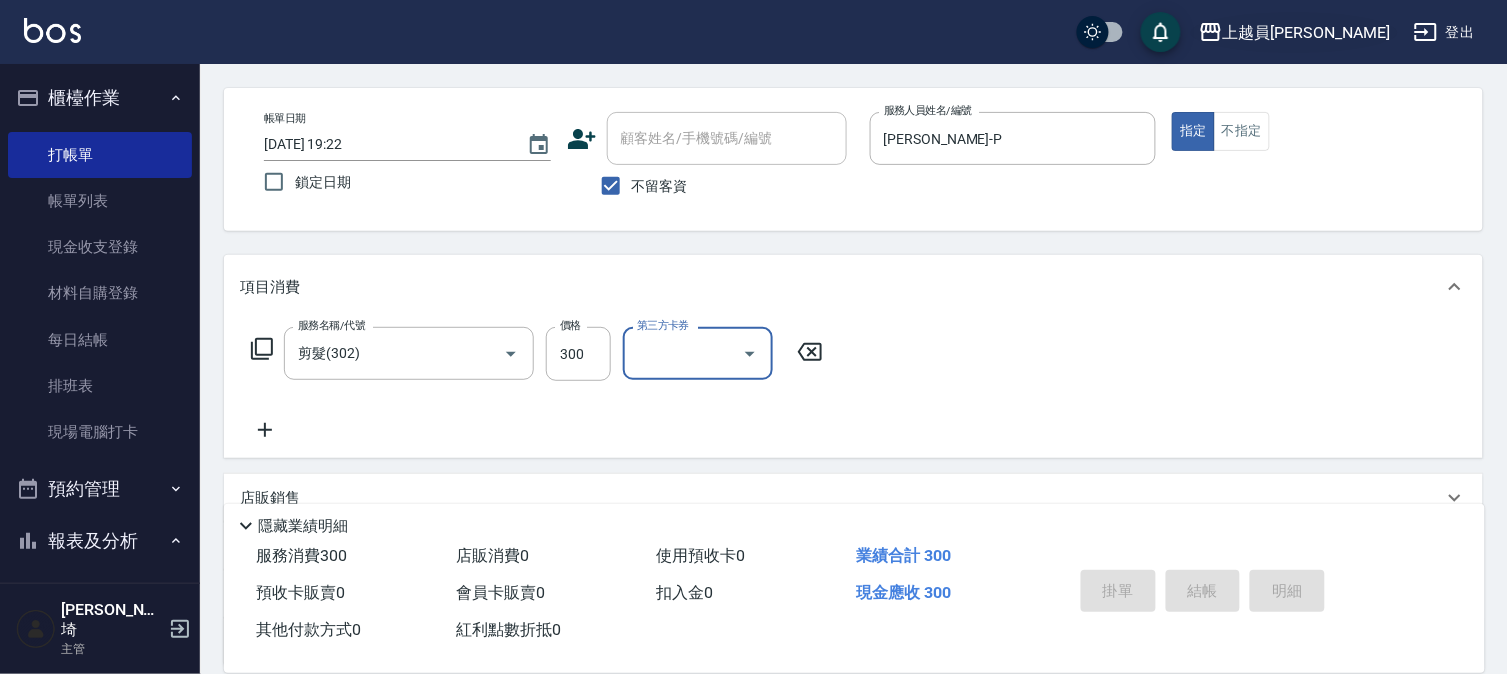 type 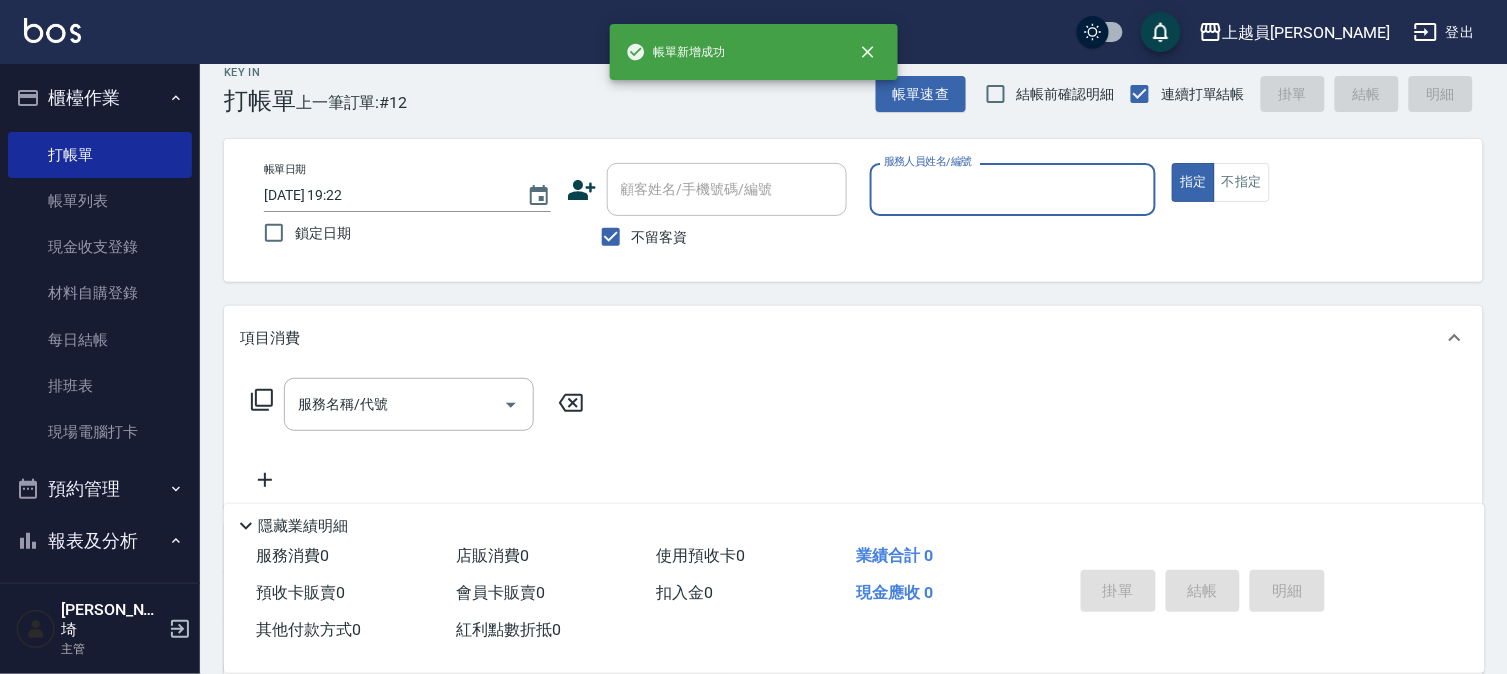 scroll, scrollTop: 0, scrollLeft: 0, axis: both 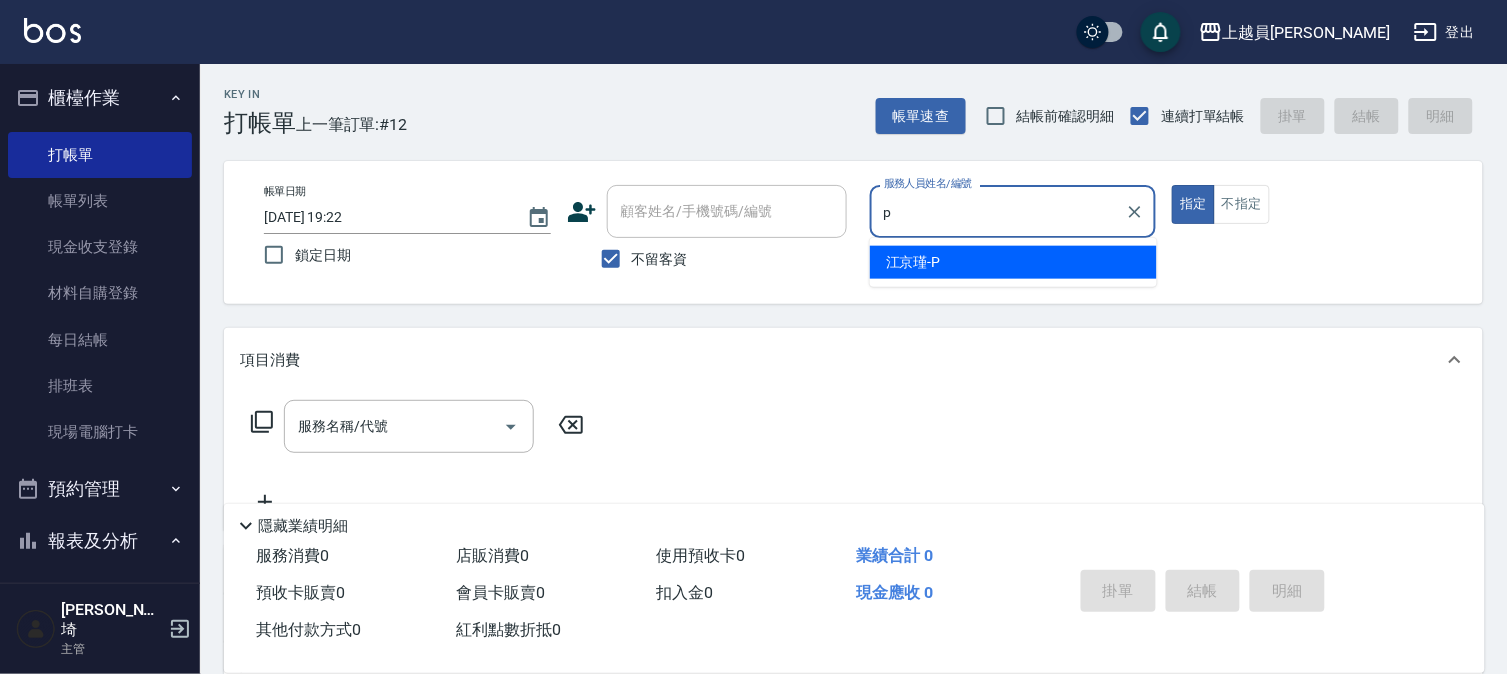 type on "[PERSON_NAME]-P" 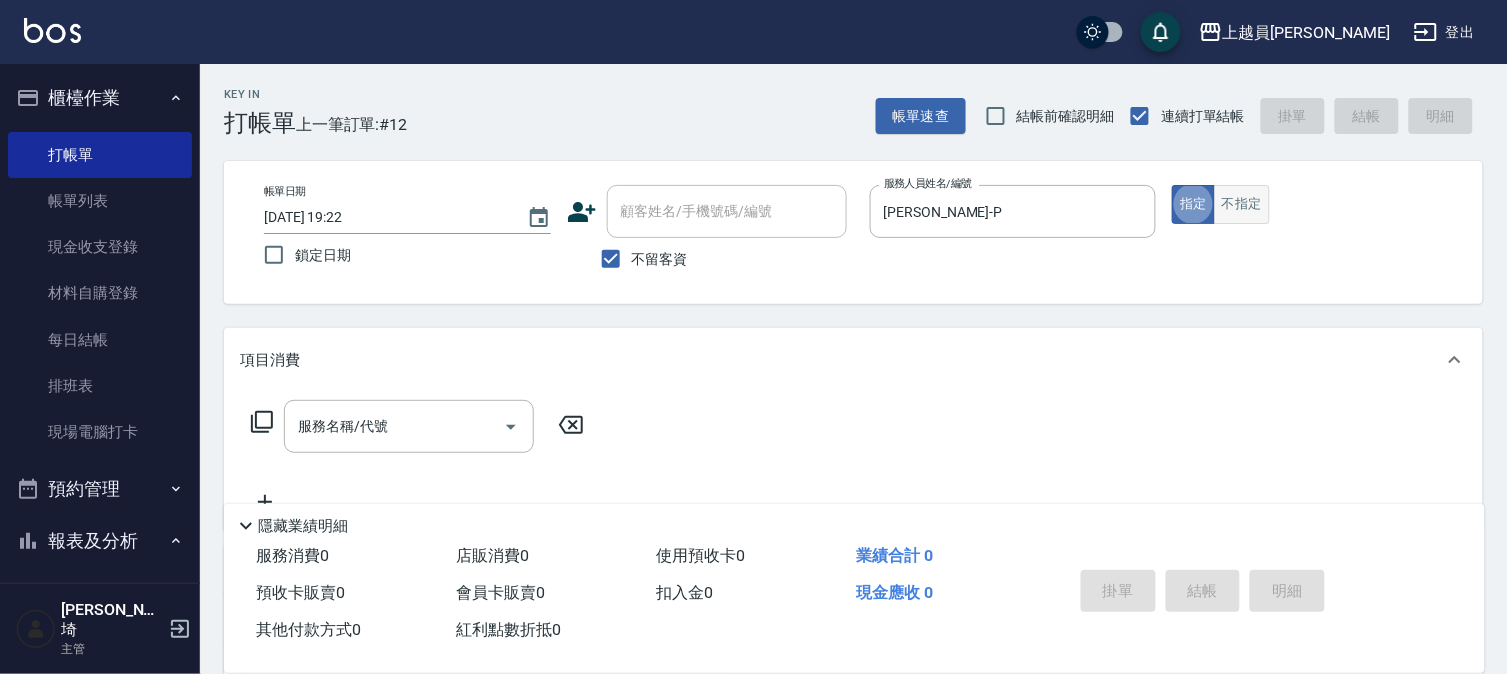 click on "不指定" at bounding box center [1242, 204] 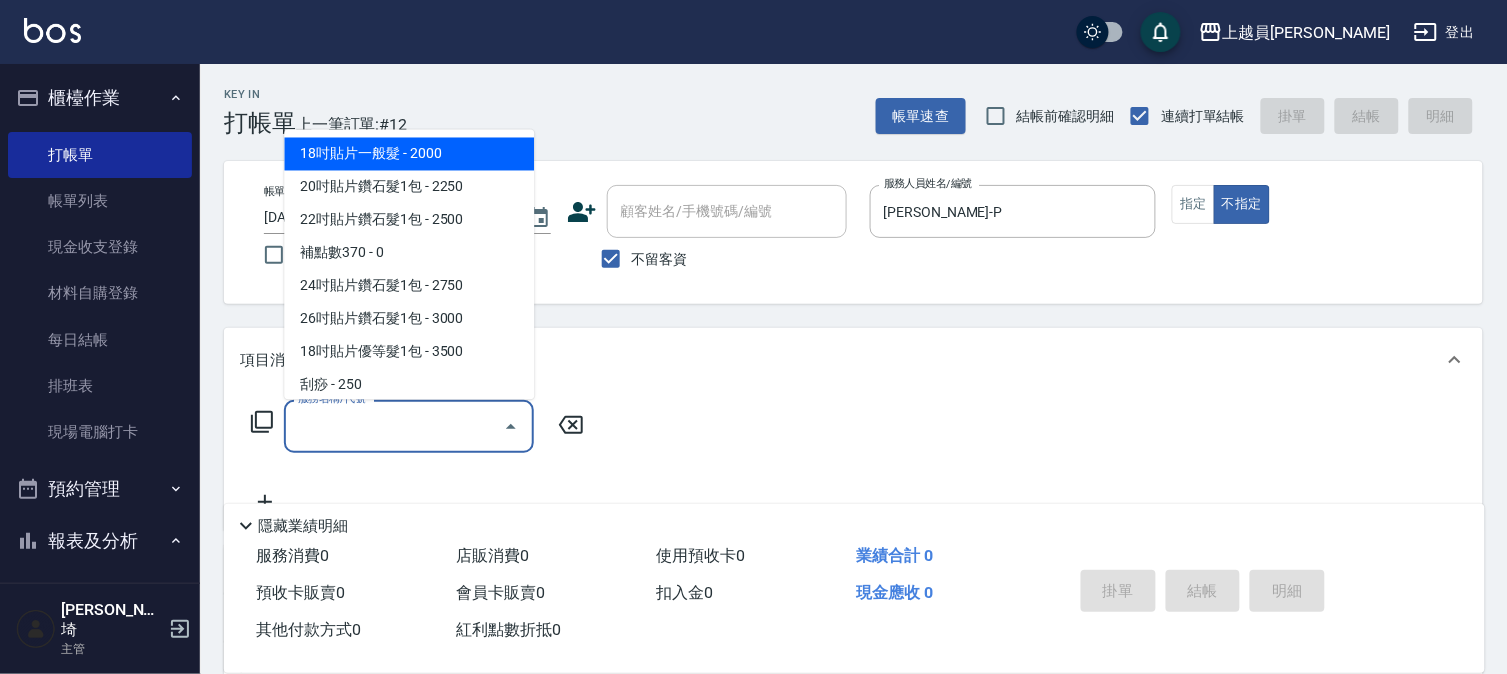 drag, startPoint x: 462, startPoint y: 421, endPoint x: 1287, endPoint y: 382, distance: 825.9213 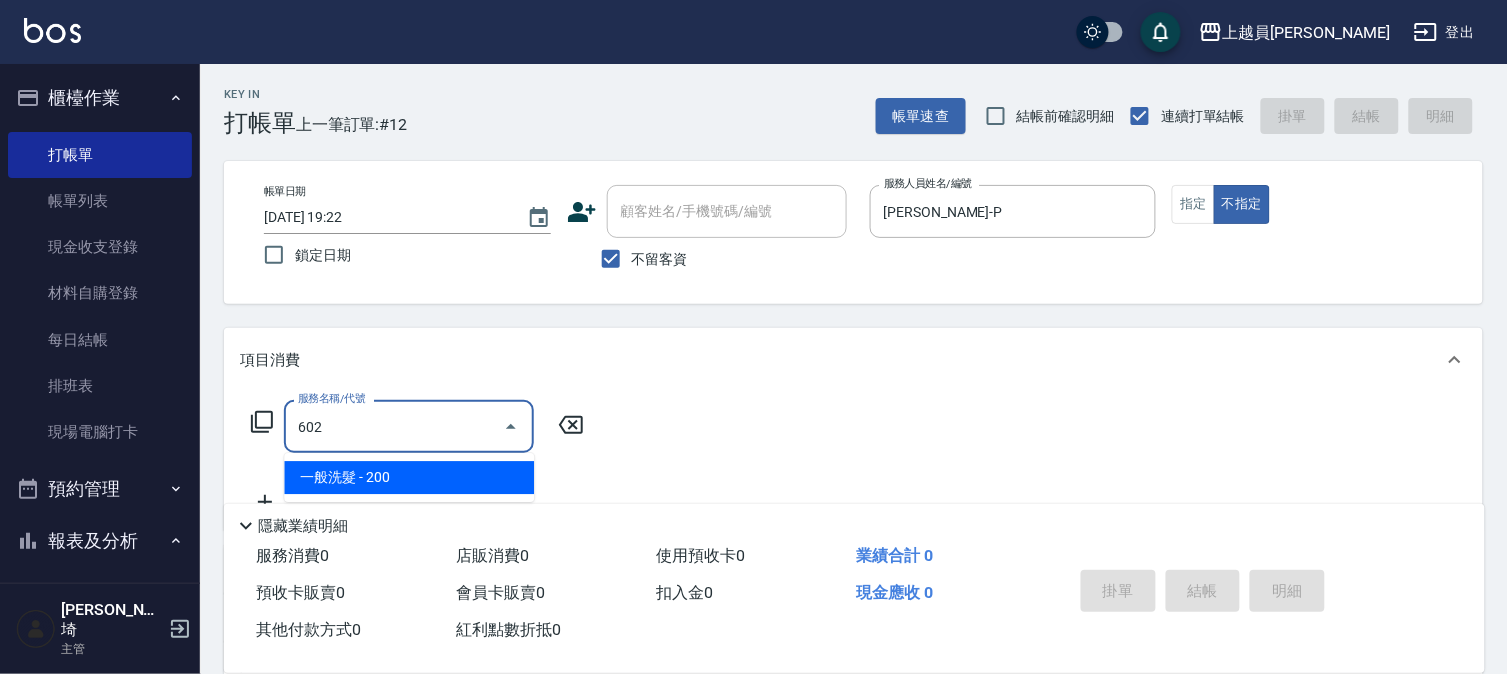 type on "一般洗髮(602)" 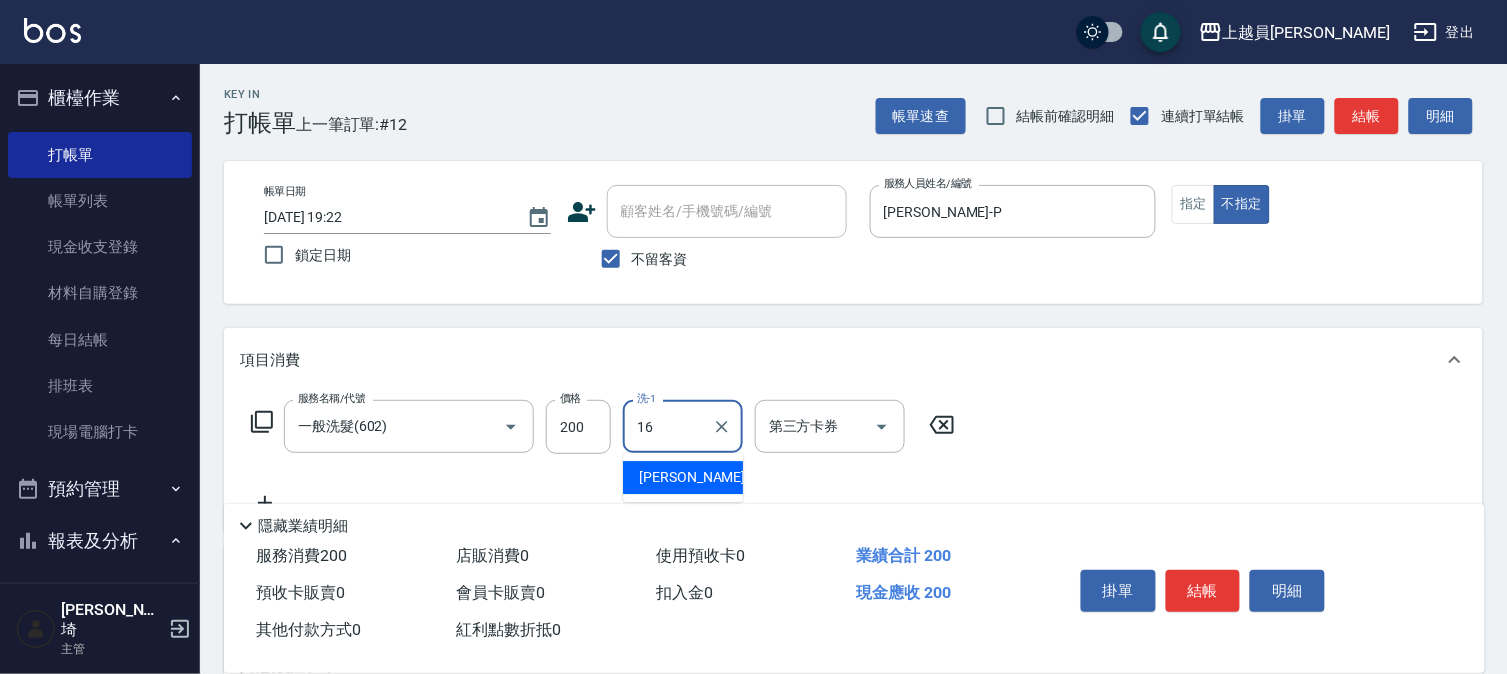 type on "[PERSON_NAME]-16" 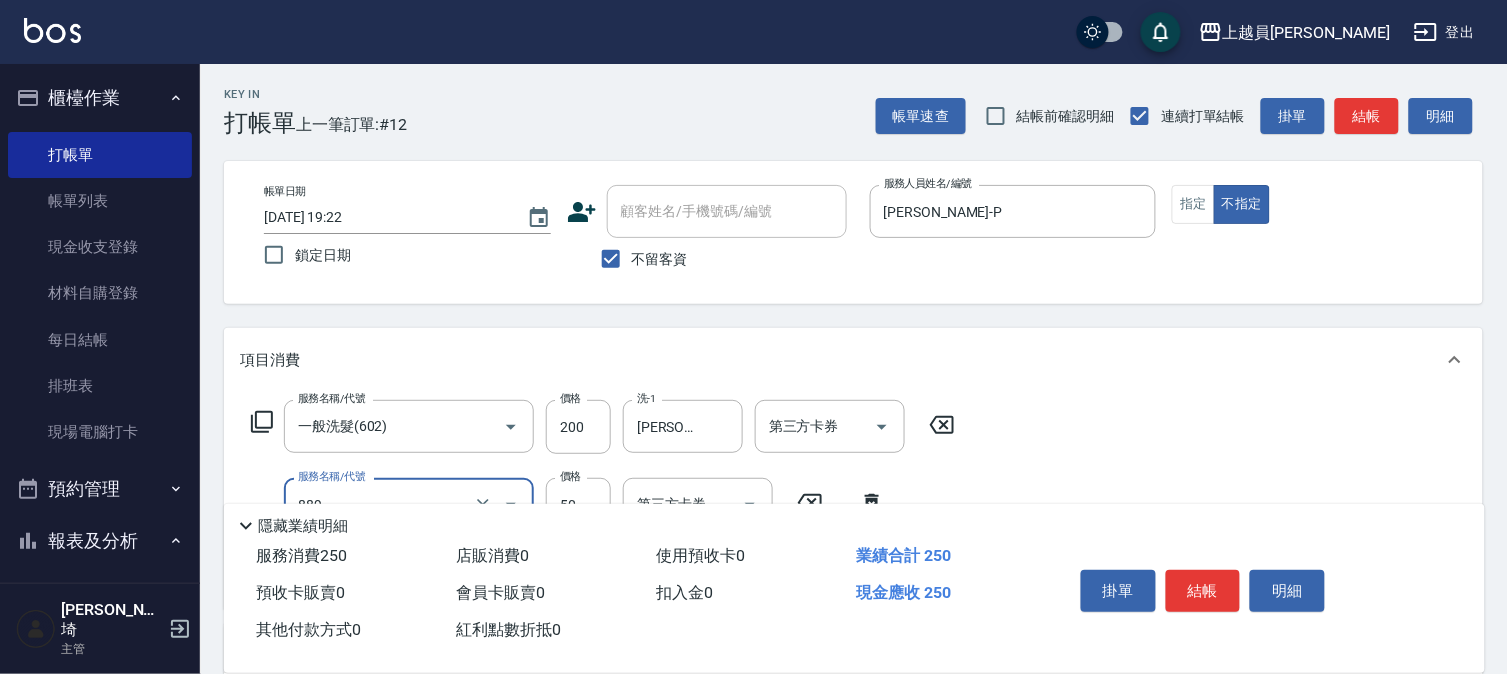 type on "精油(889)" 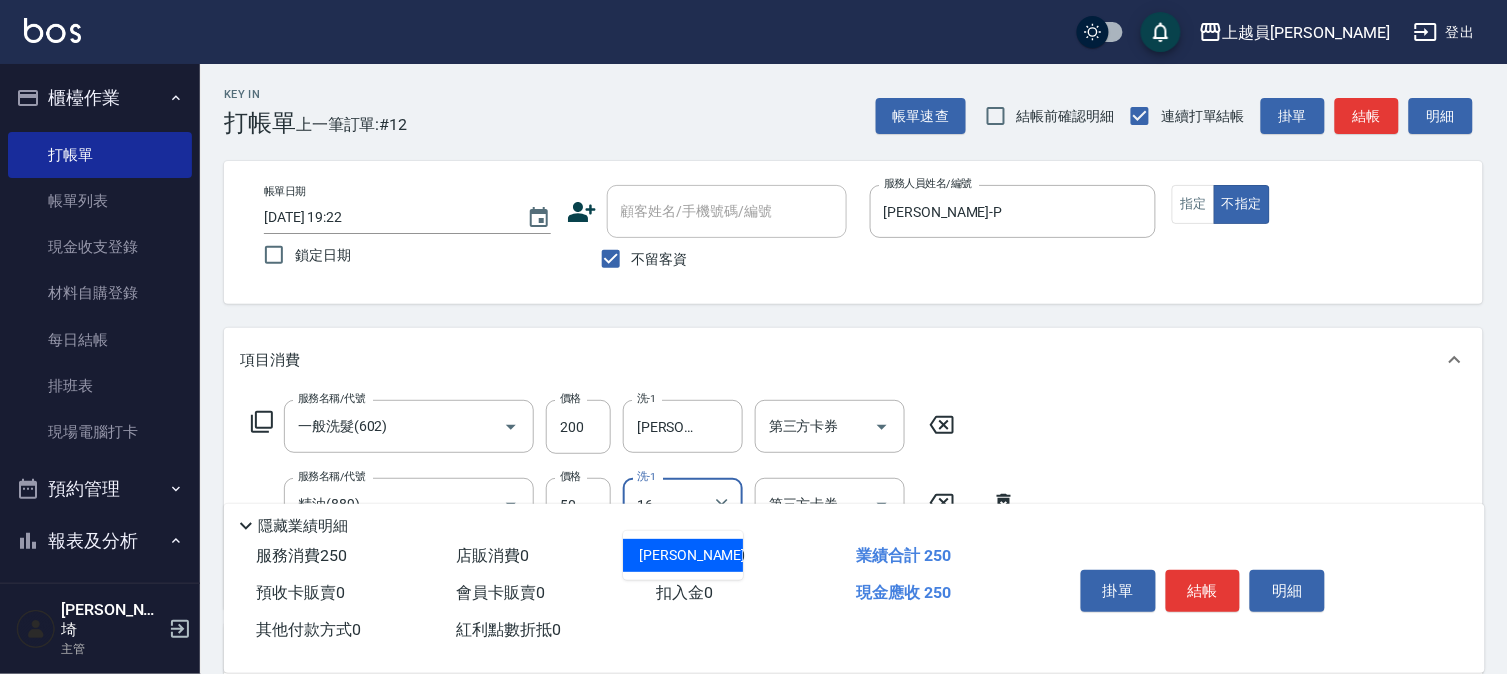 type on "[PERSON_NAME]-16" 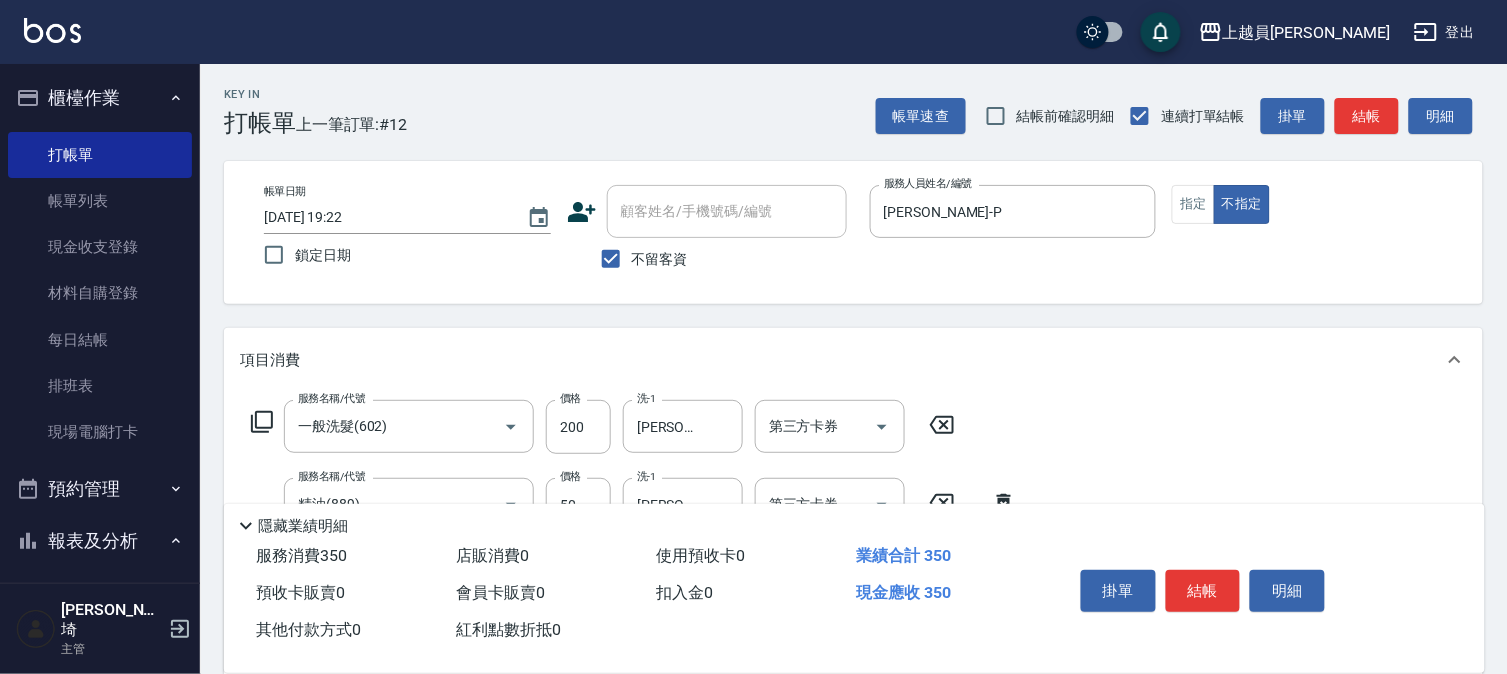 type on "剪髮(302)" 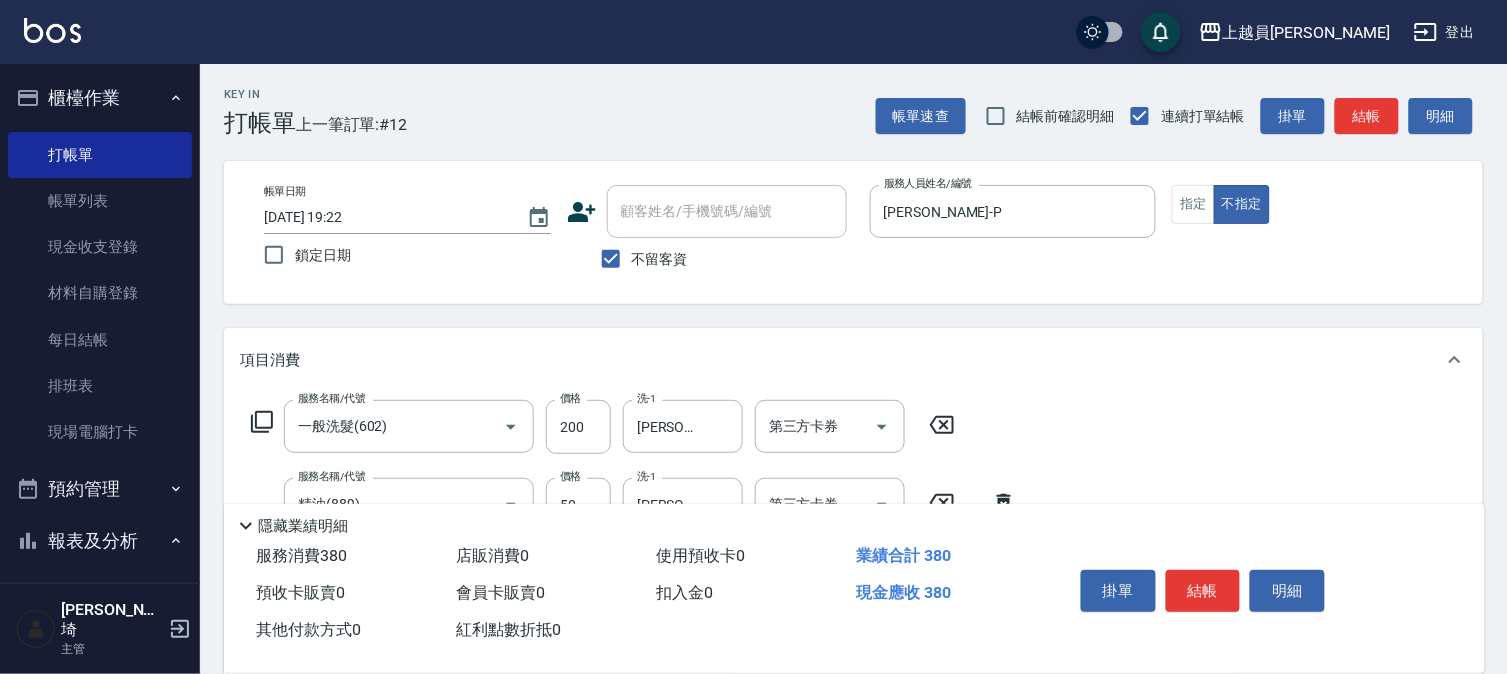 type on "130" 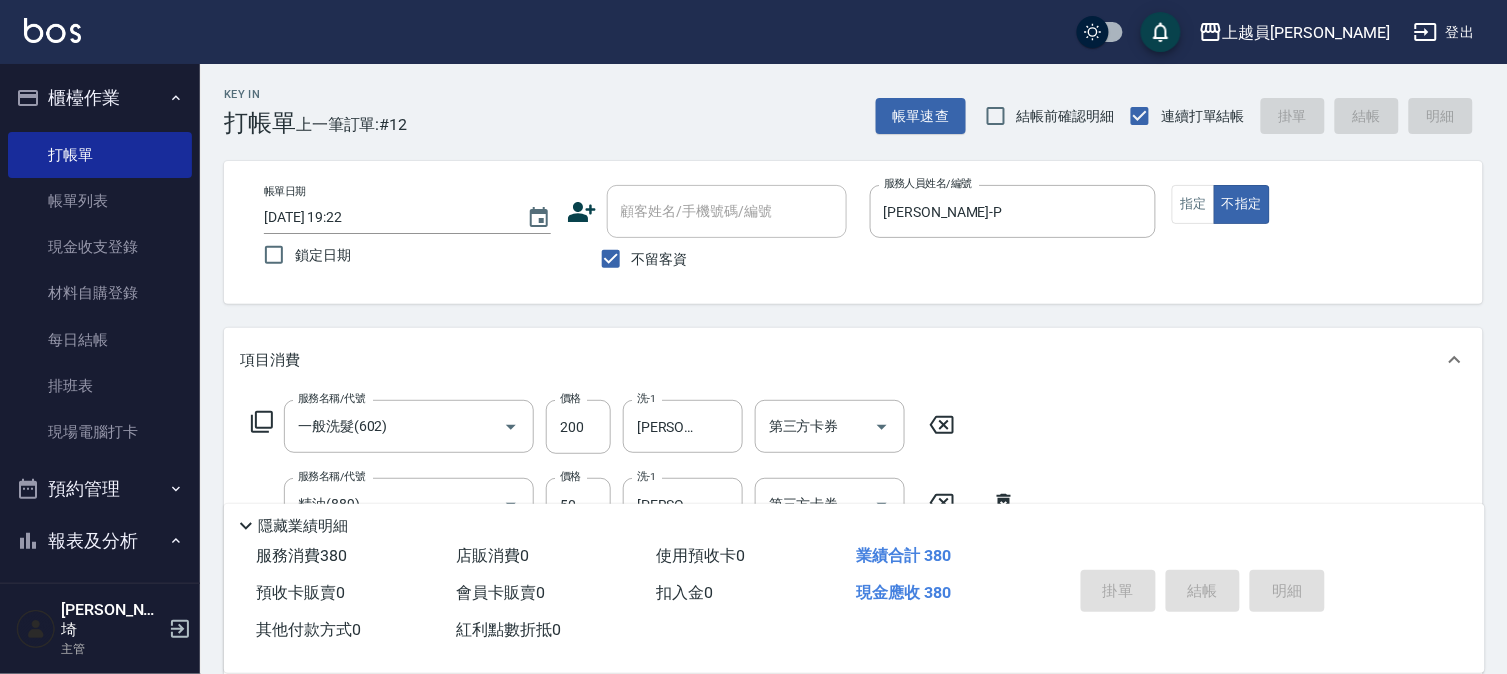 type on "[DATE] 19:23" 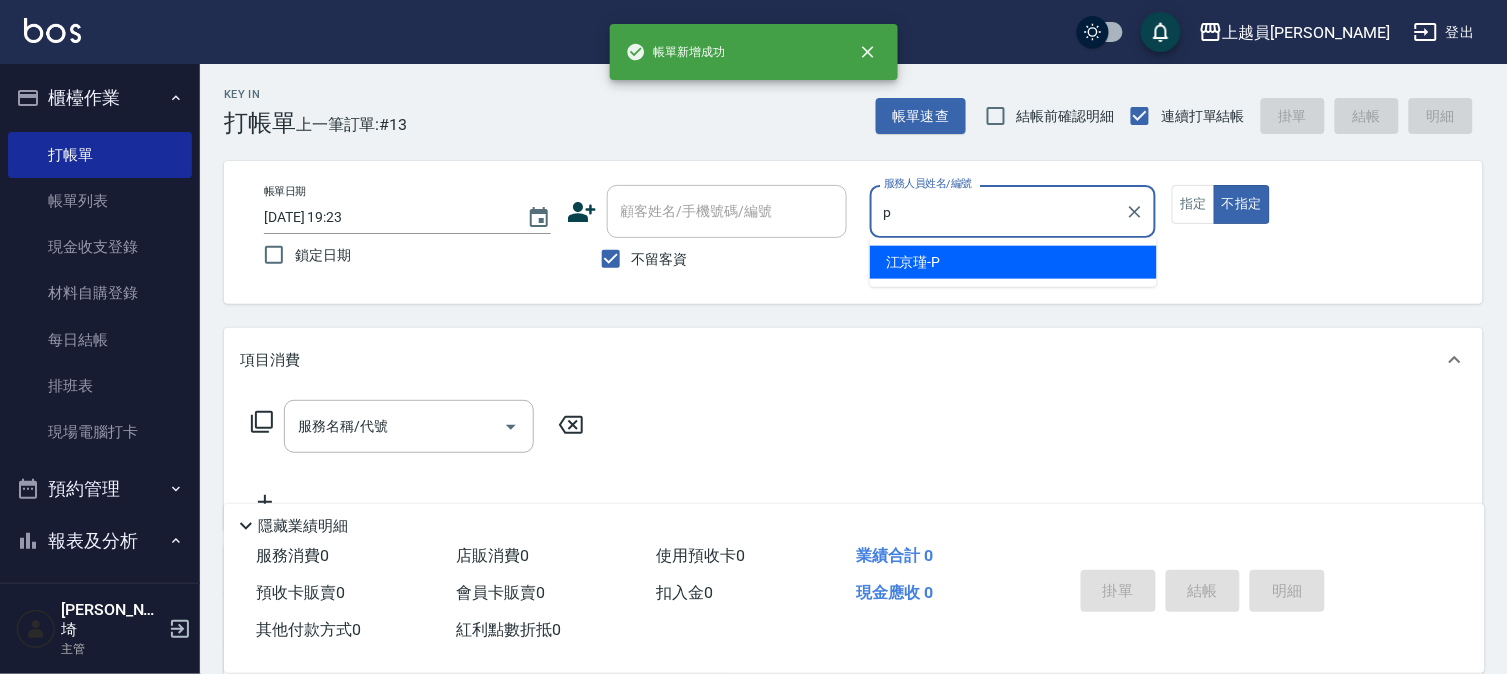 type on "[PERSON_NAME]-P" 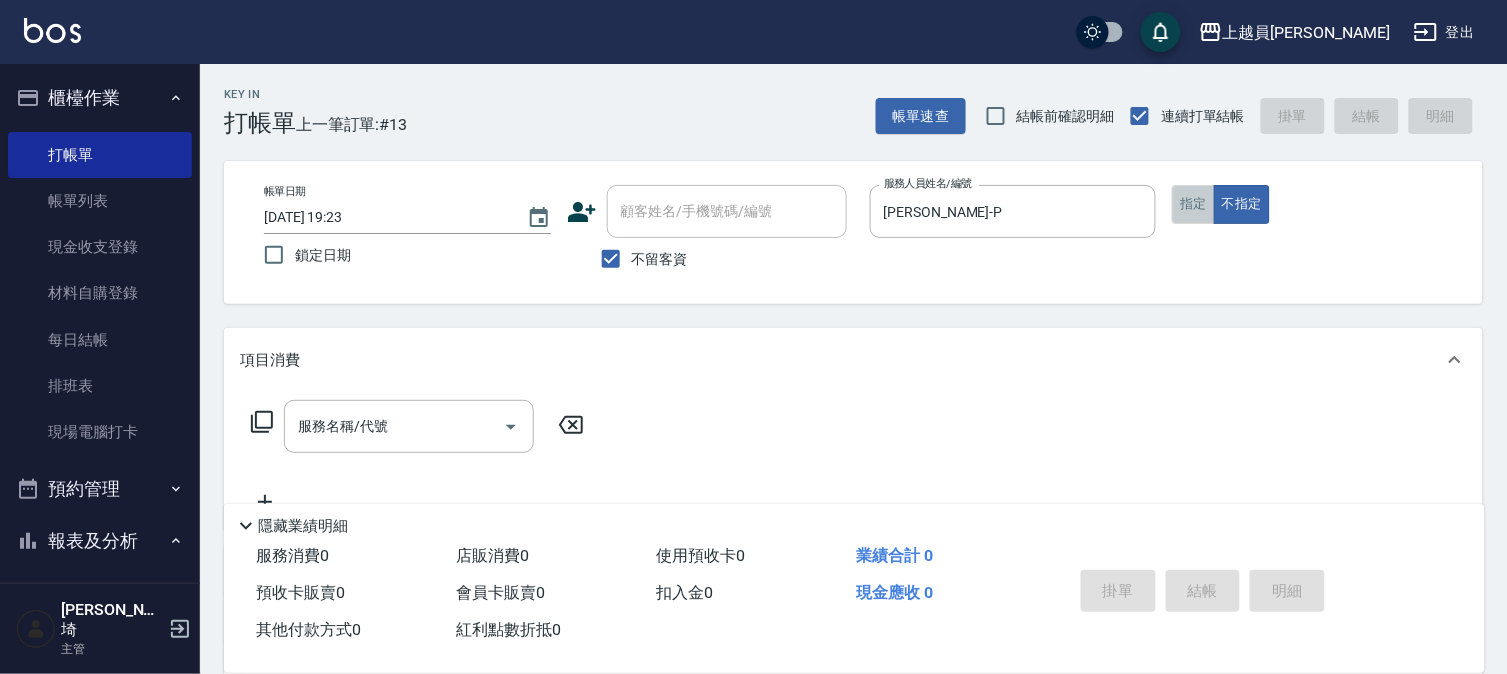 click on "指定" at bounding box center (1193, 204) 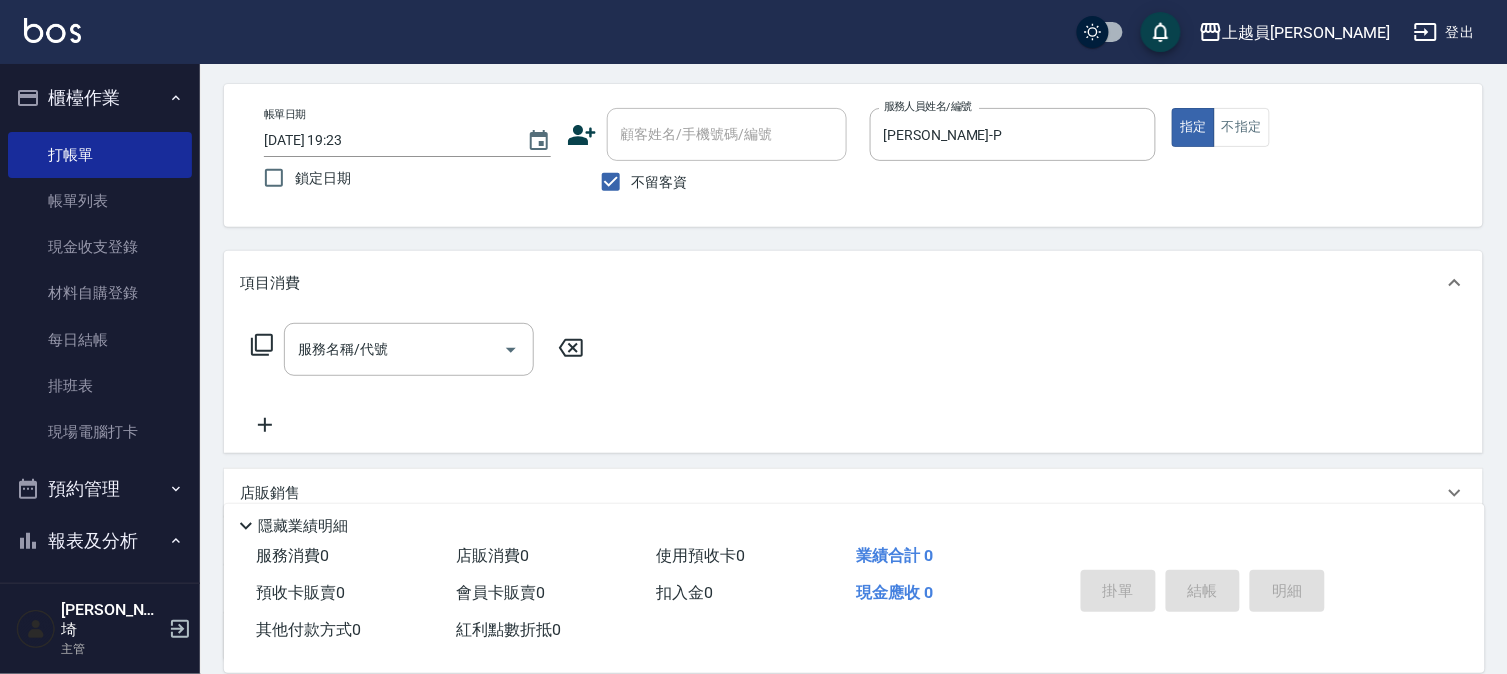 scroll, scrollTop: 111, scrollLeft: 0, axis: vertical 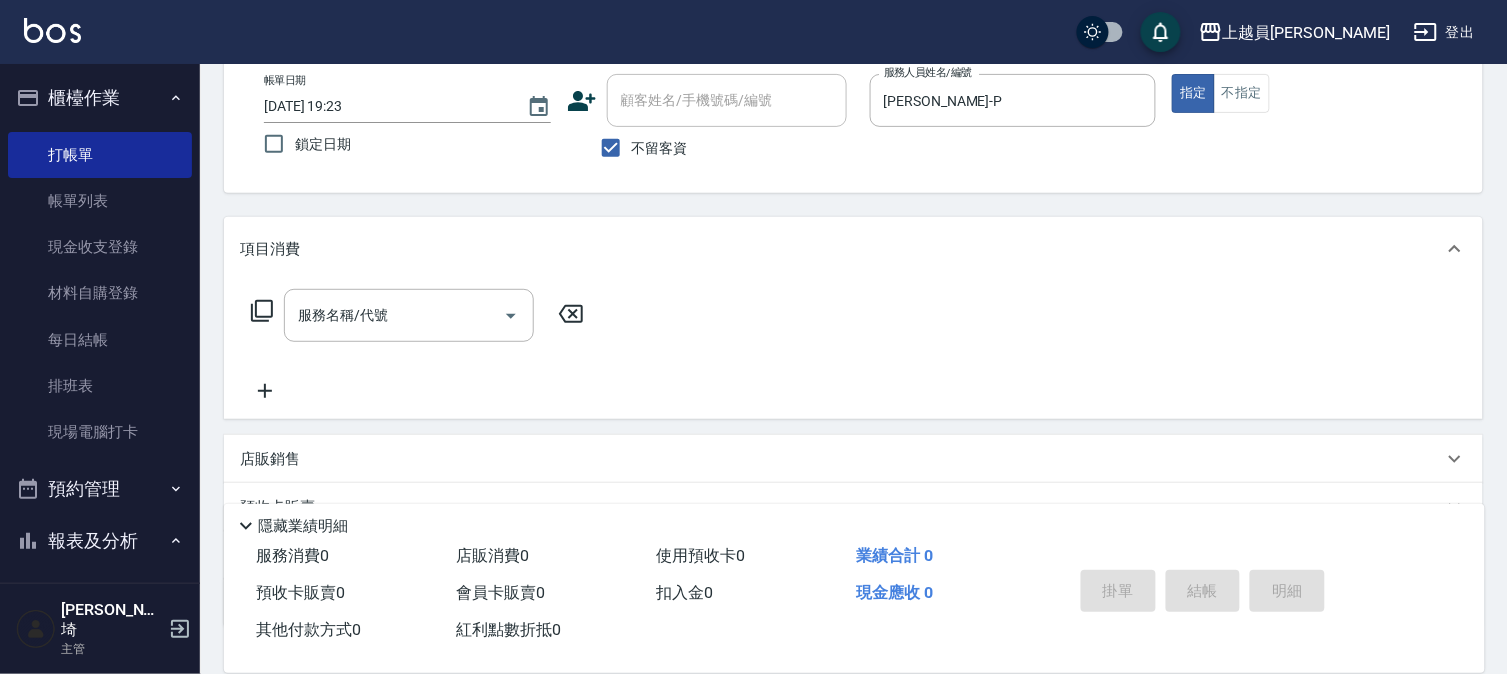 drag, startPoint x: 475, startPoint y: 322, endPoint x: 630, endPoint y: 277, distance: 161.40013 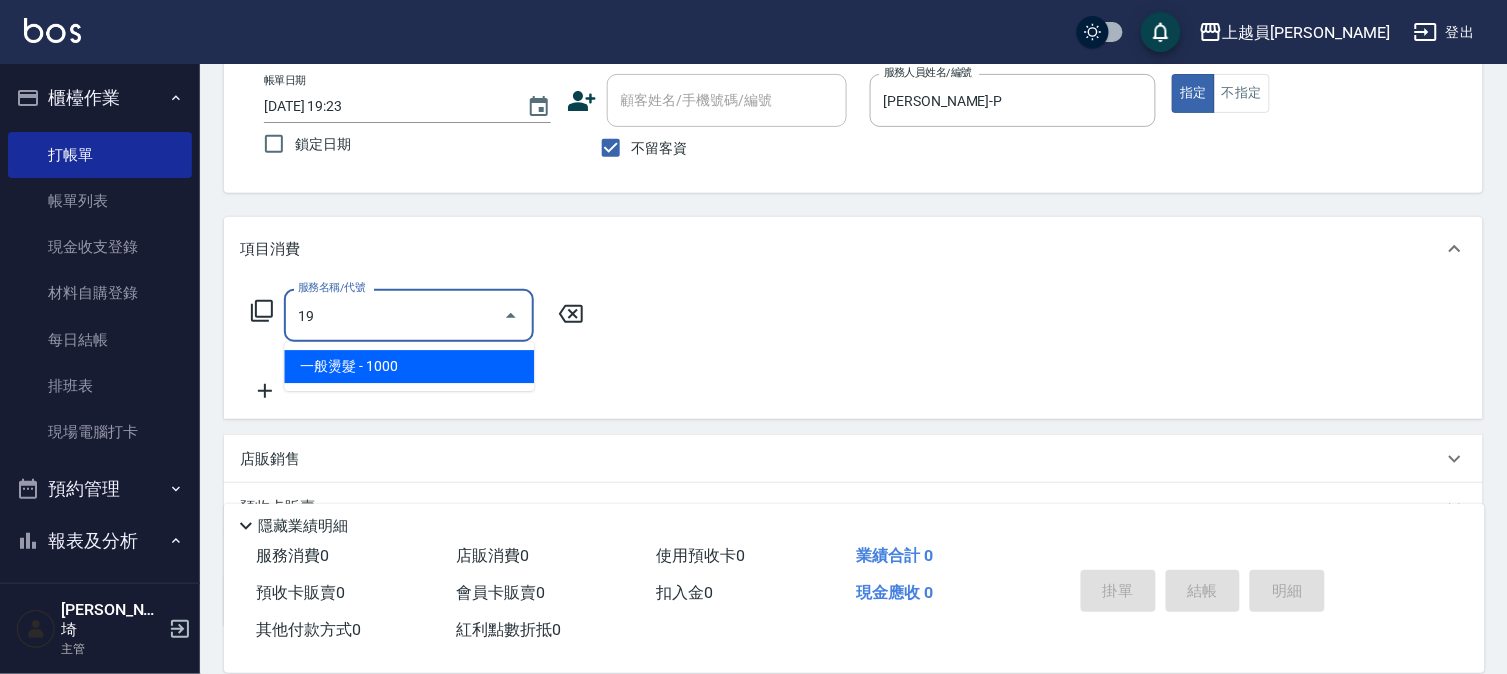 type on "一般燙髮(19)" 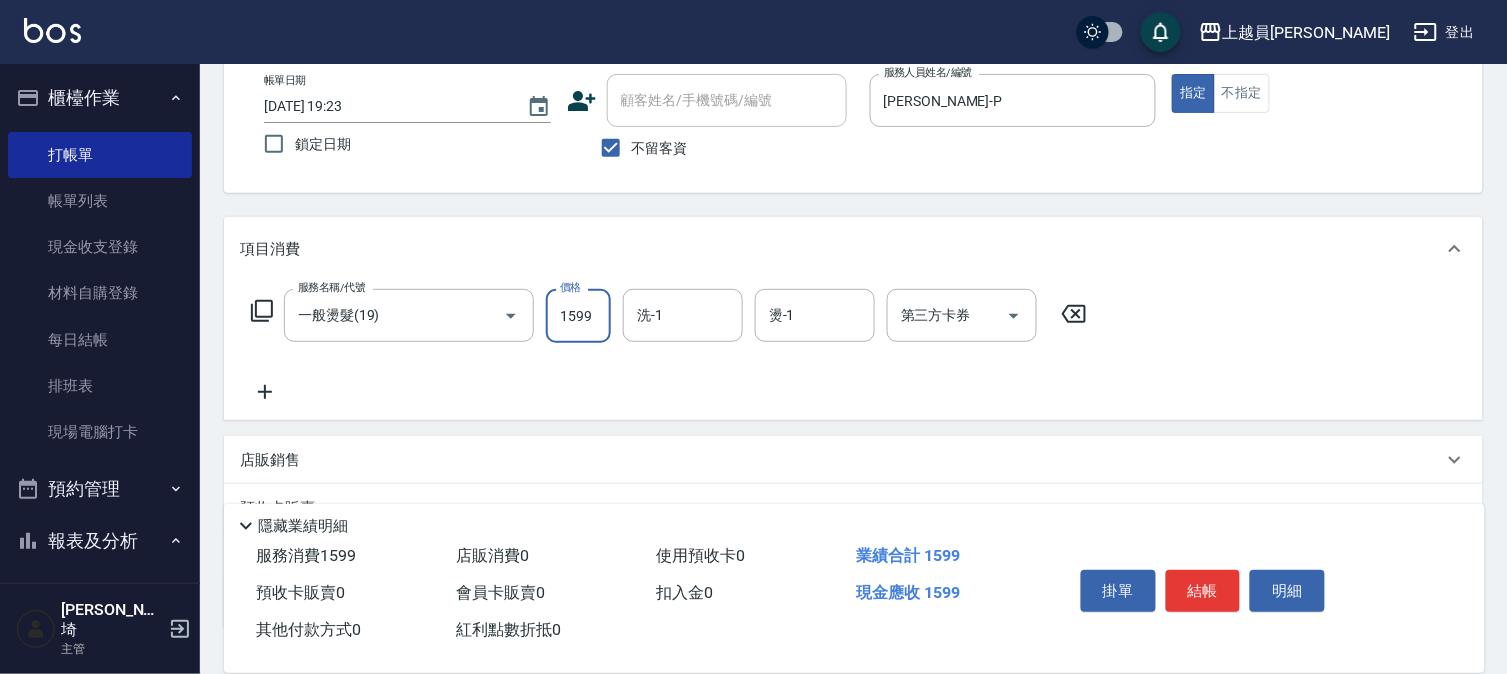 type on "1599" 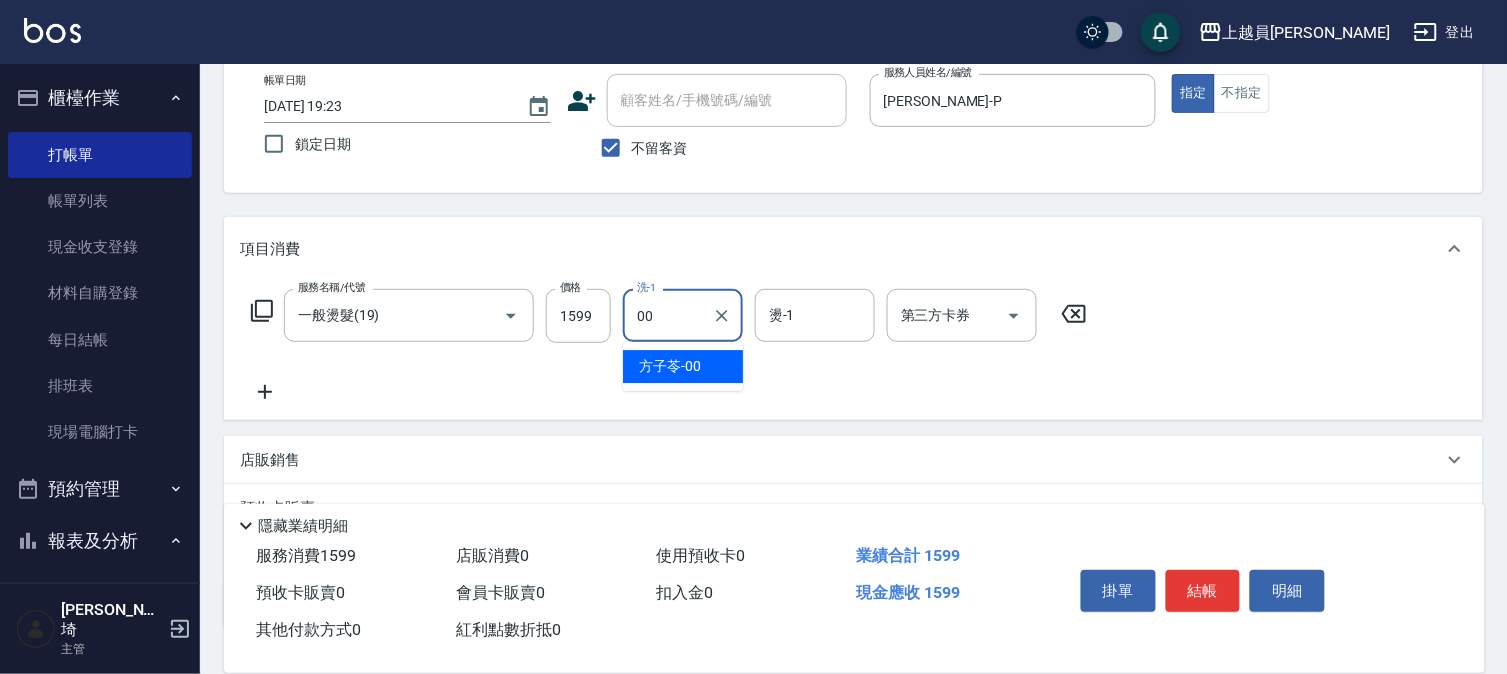 type on "[PERSON_NAME]-00" 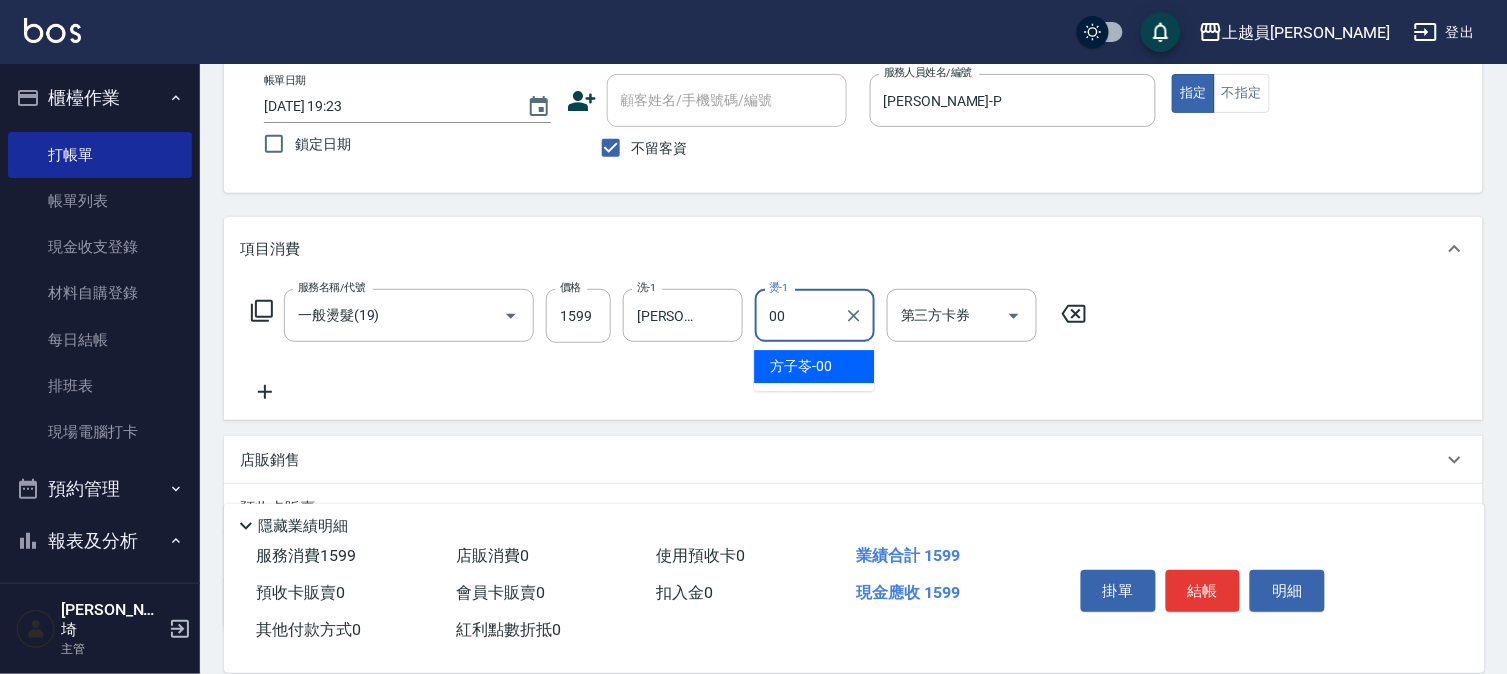 type on "[PERSON_NAME]-00" 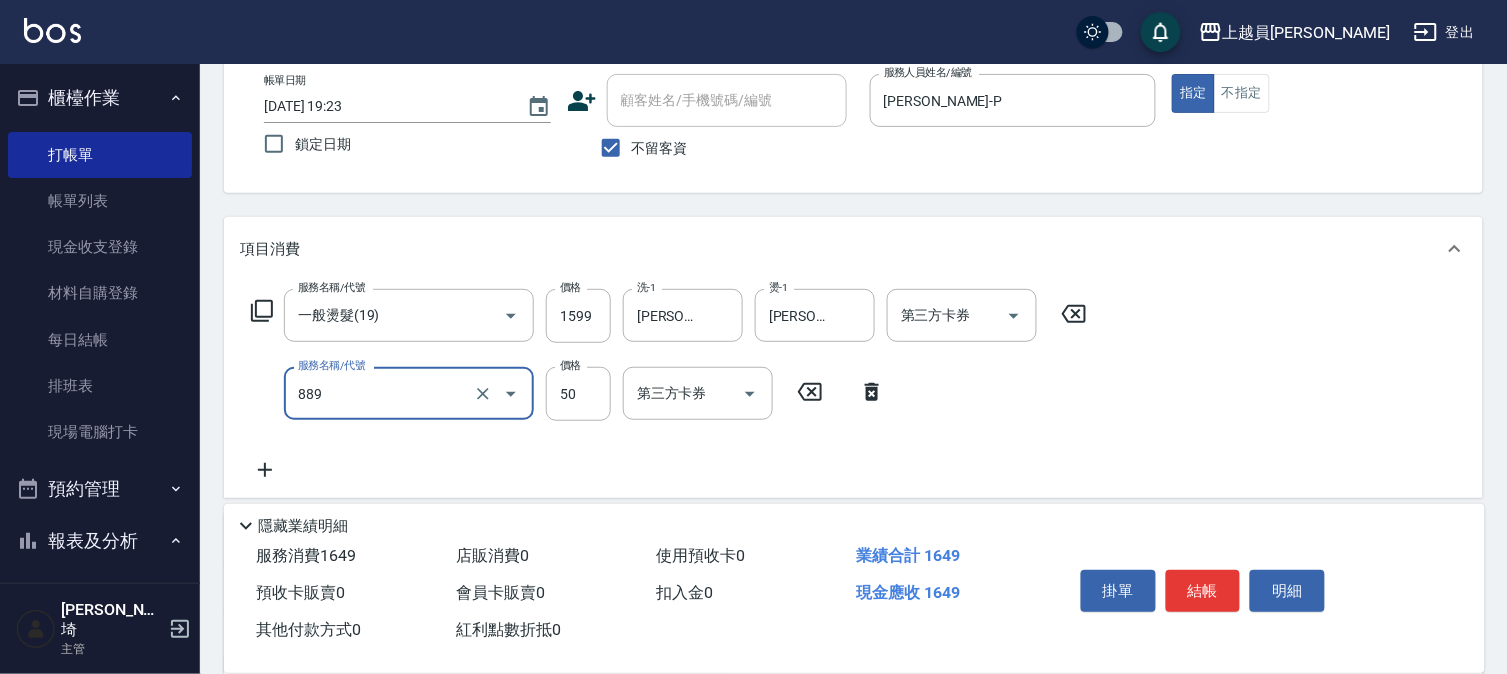 type on "精油(889)" 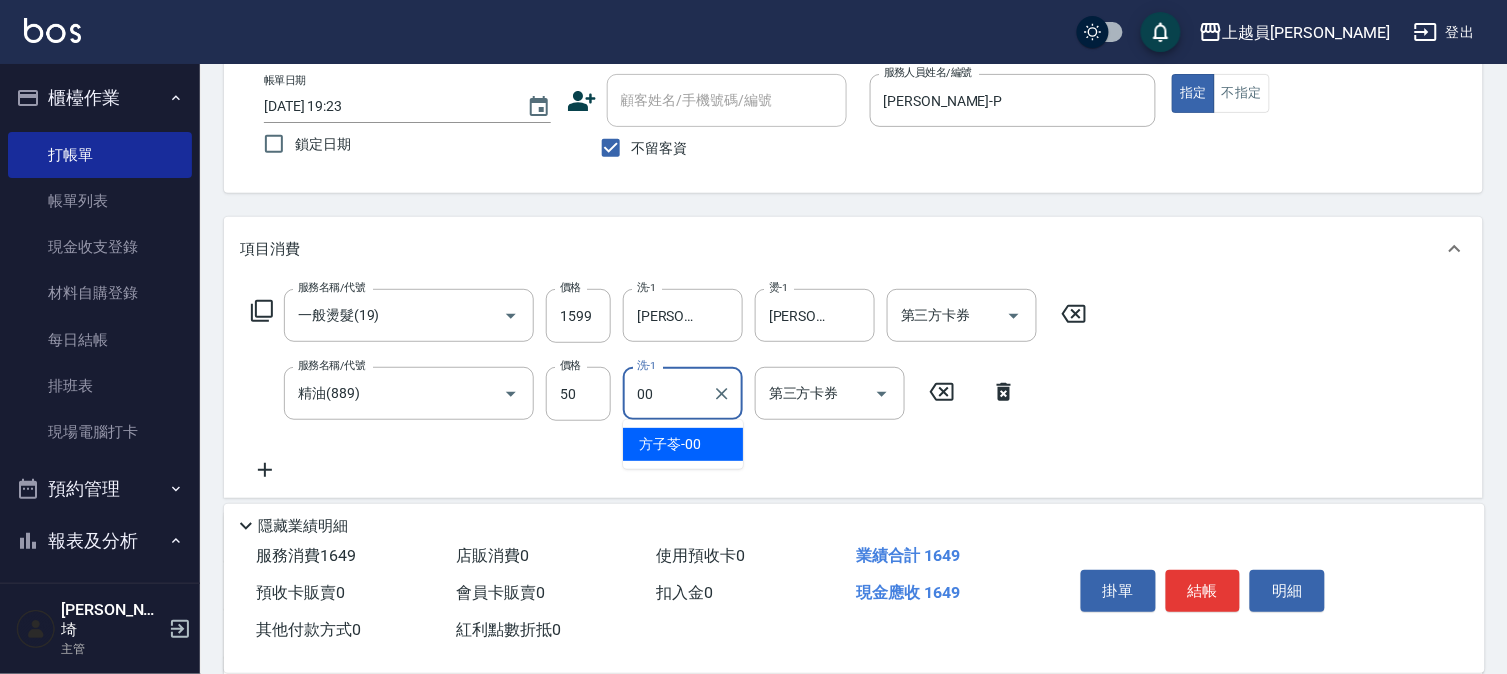 type on "[PERSON_NAME]-00" 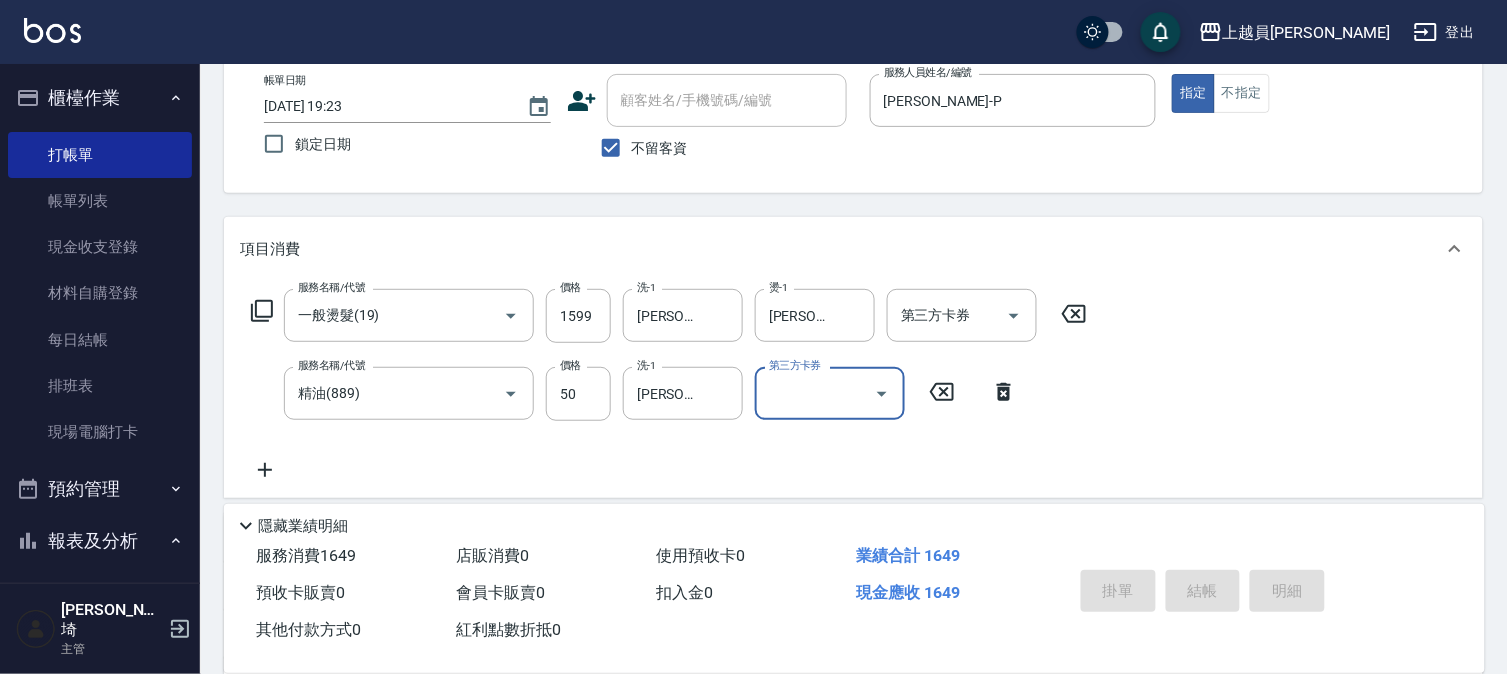 type 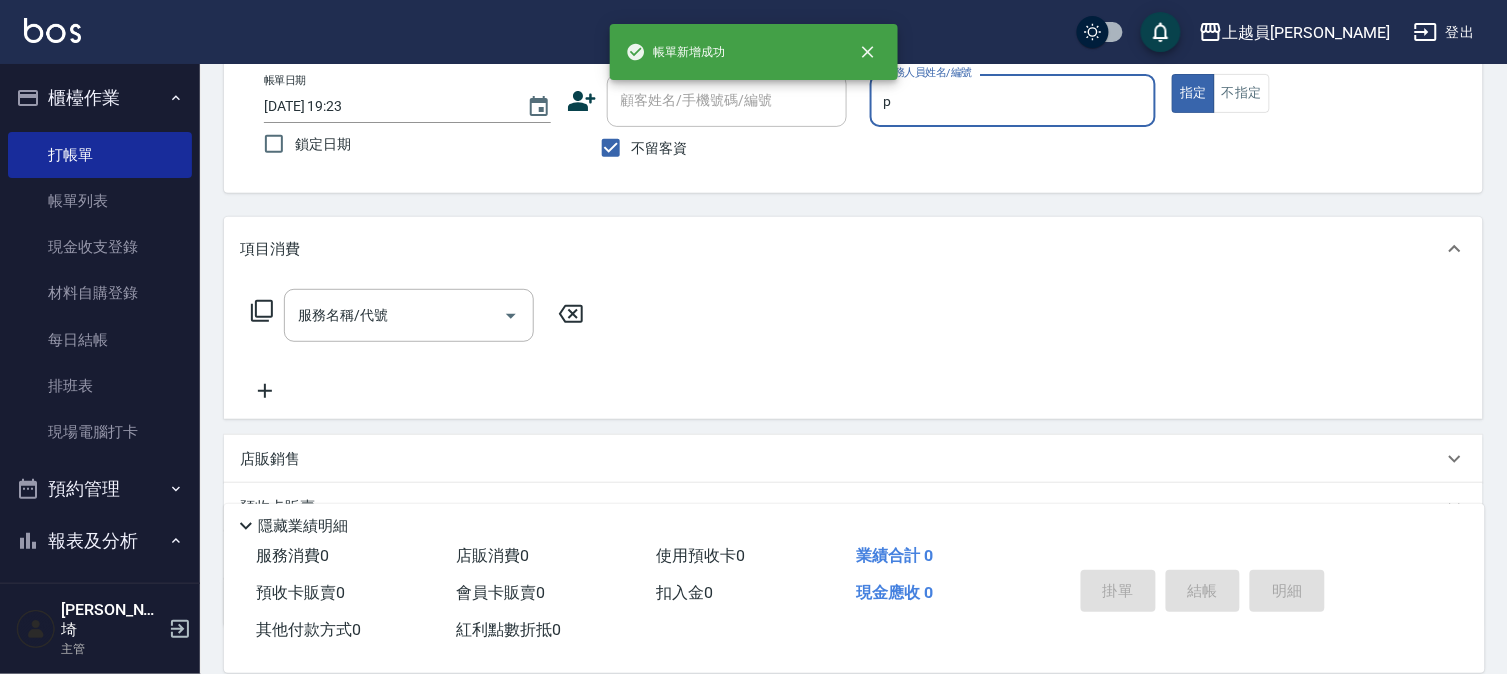 type on "[PERSON_NAME]-P" 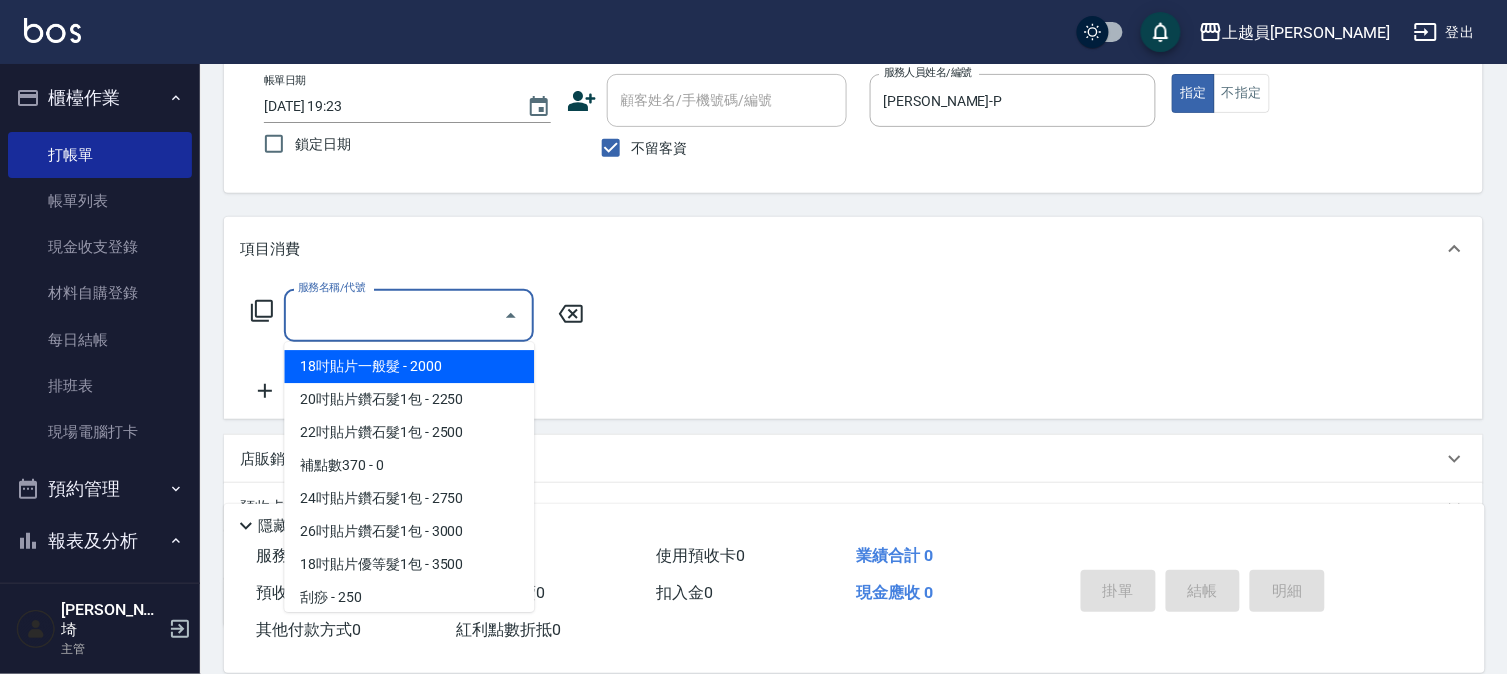 click on "服務名稱/代號" at bounding box center (394, 315) 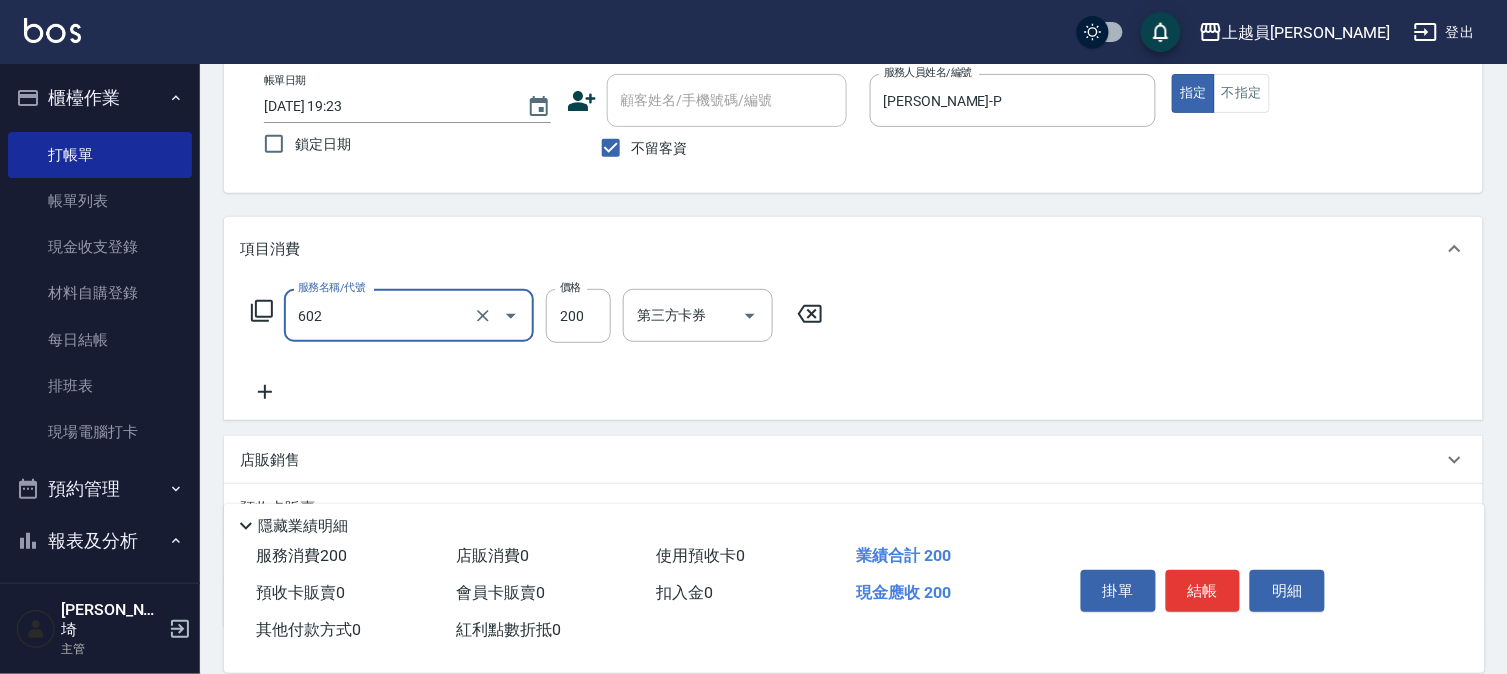 type on "一般洗髮(602)" 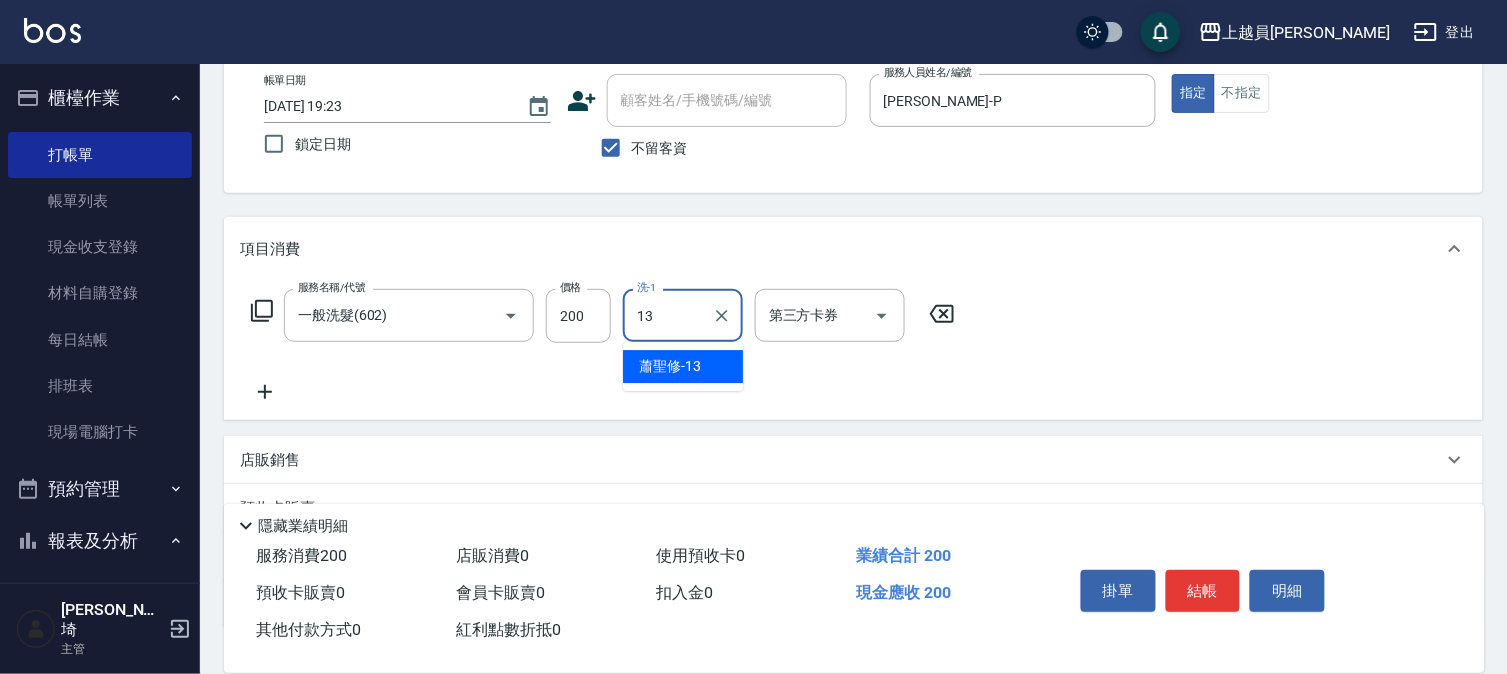 type on "[PERSON_NAME]-13" 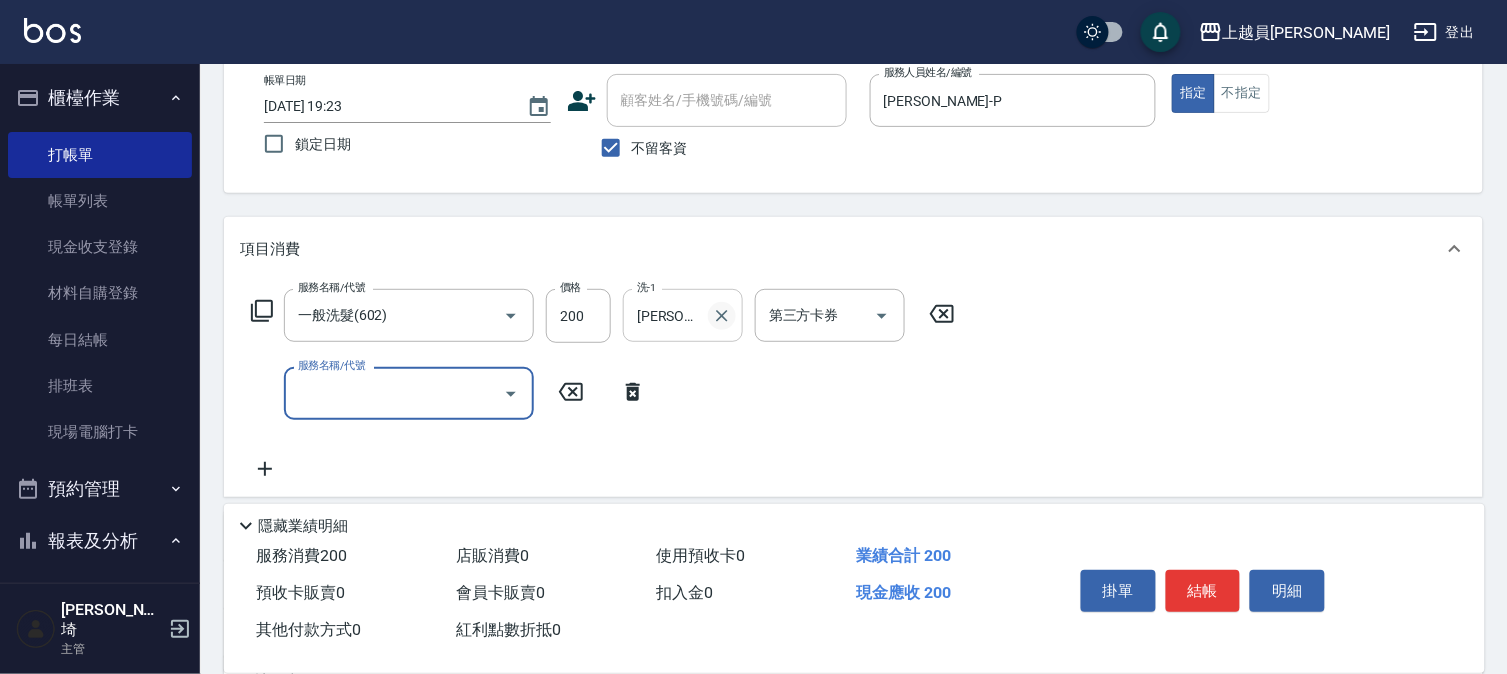 drag, startPoint x: 735, startPoint y: 300, endPoint x: 717, endPoint y: 308, distance: 19.697716 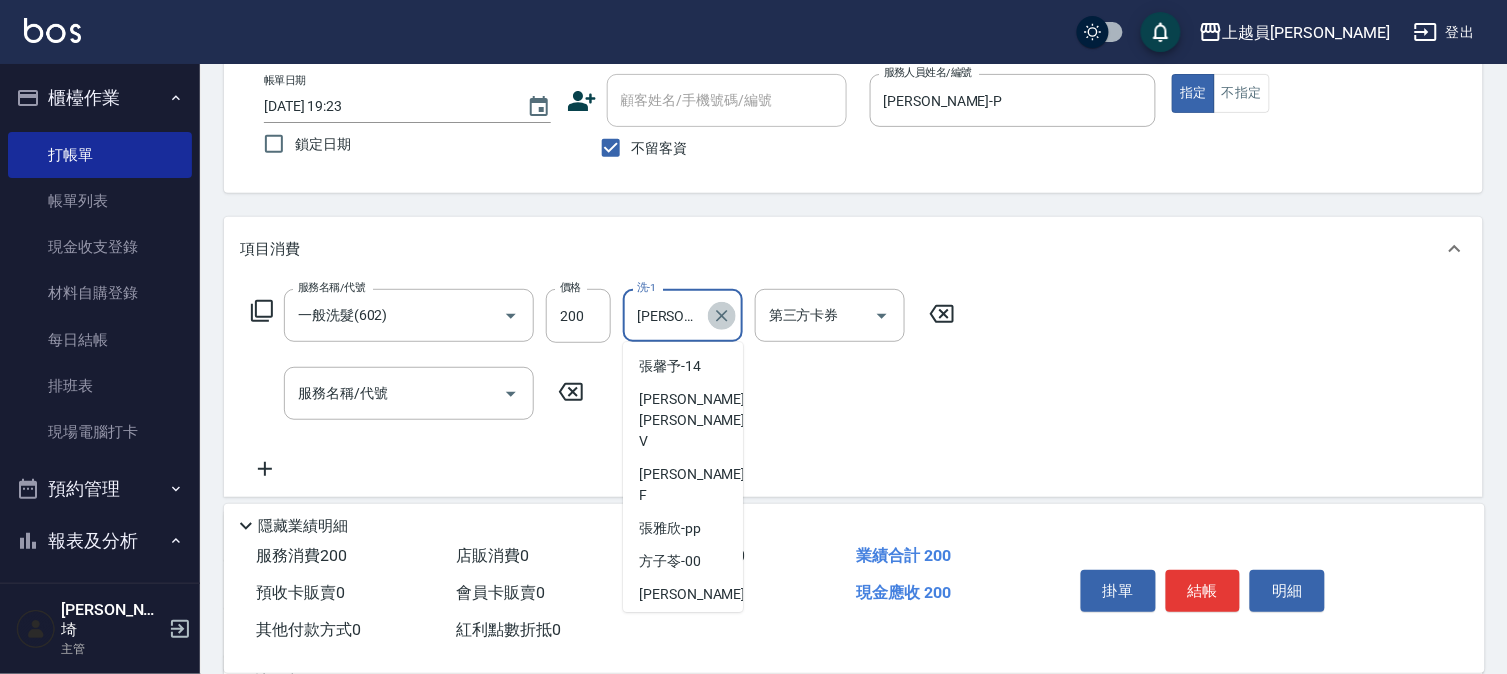 click 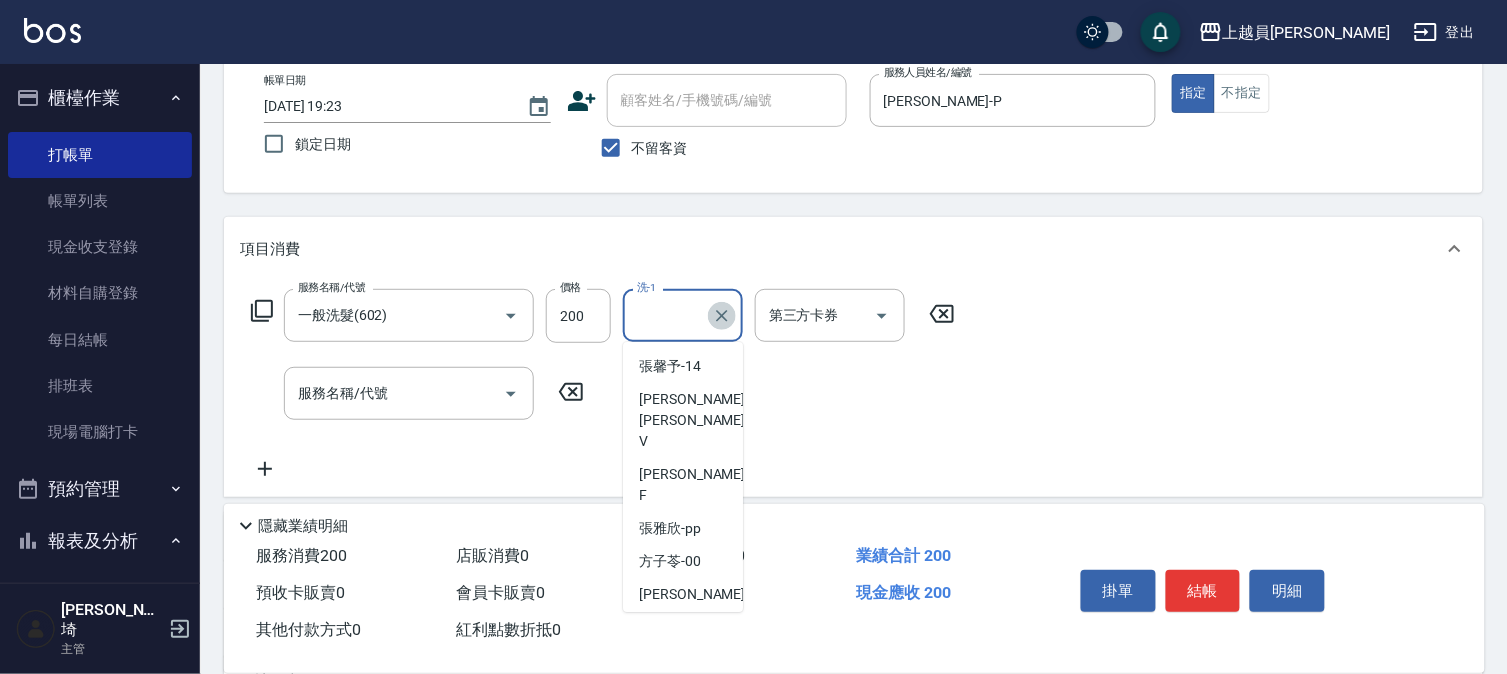scroll, scrollTop: 7, scrollLeft: 0, axis: vertical 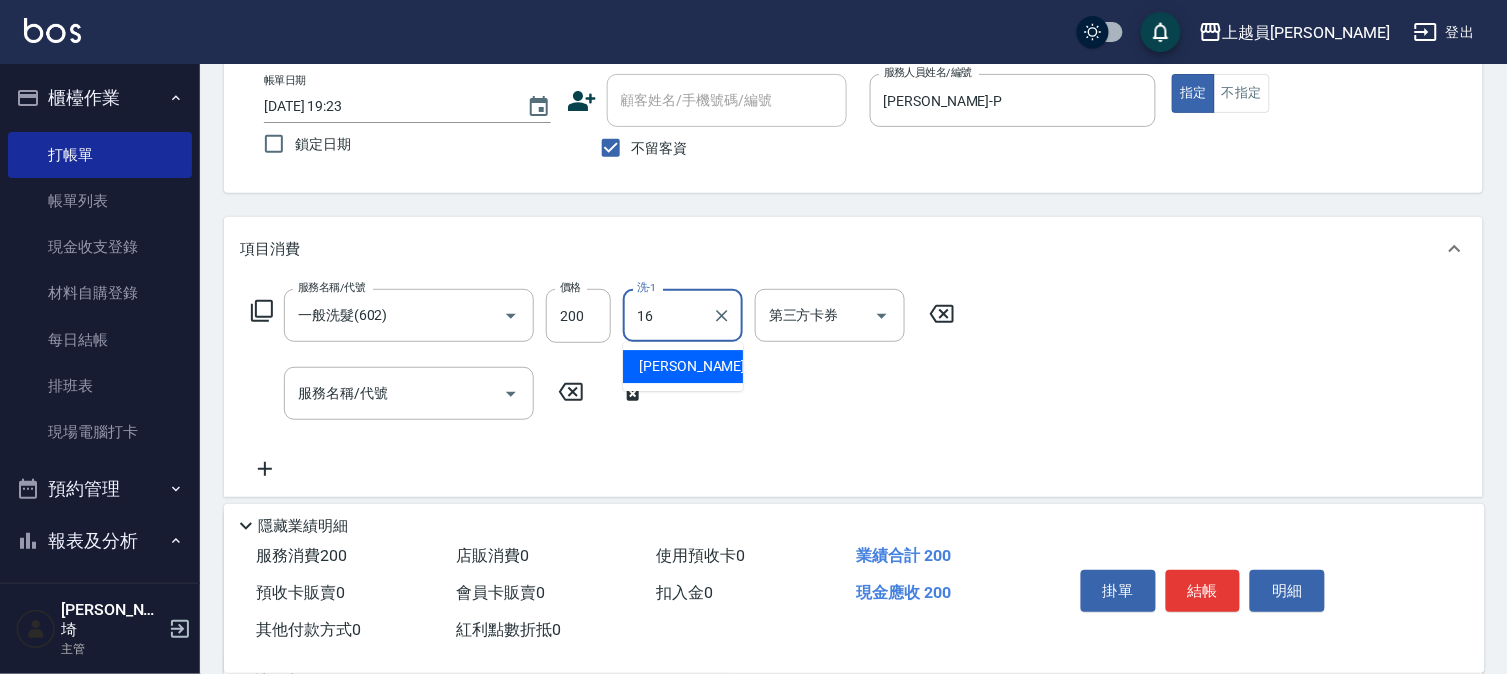 type on "[PERSON_NAME]-16" 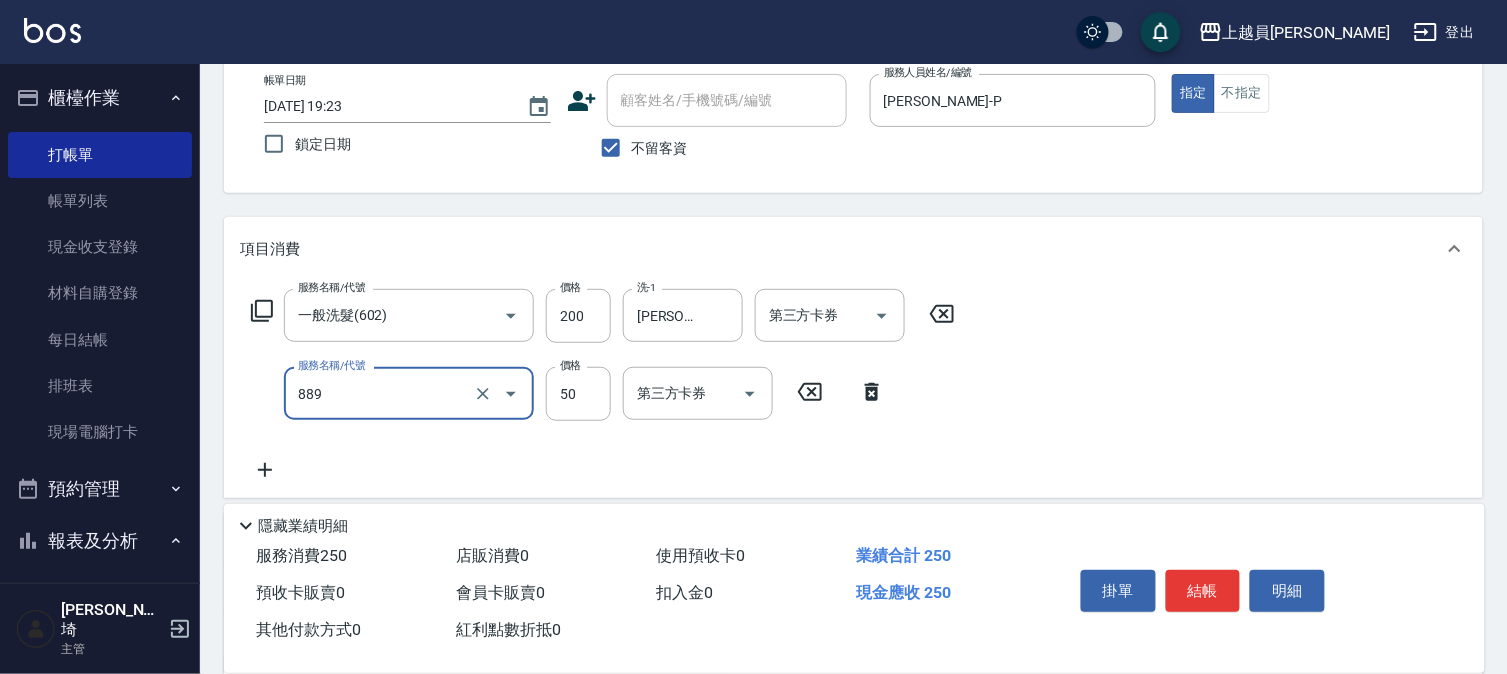 type on "精油(889)" 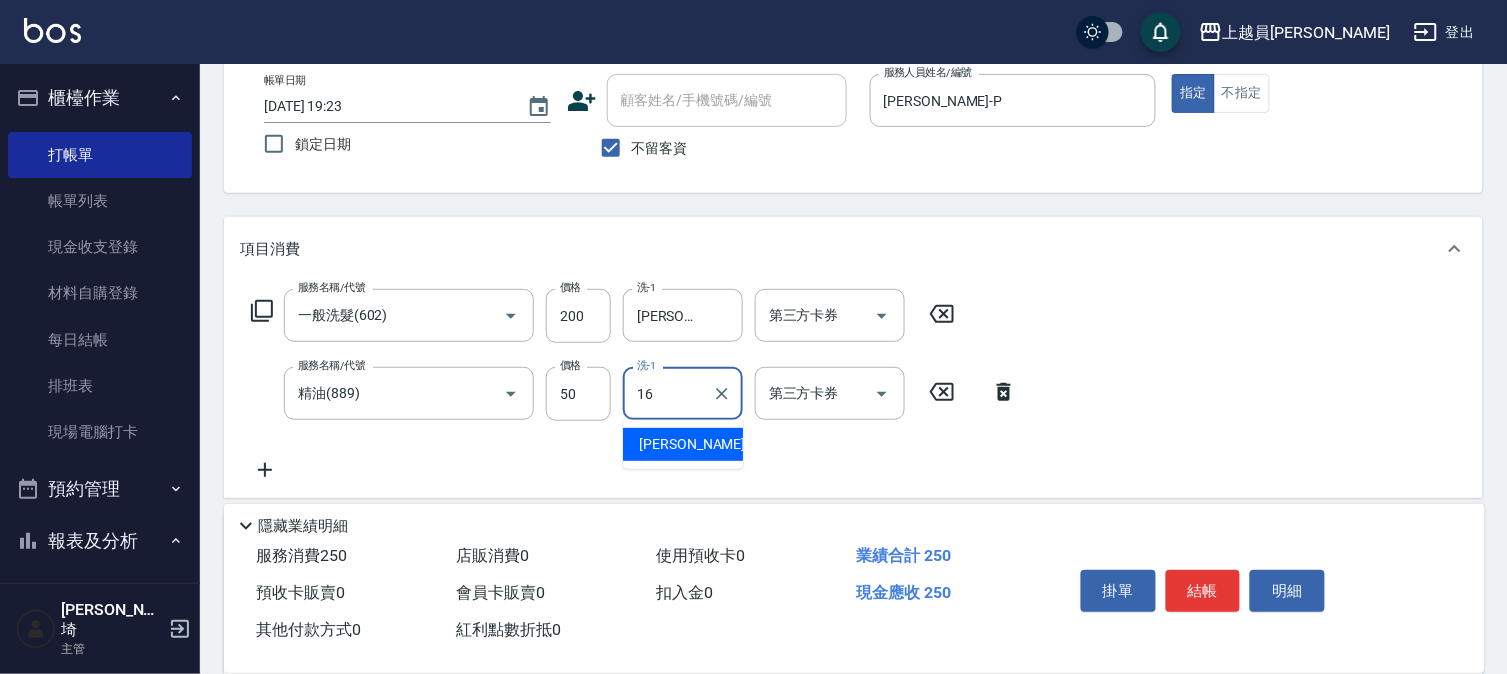 type on "[PERSON_NAME]-16" 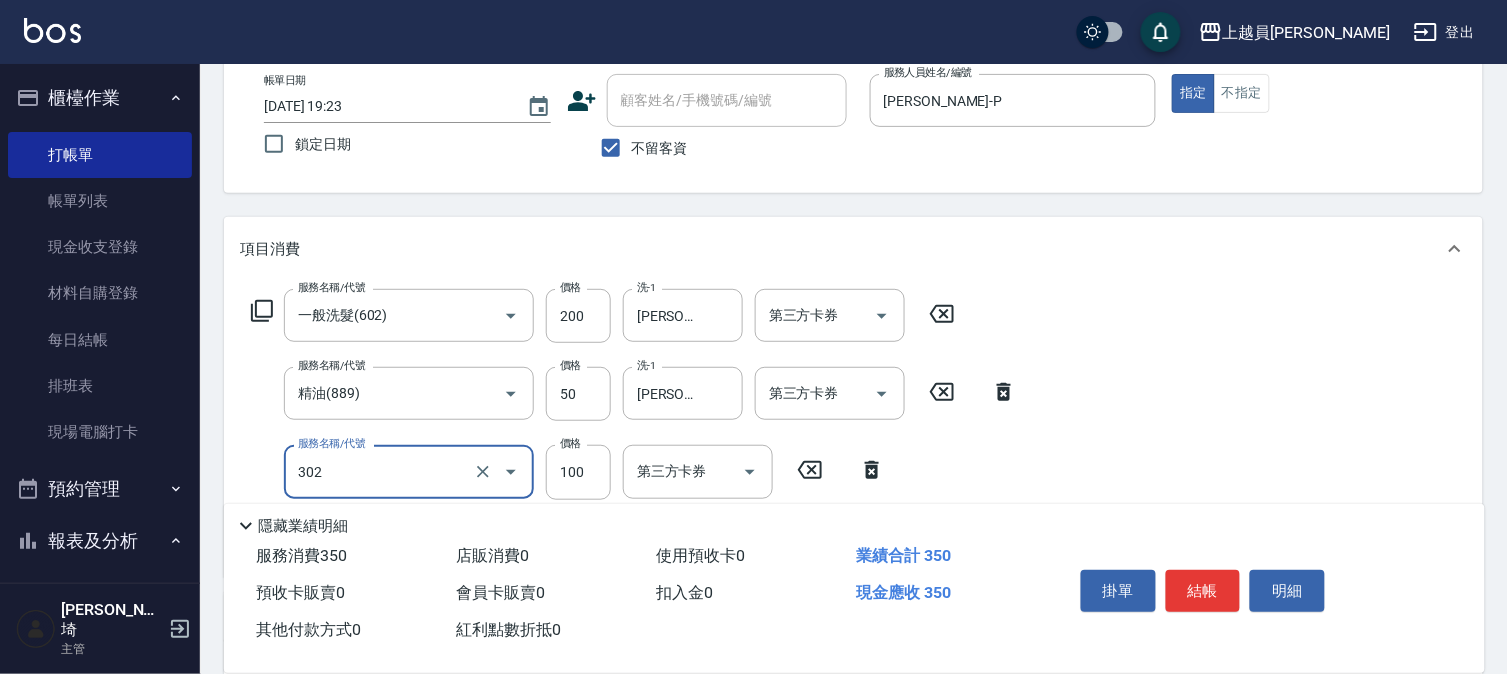 type on "剪髮(302)" 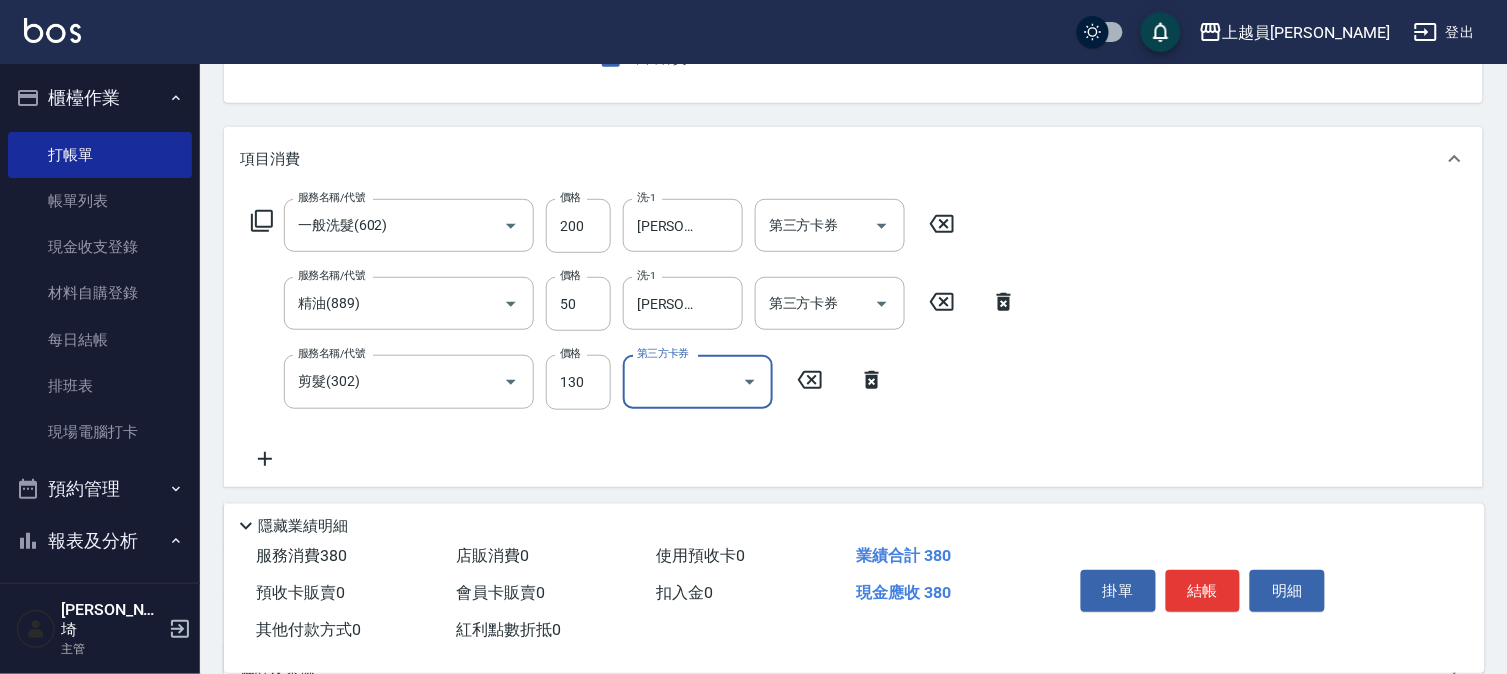 scroll, scrollTop: 333, scrollLeft: 0, axis: vertical 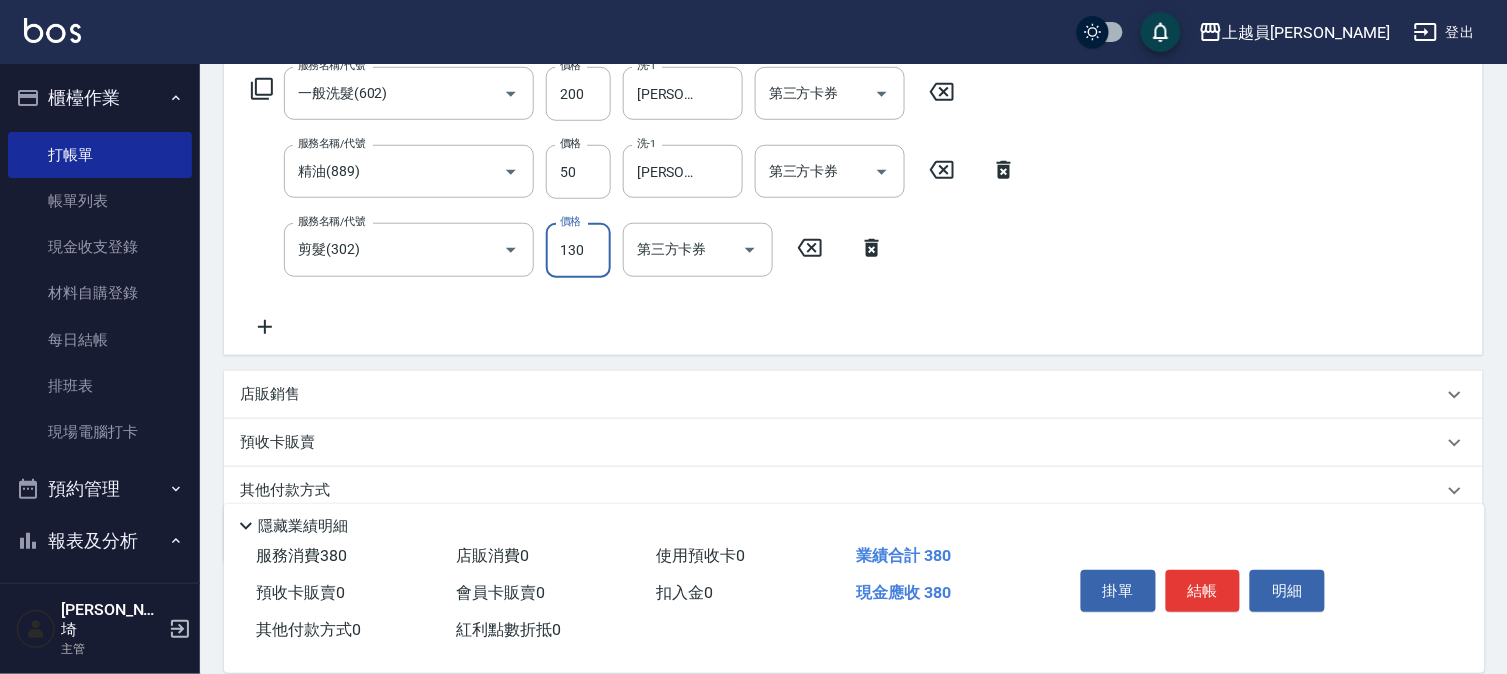 click on "130" at bounding box center (578, 250) 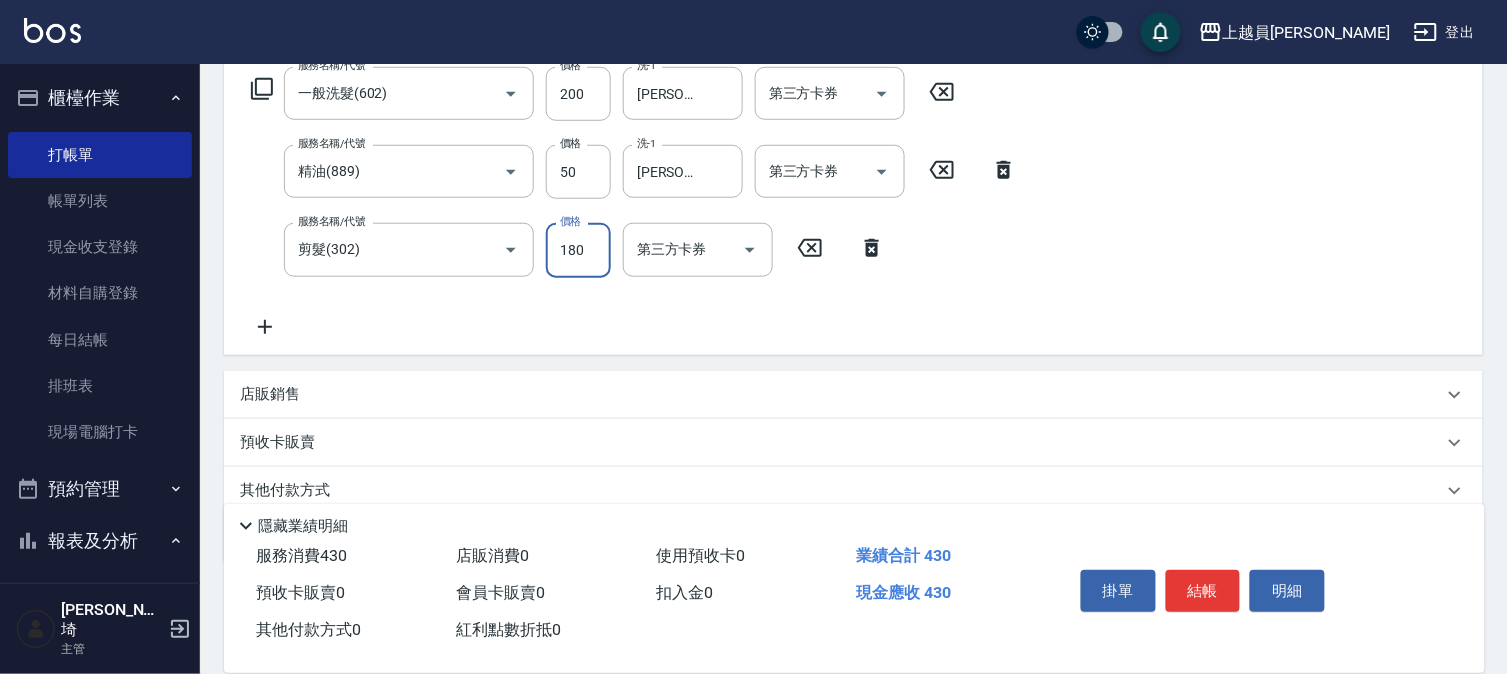 type on "180" 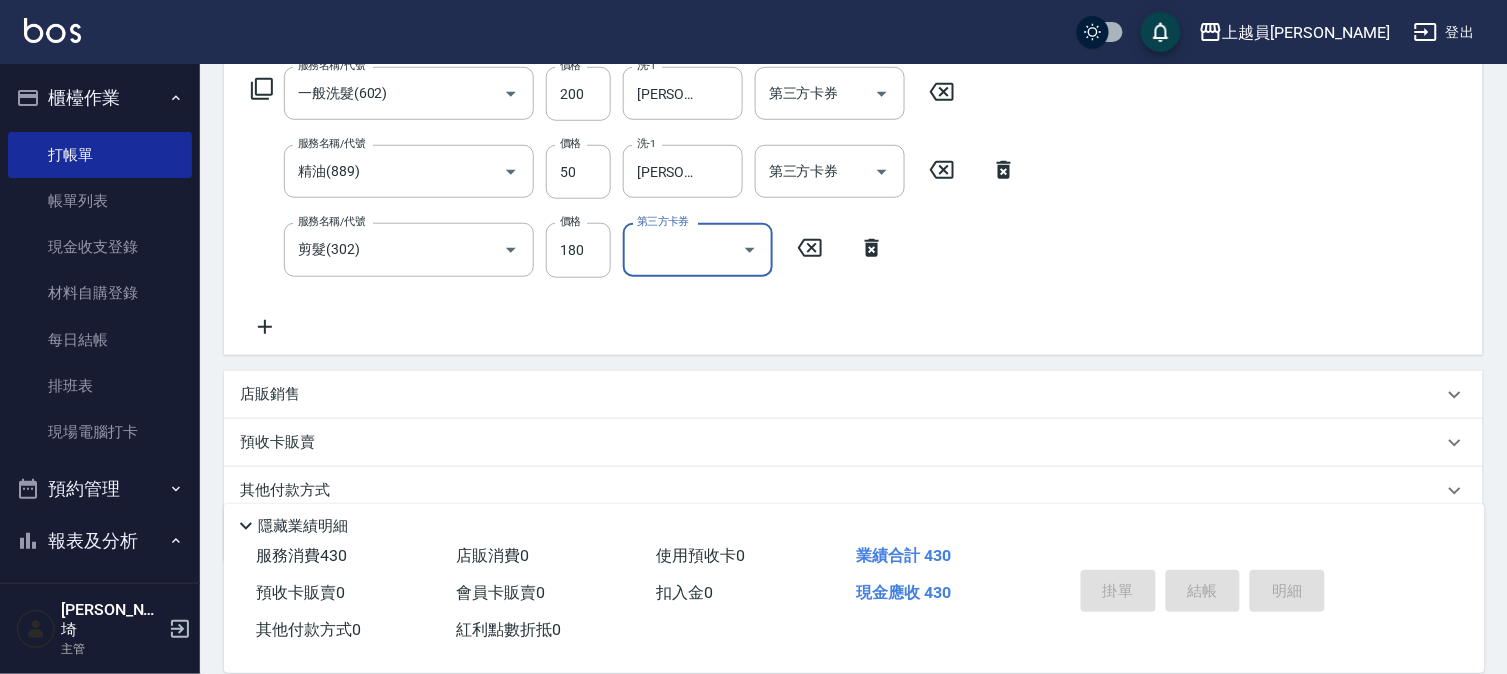 type 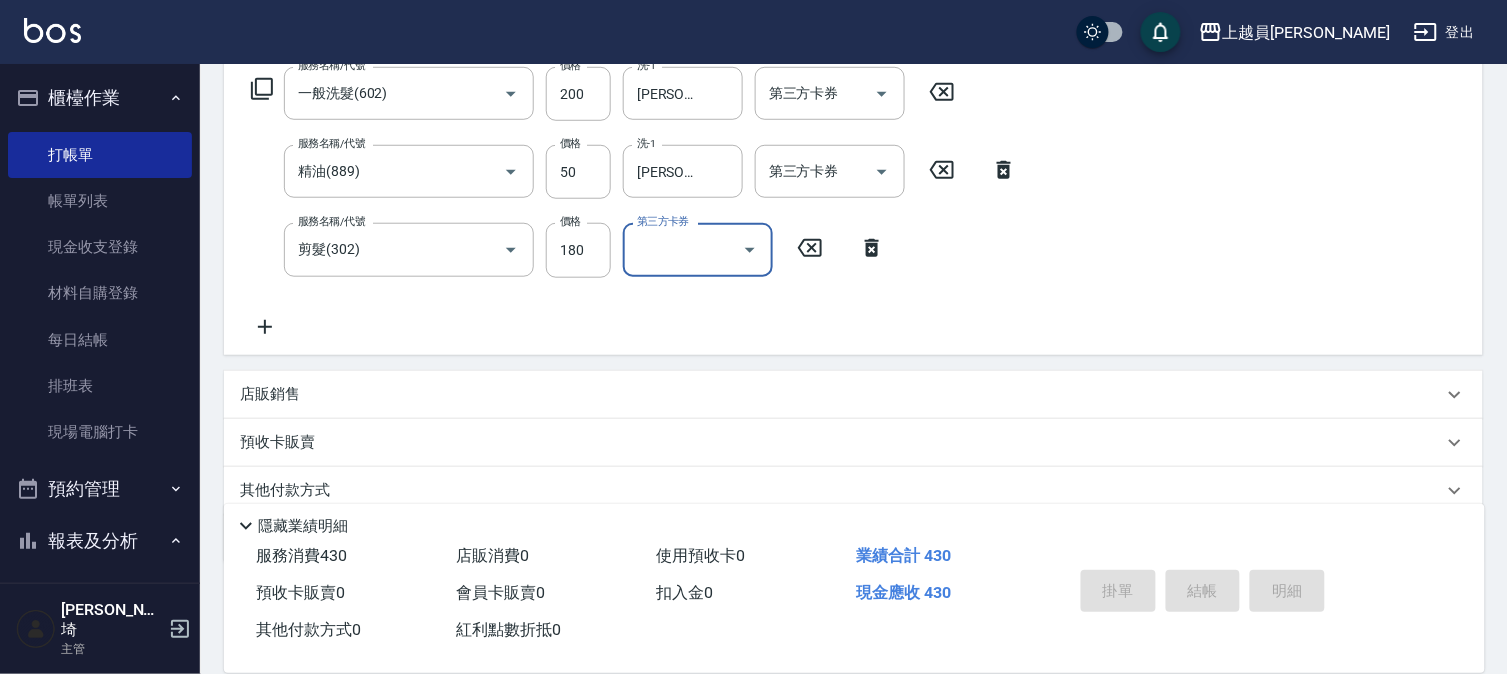type 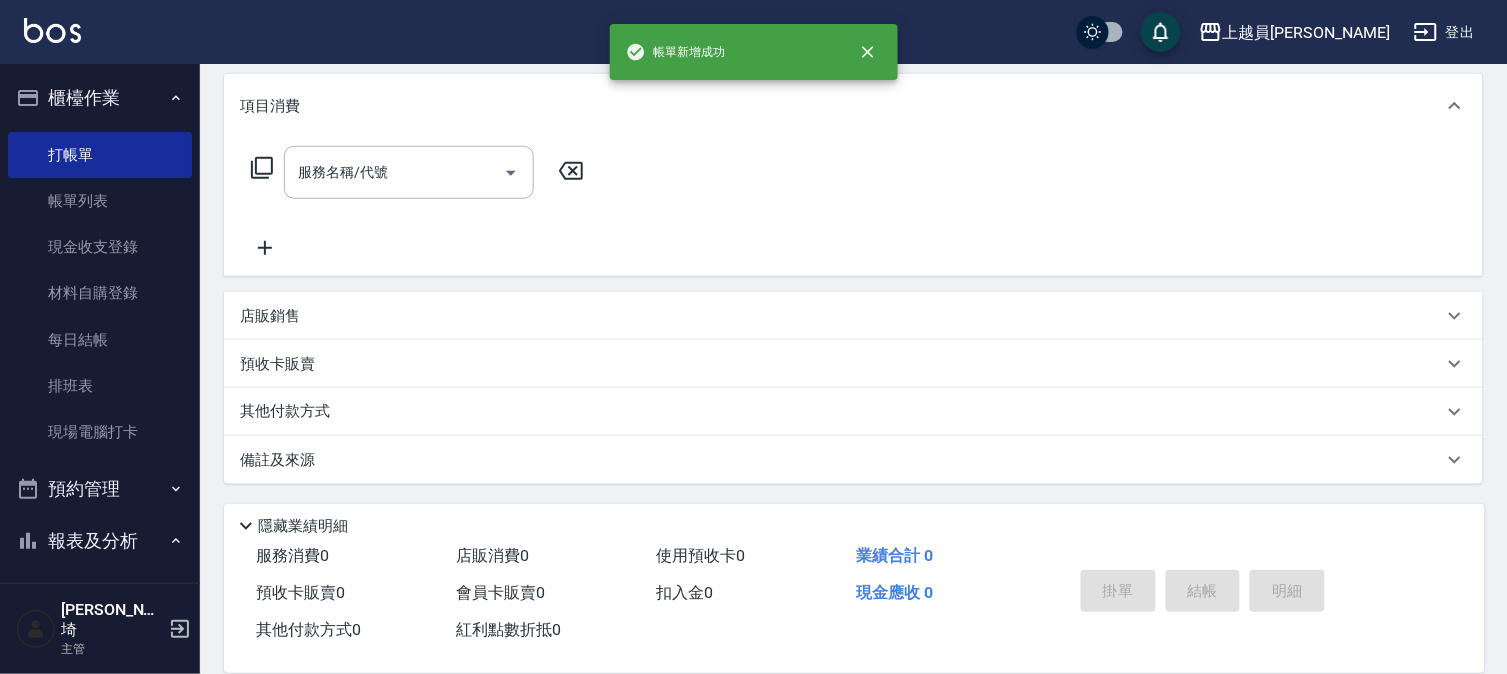 scroll, scrollTop: 0, scrollLeft: 0, axis: both 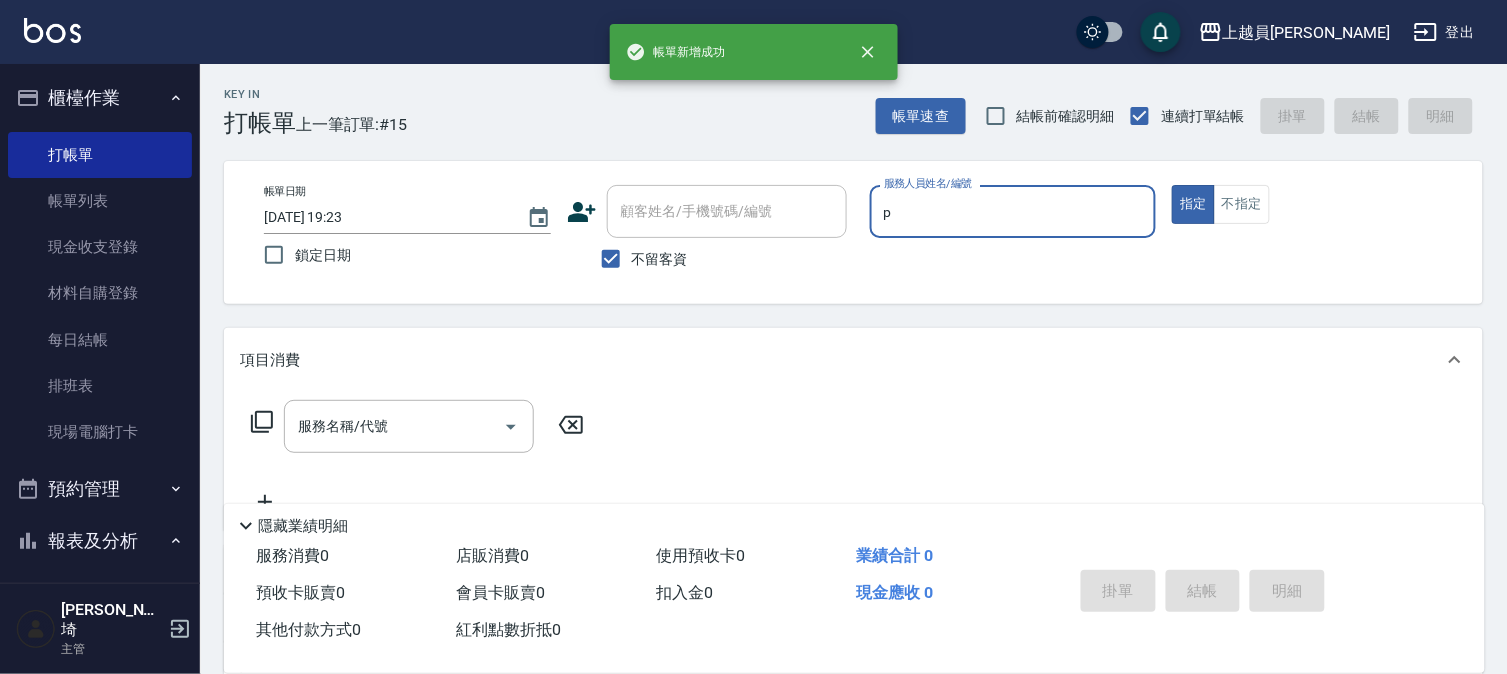 type on "[PERSON_NAME]-P" 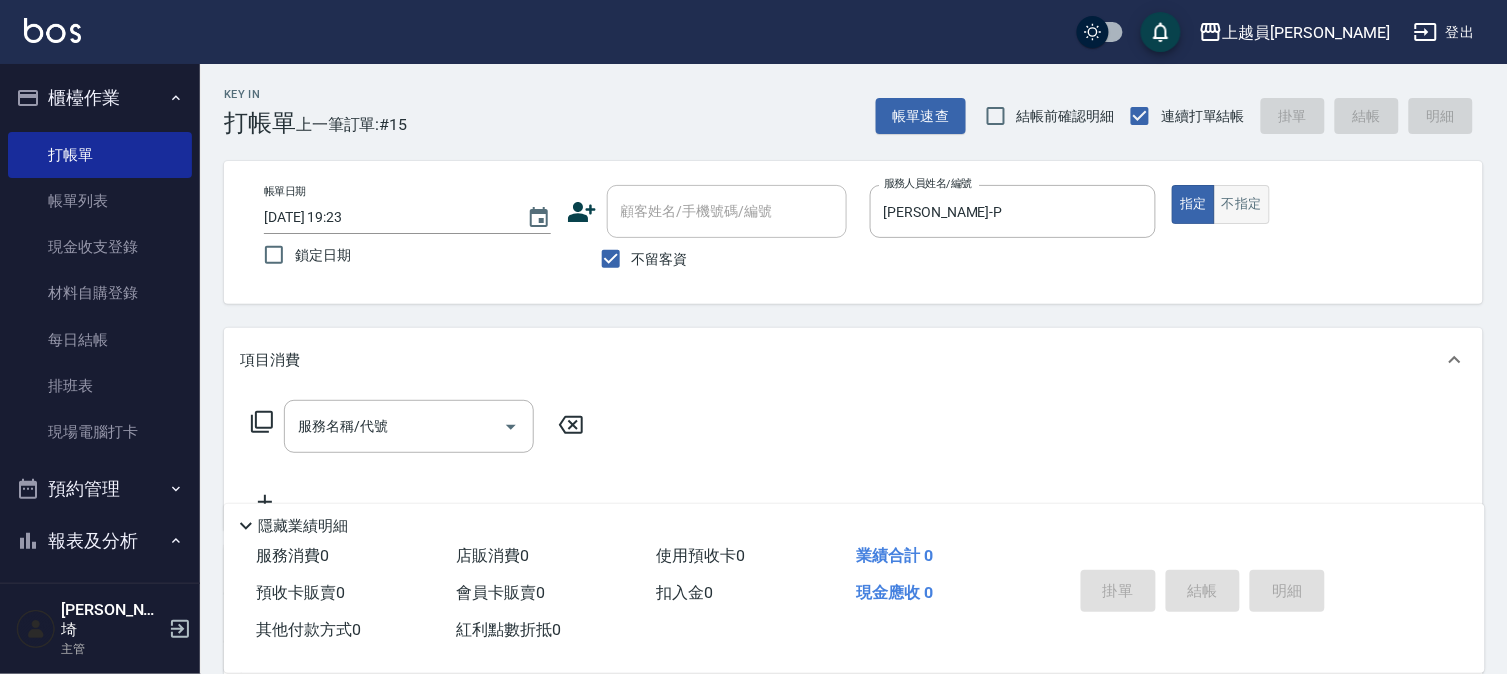 click on "不指定" at bounding box center [1242, 204] 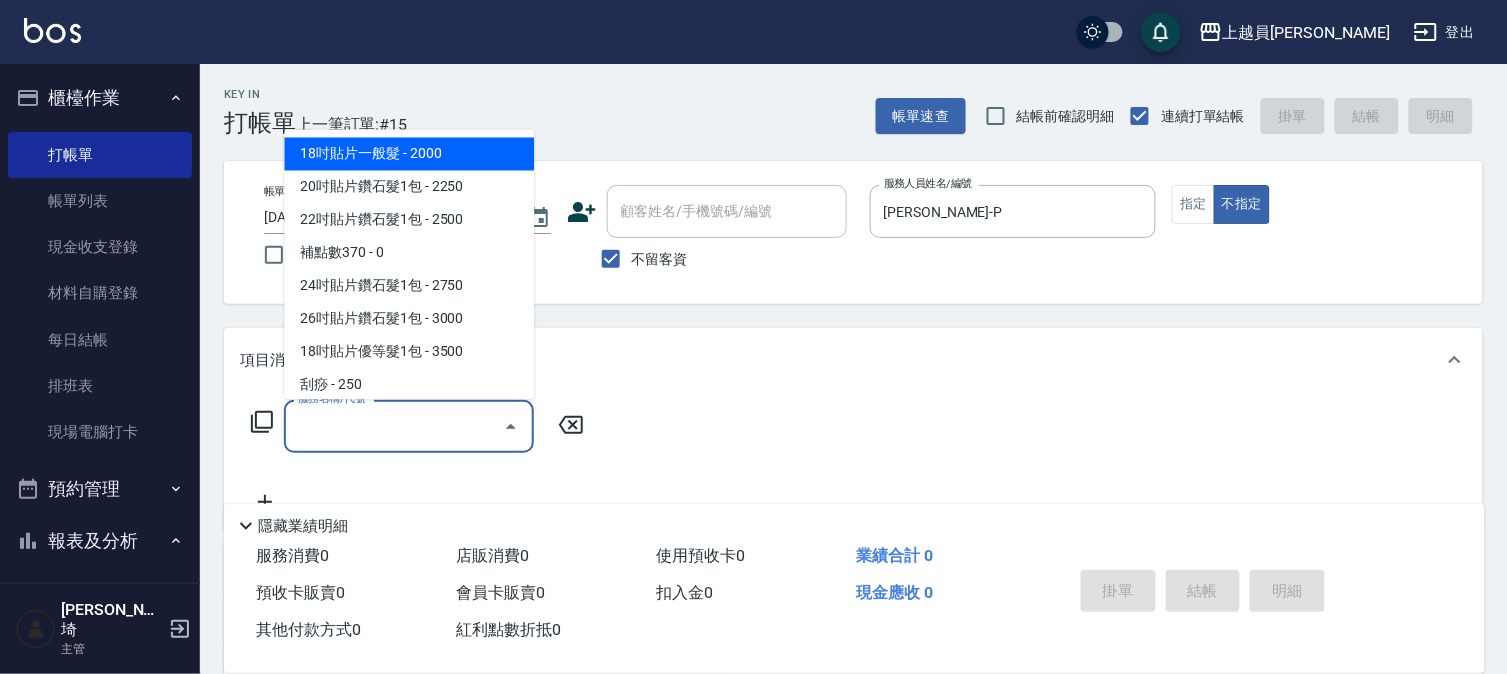 click on "服務名稱/代號" at bounding box center [394, 426] 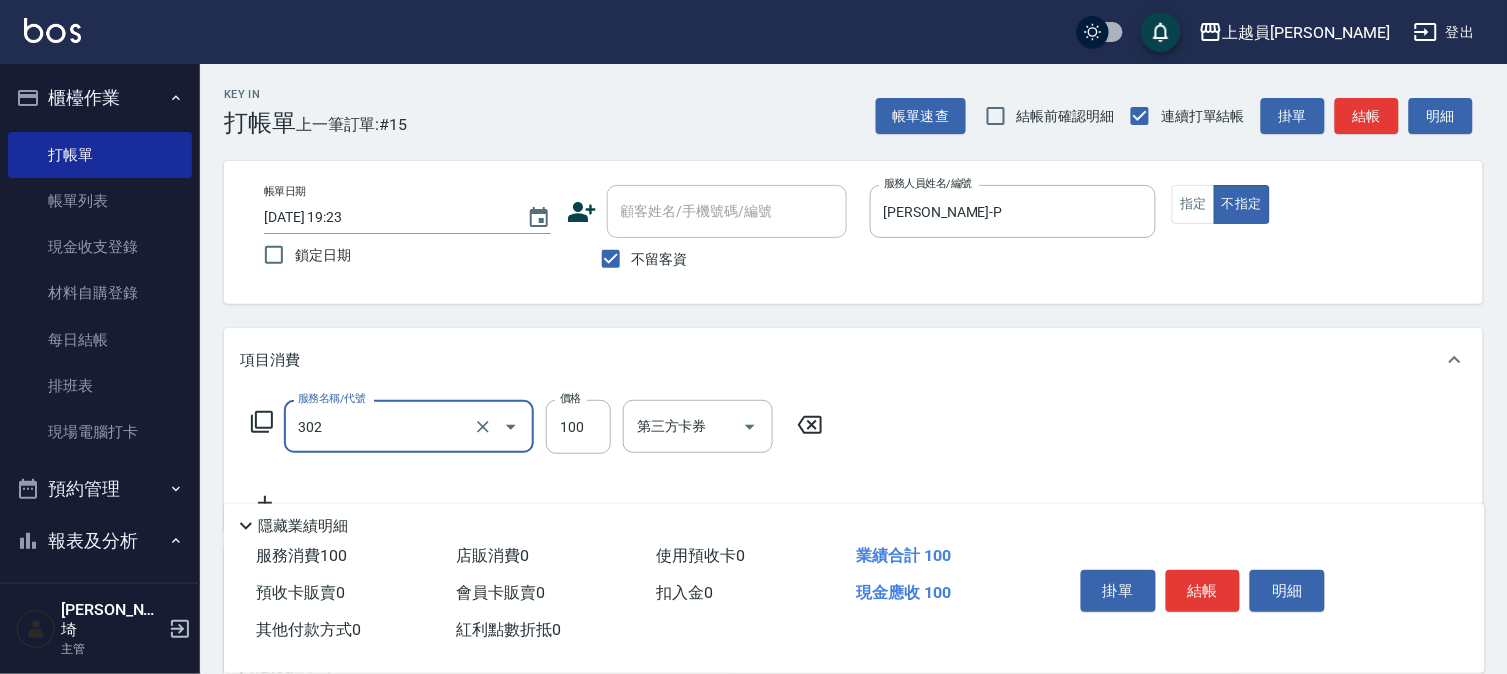 type on "剪髮(302)" 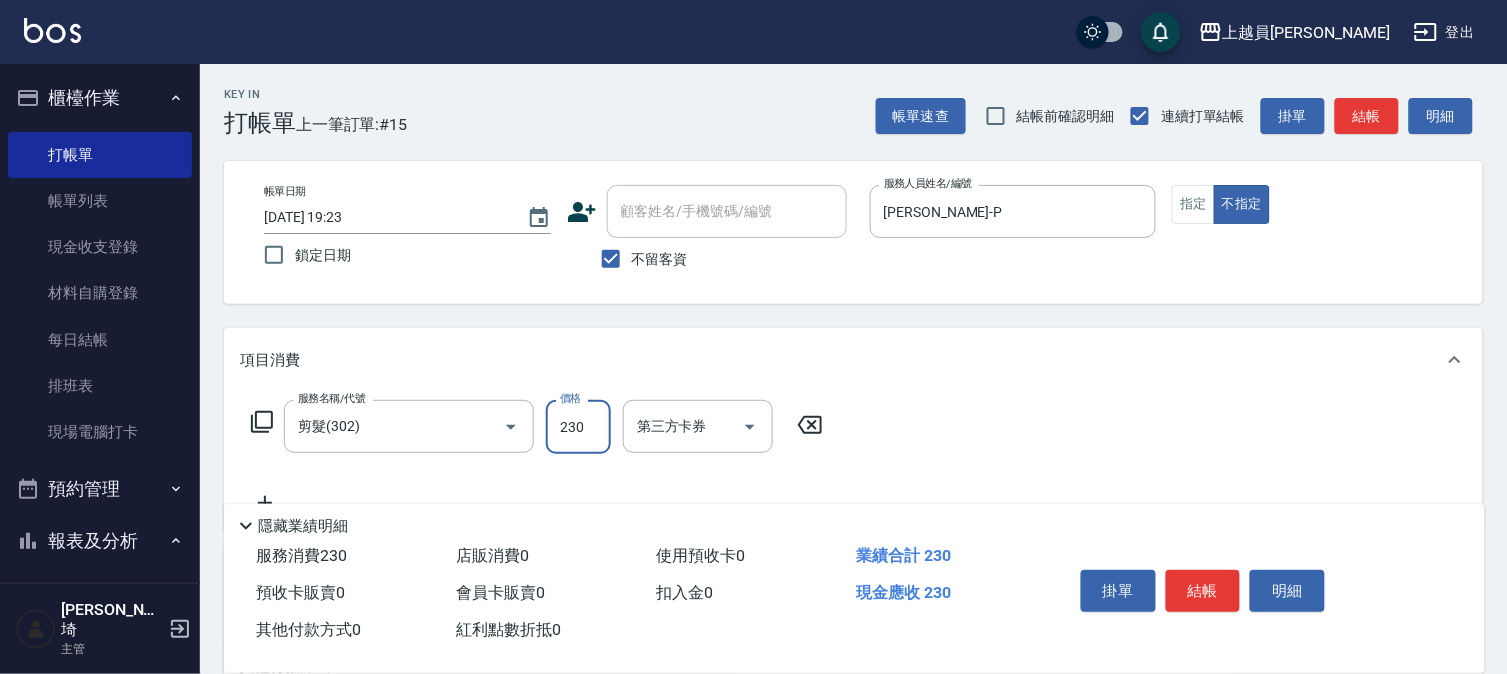 type on "230" 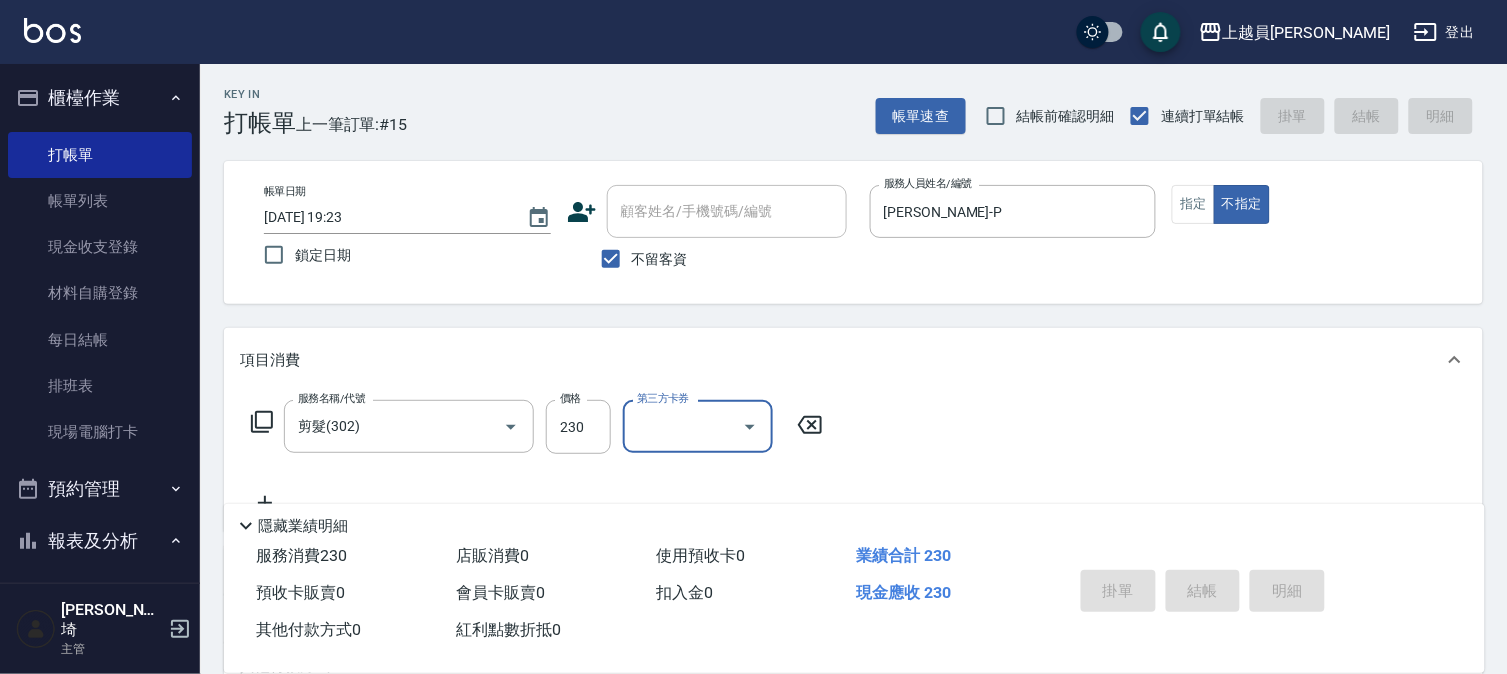 type 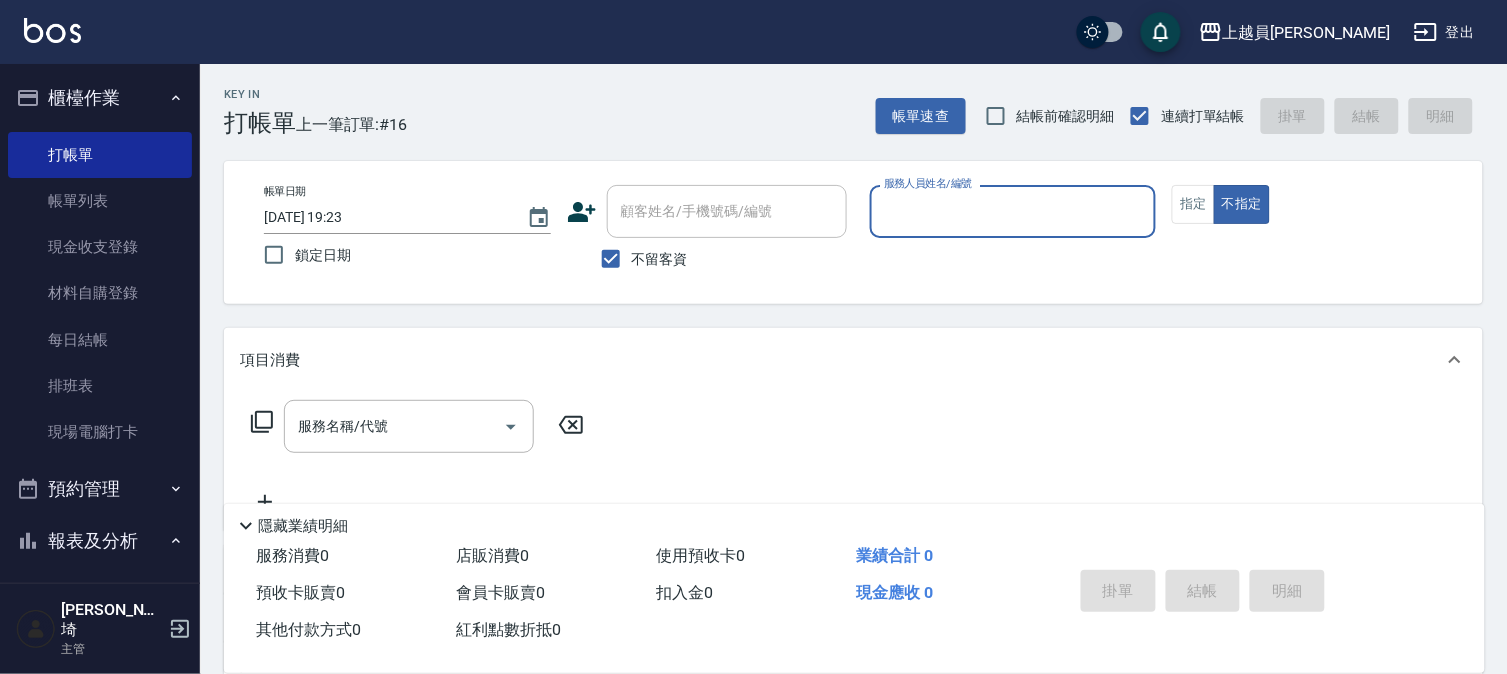 click on "櫃檯作業" at bounding box center (100, 98) 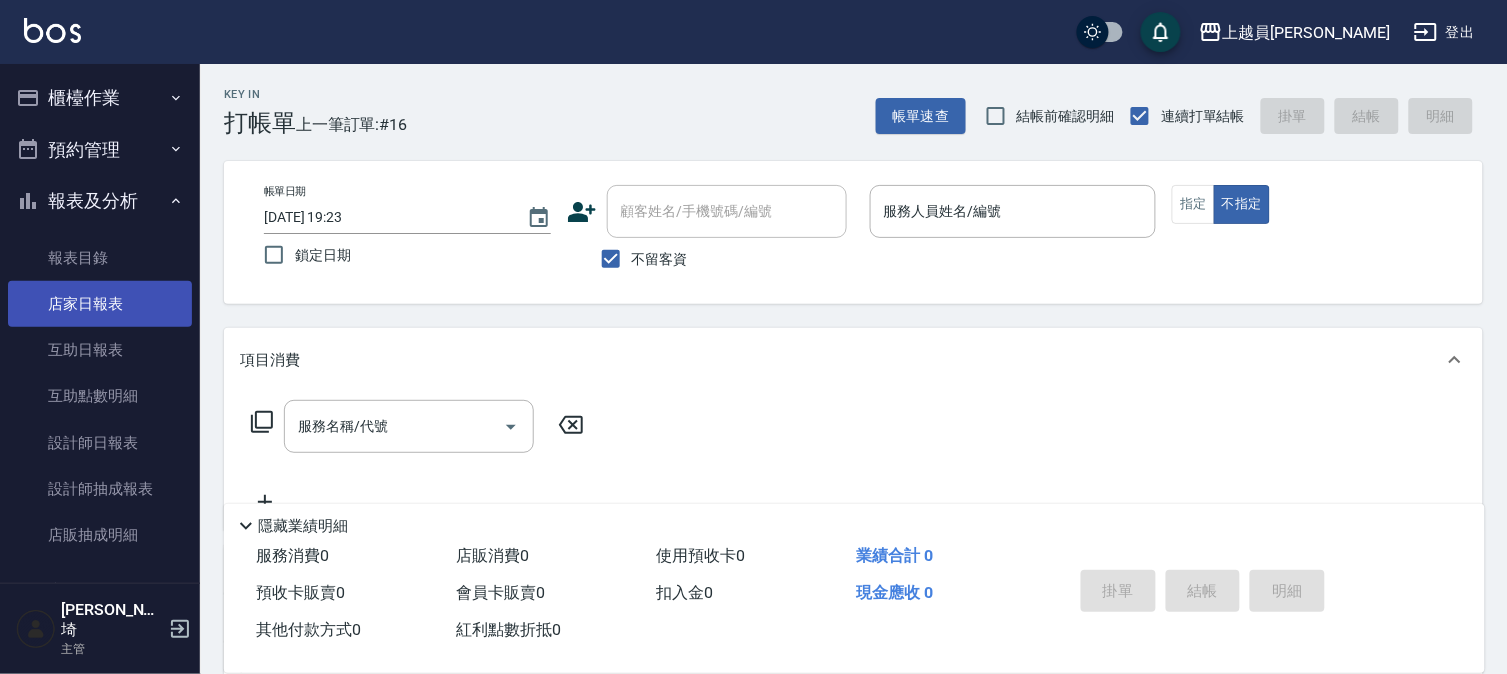 click on "店家日報表" at bounding box center [100, 304] 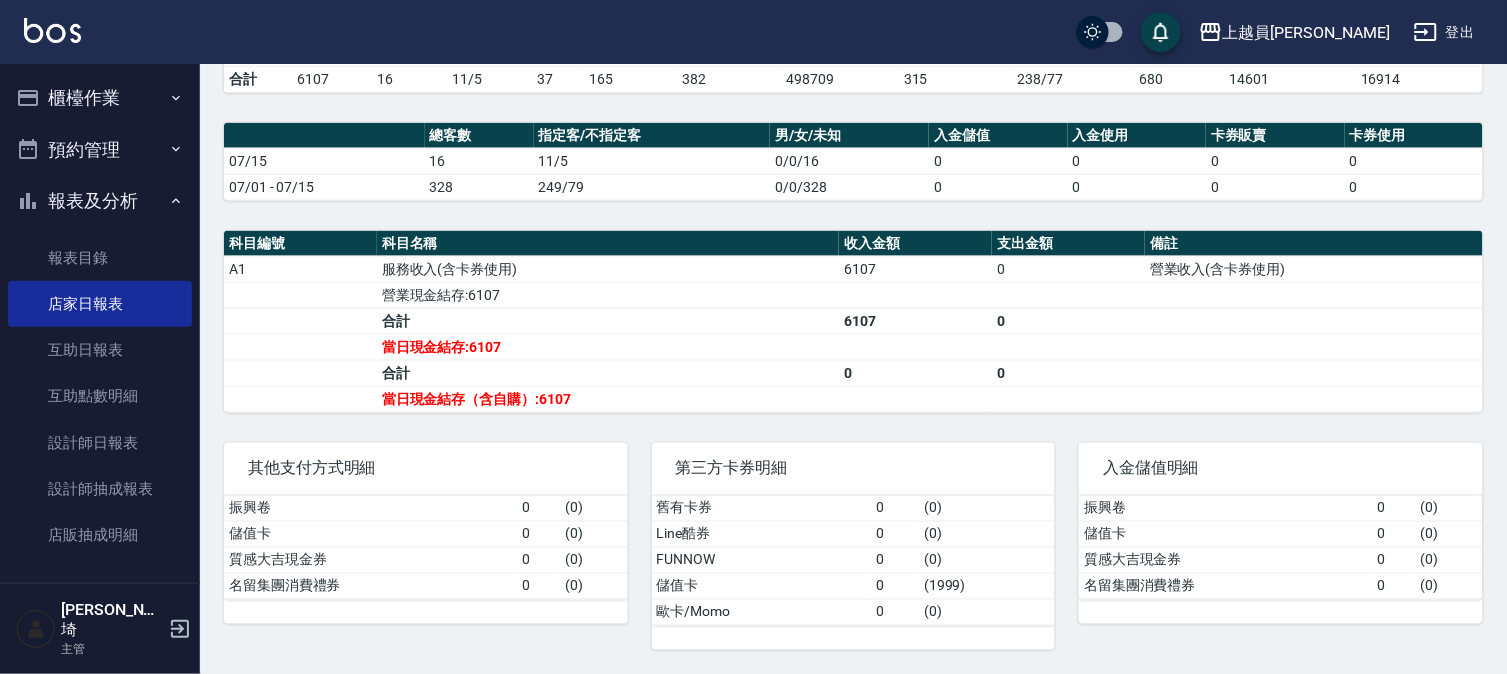 scroll, scrollTop: 563, scrollLeft: 0, axis: vertical 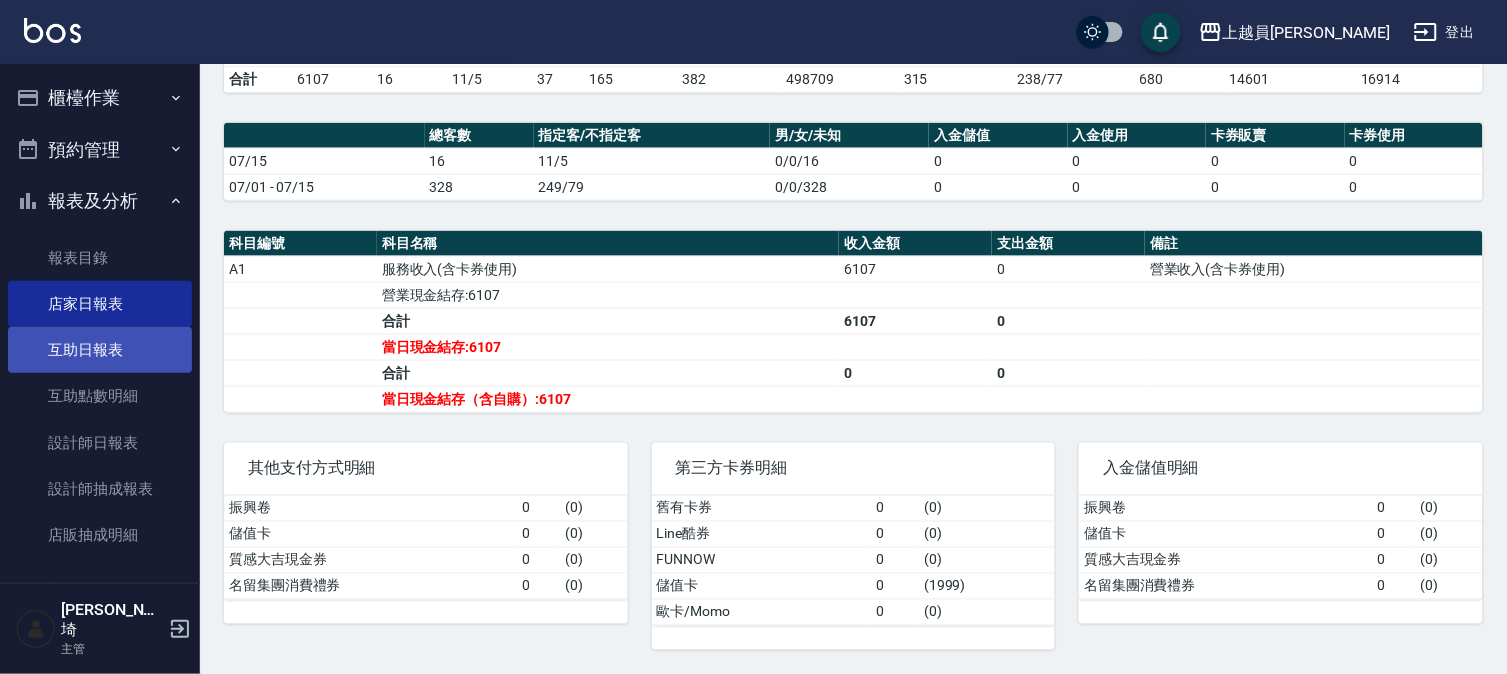 click on "互助日報表" at bounding box center [100, 350] 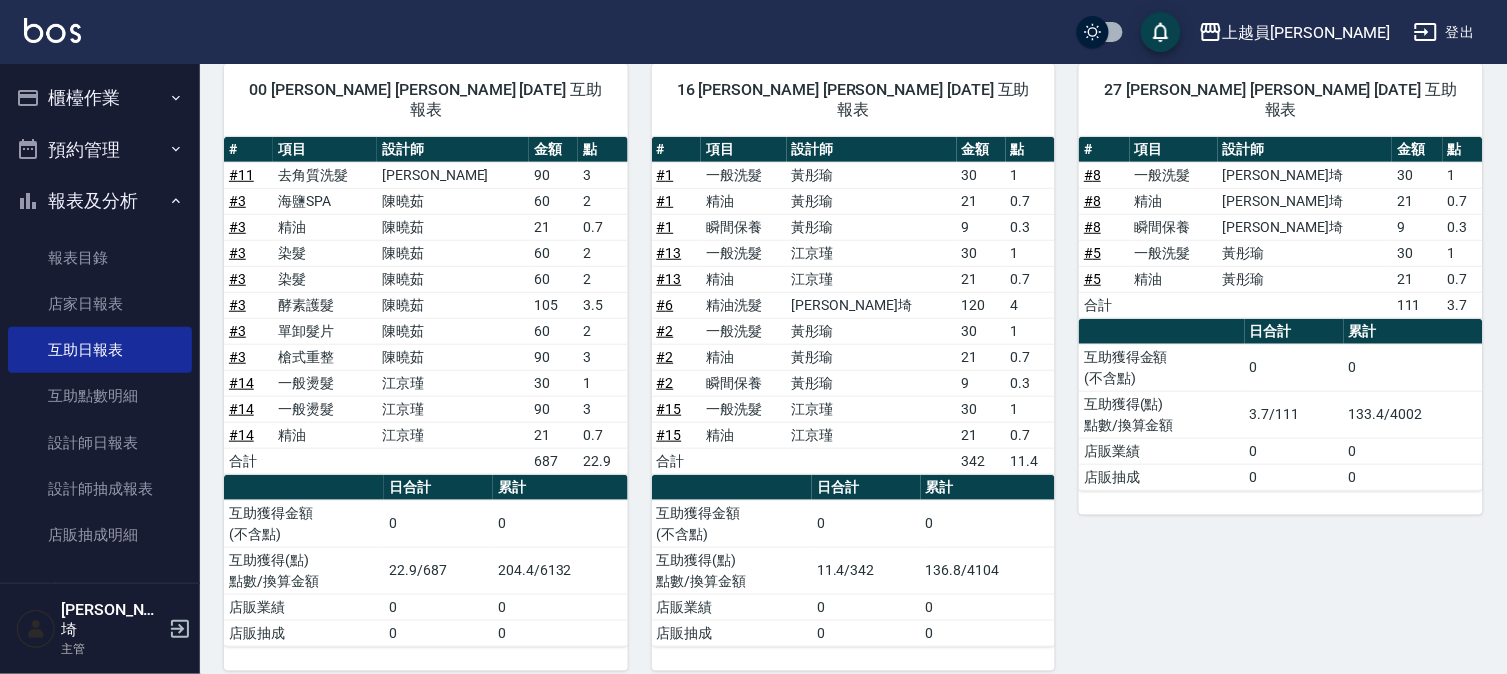 scroll, scrollTop: 233, scrollLeft: 0, axis: vertical 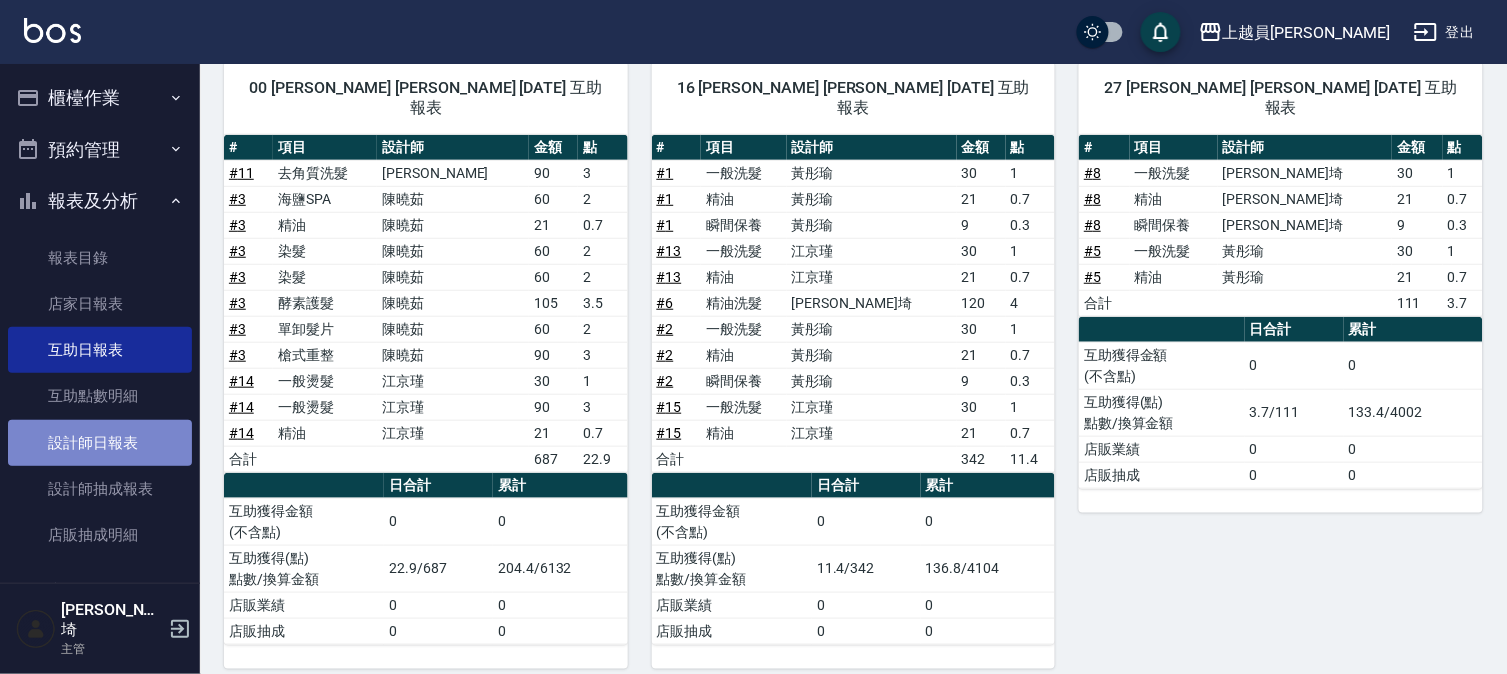 click on "設計師日報表" at bounding box center [100, 443] 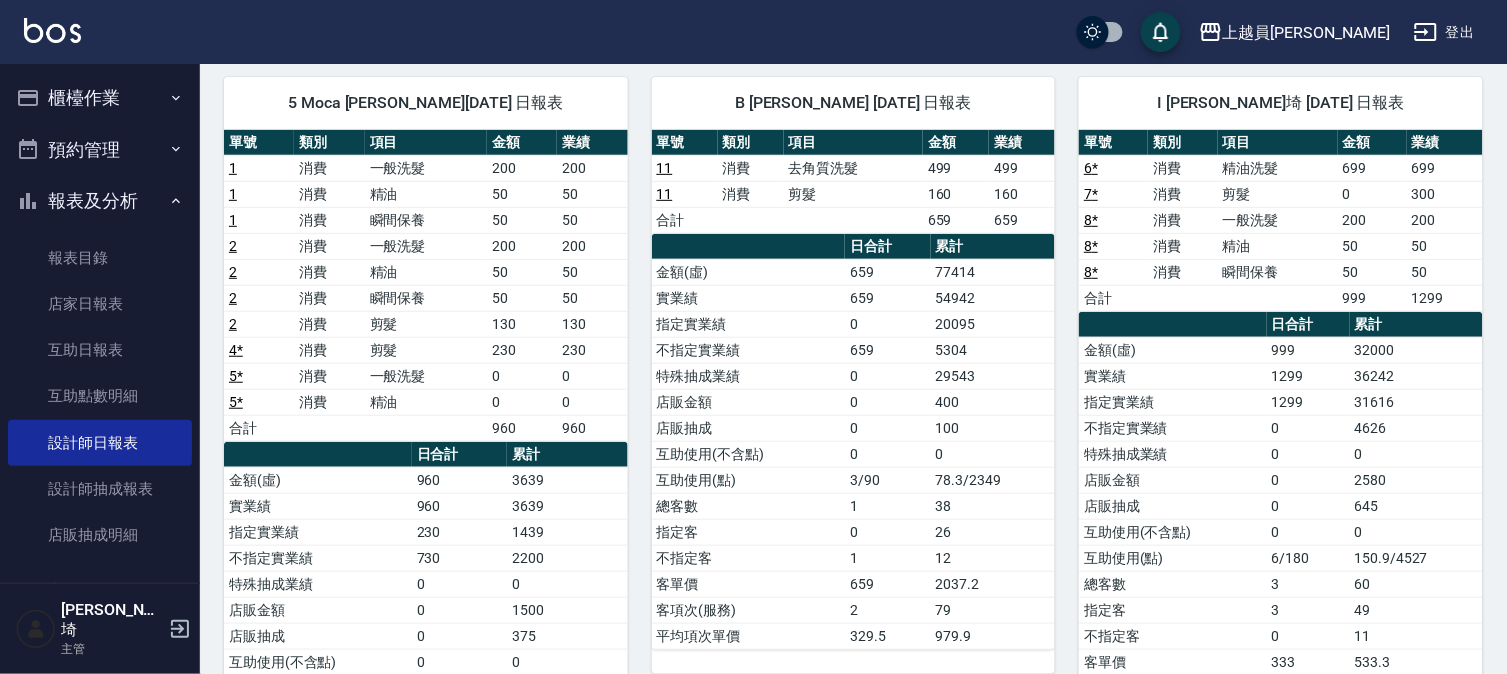 scroll, scrollTop: 111, scrollLeft: 0, axis: vertical 